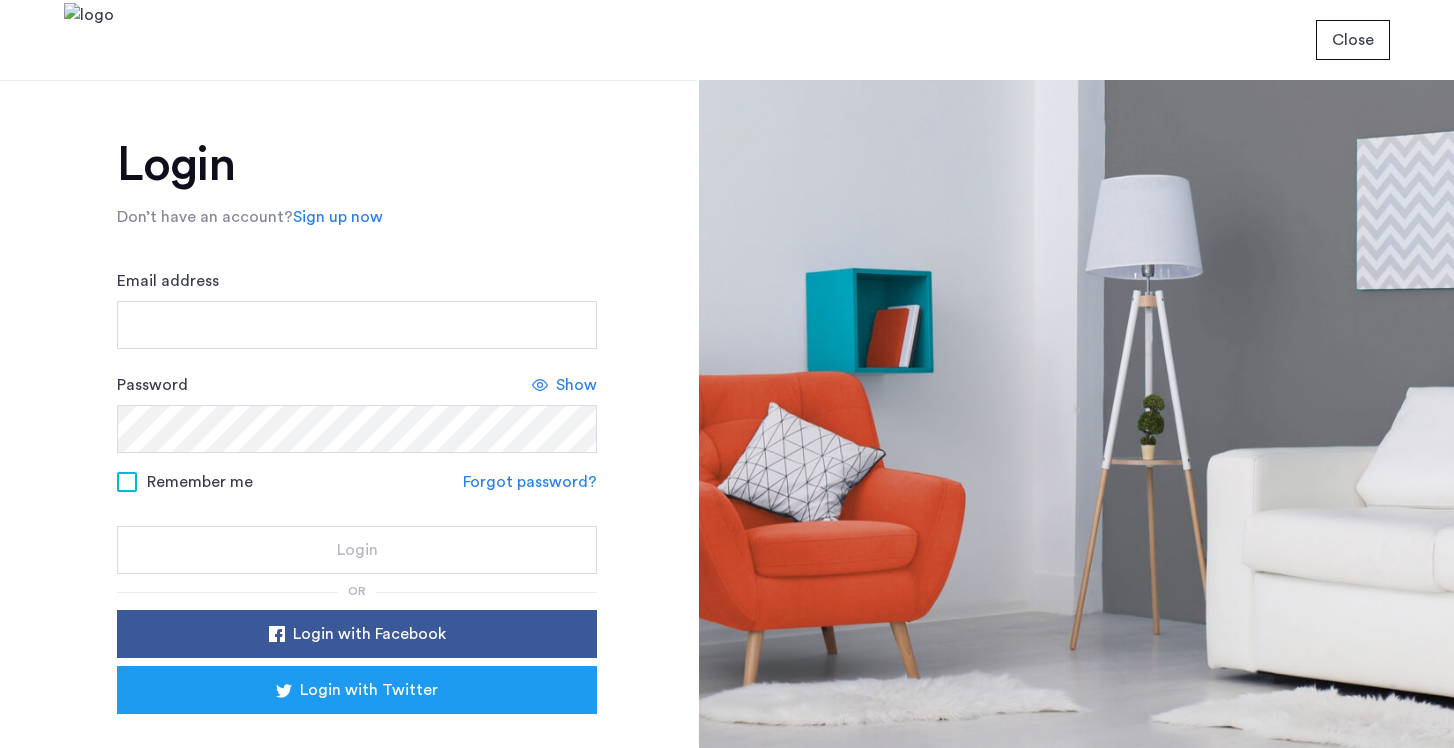 scroll, scrollTop: 0, scrollLeft: 0, axis: both 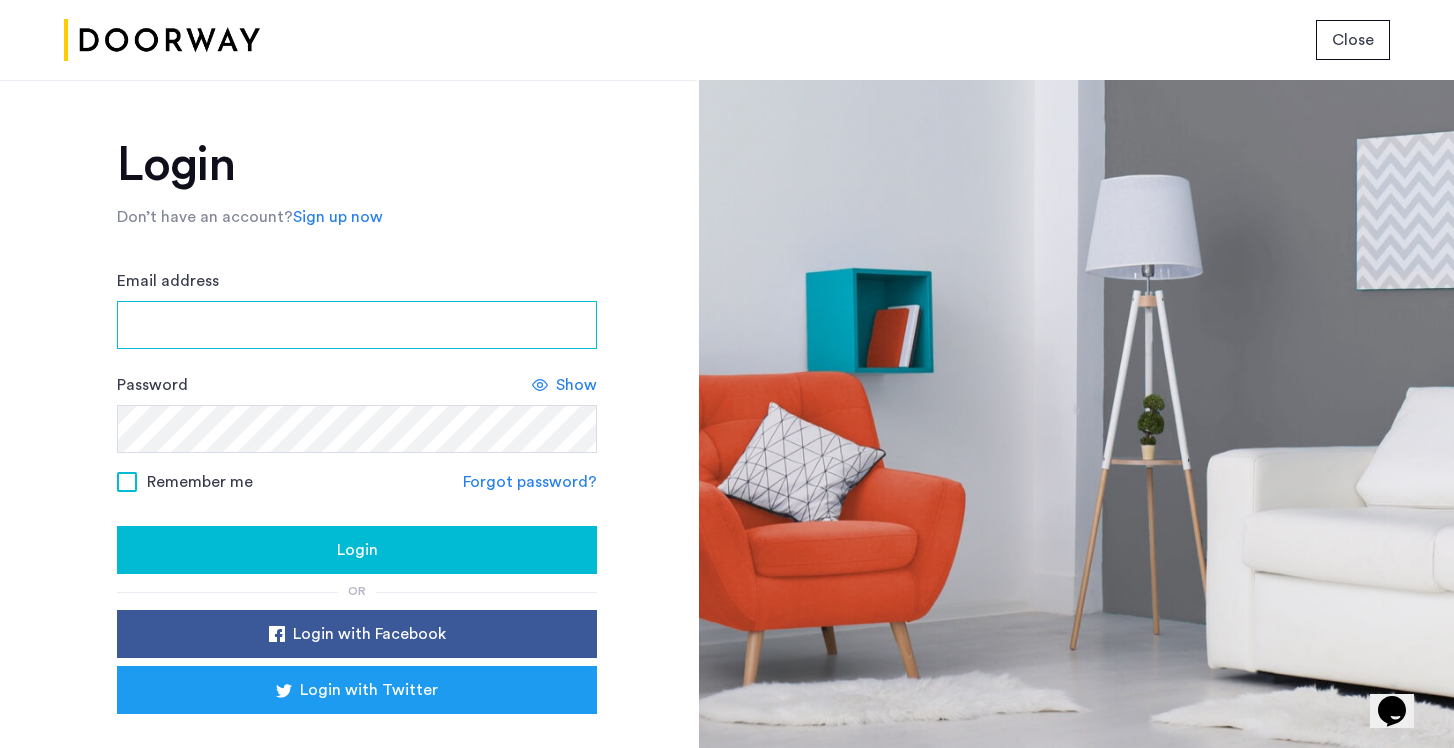 type on "**********" 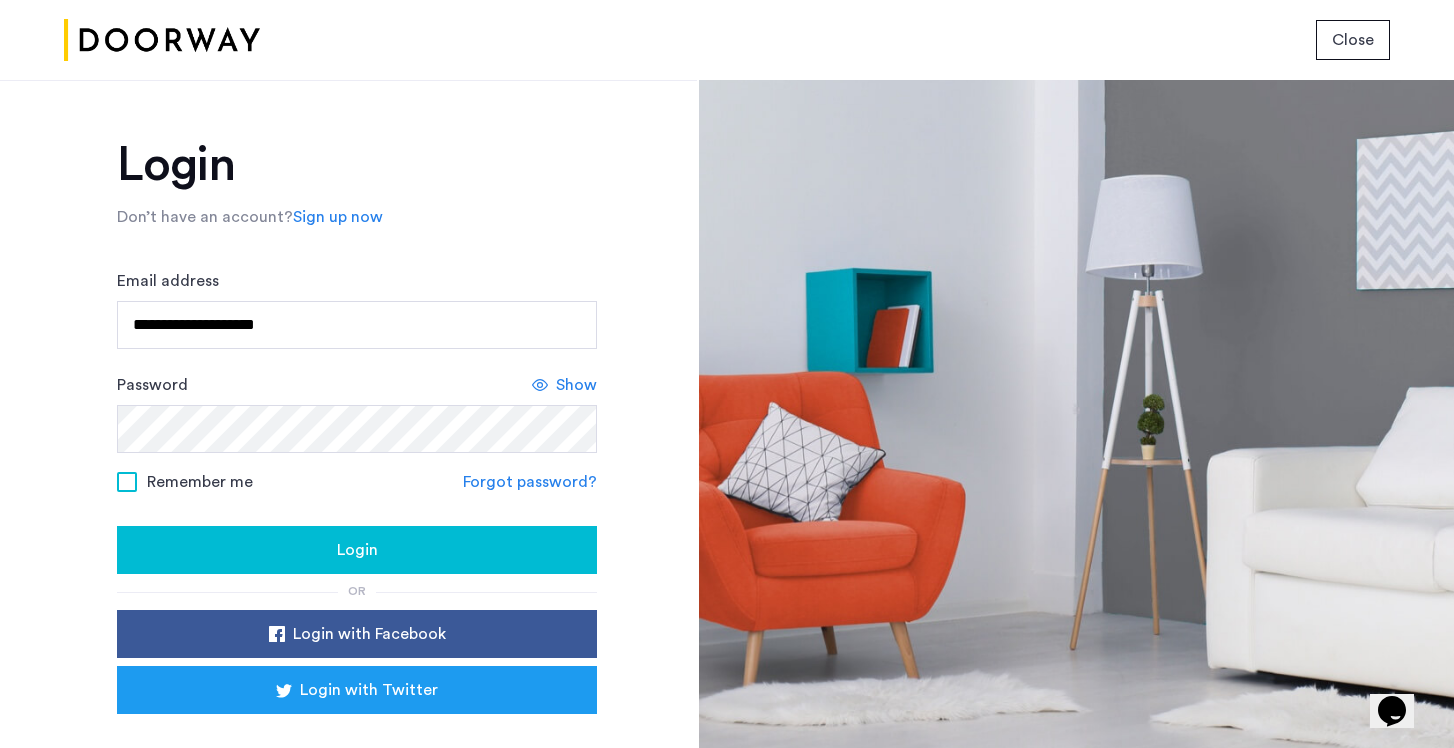 click on "Login" 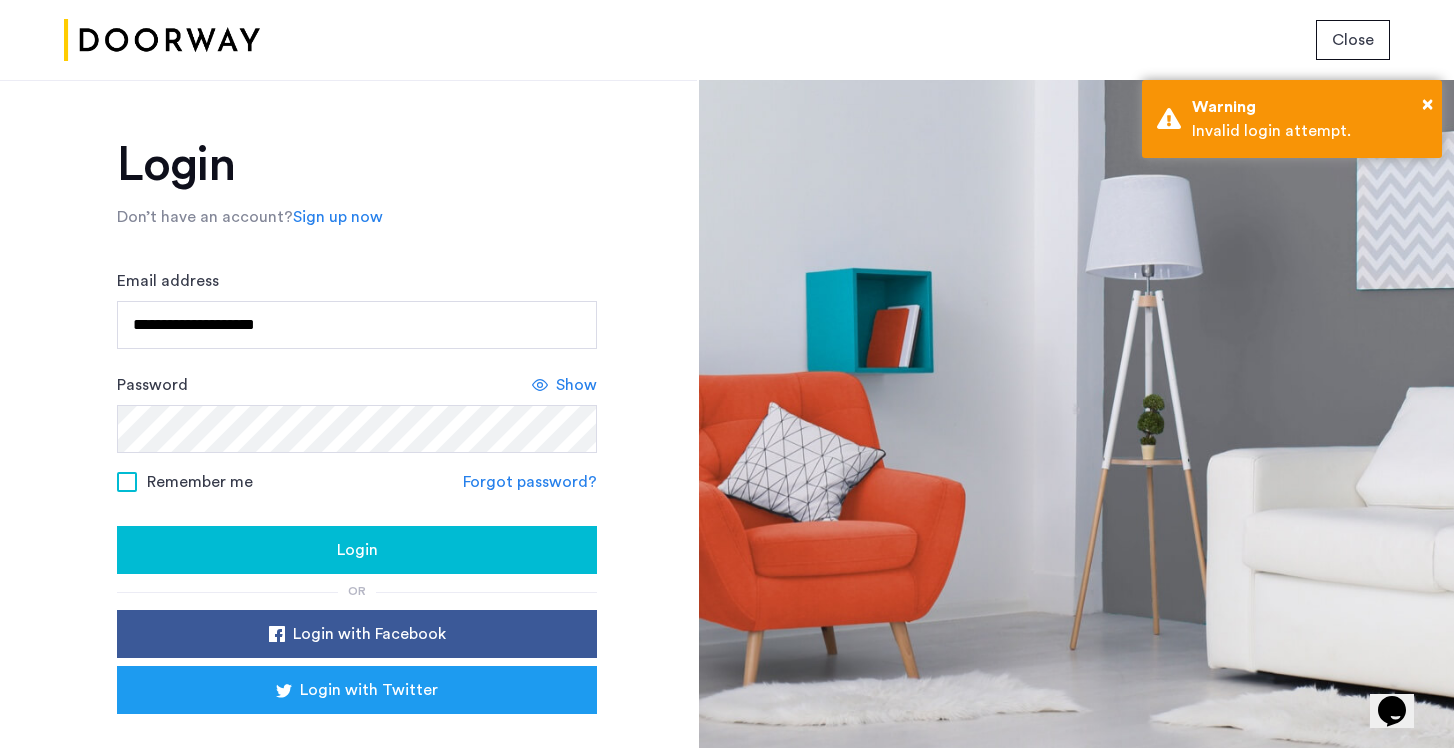 click on "Show" 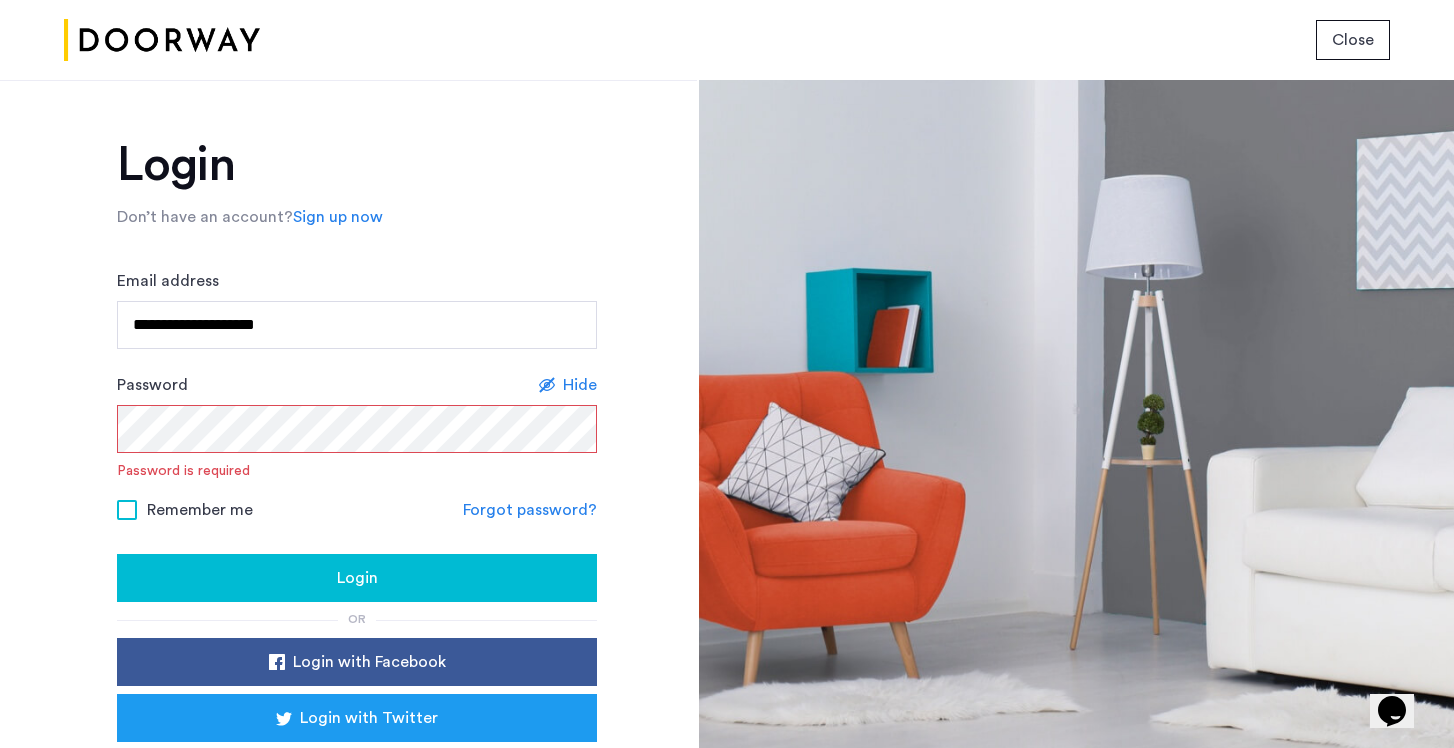 click on "Forgot password?" 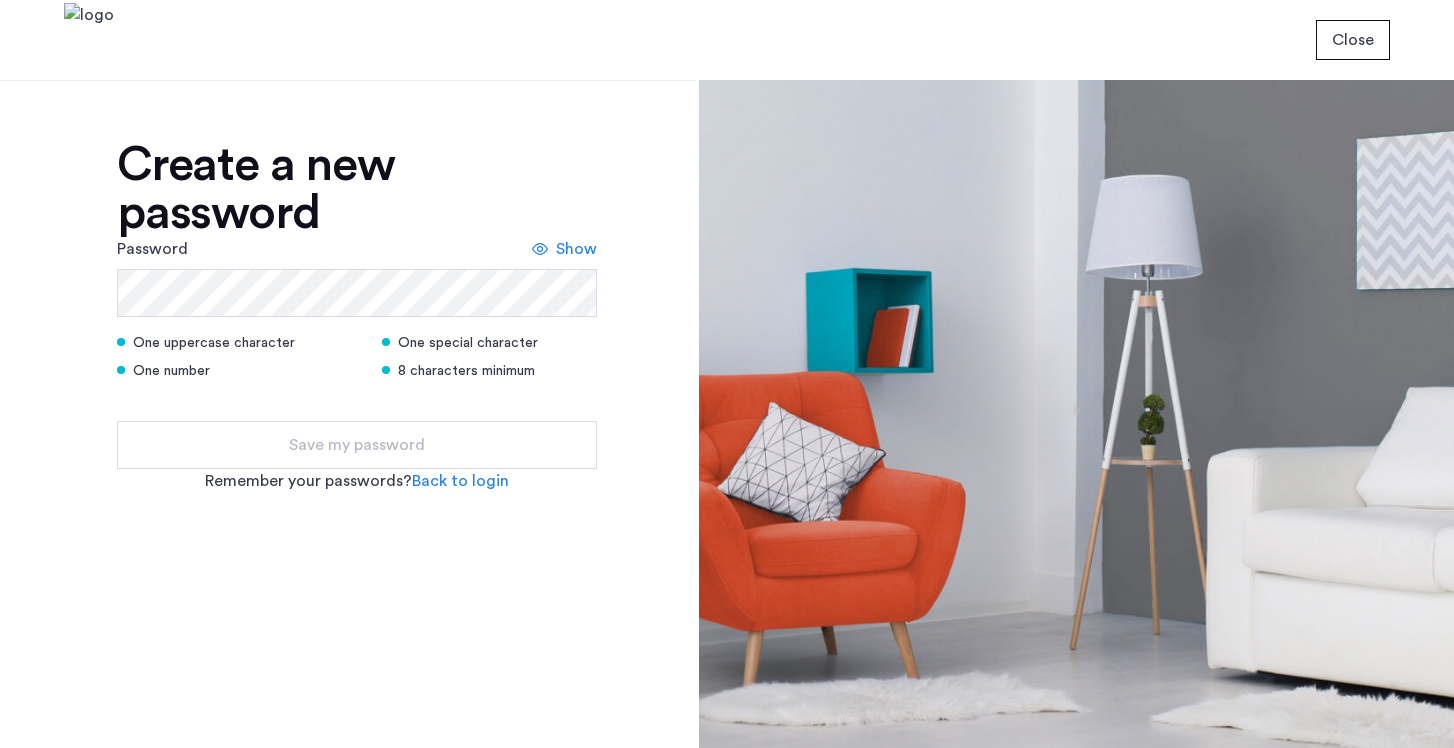 scroll, scrollTop: 0, scrollLeft: 0, axis: both 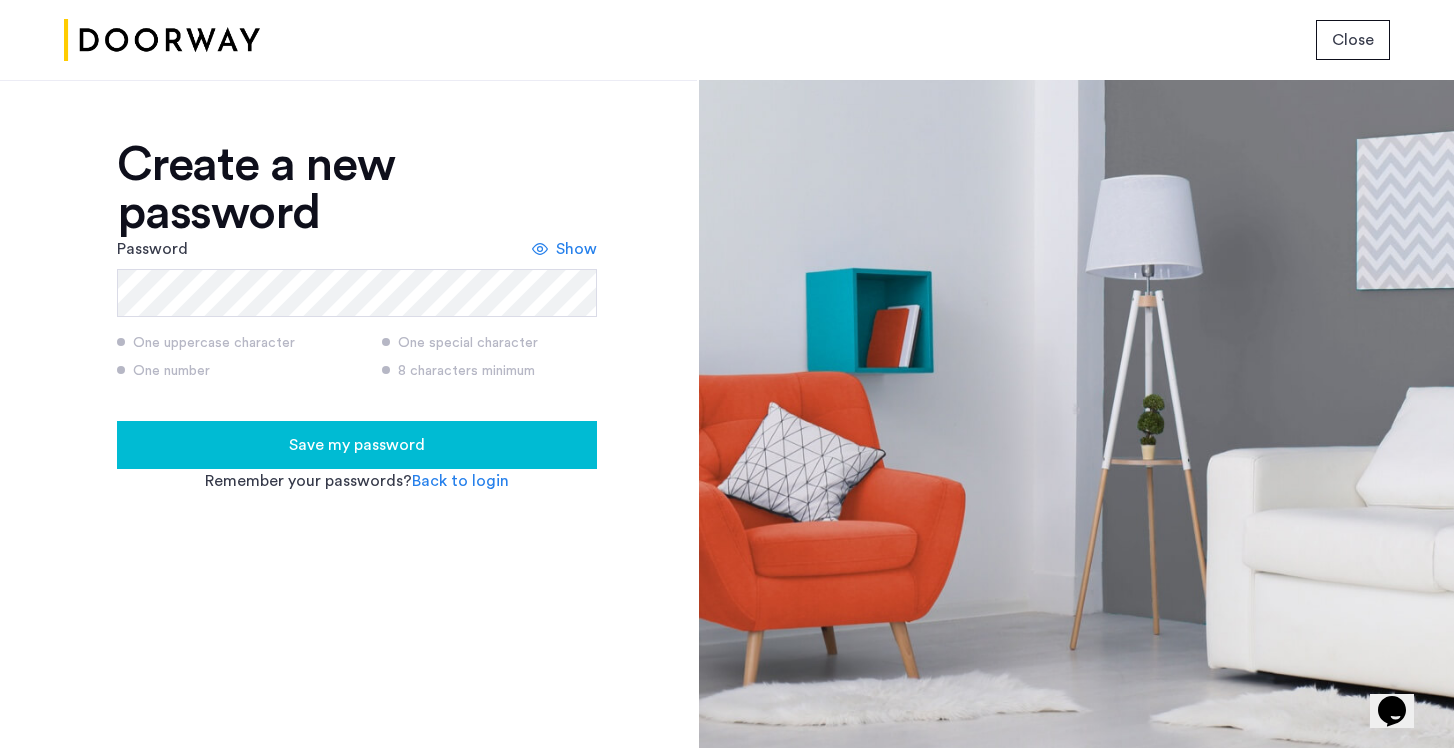 click on "Show" 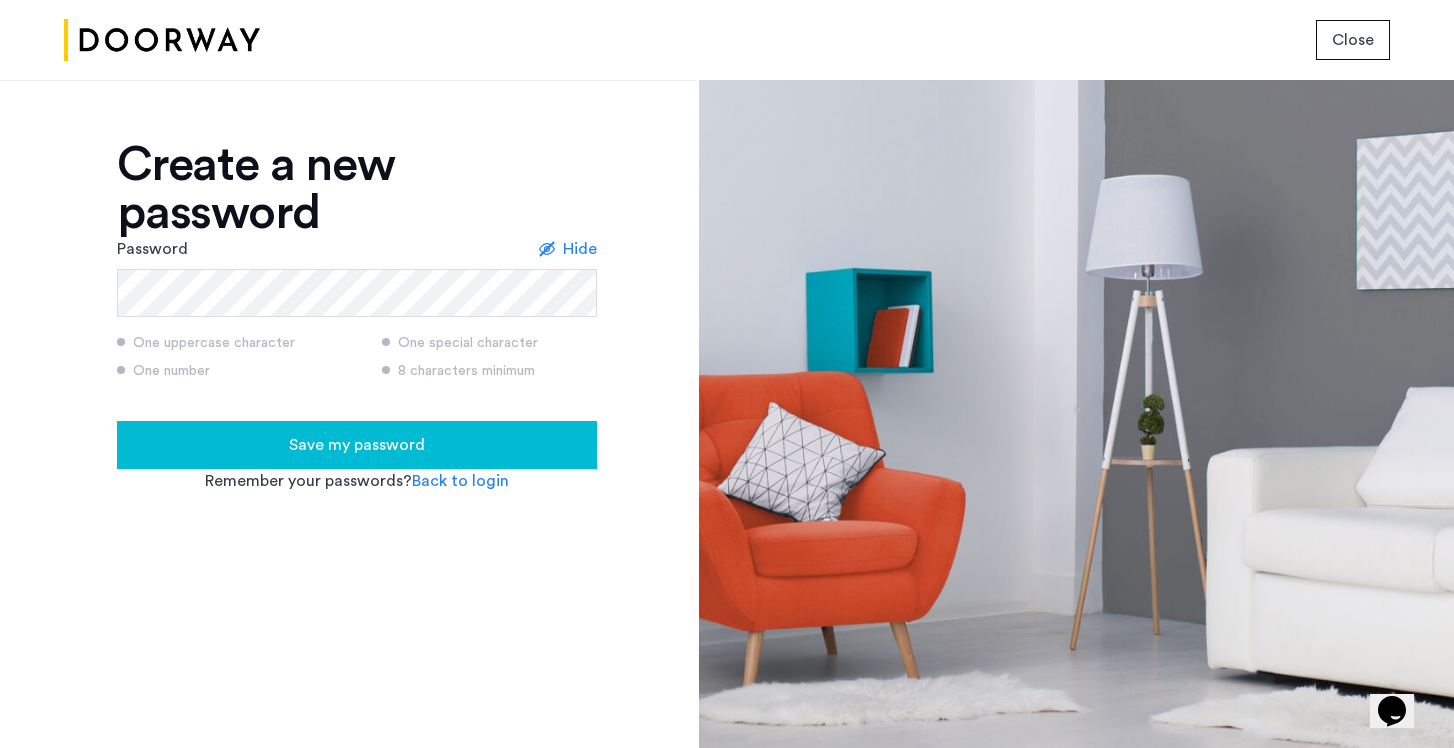 click on "Save my password" 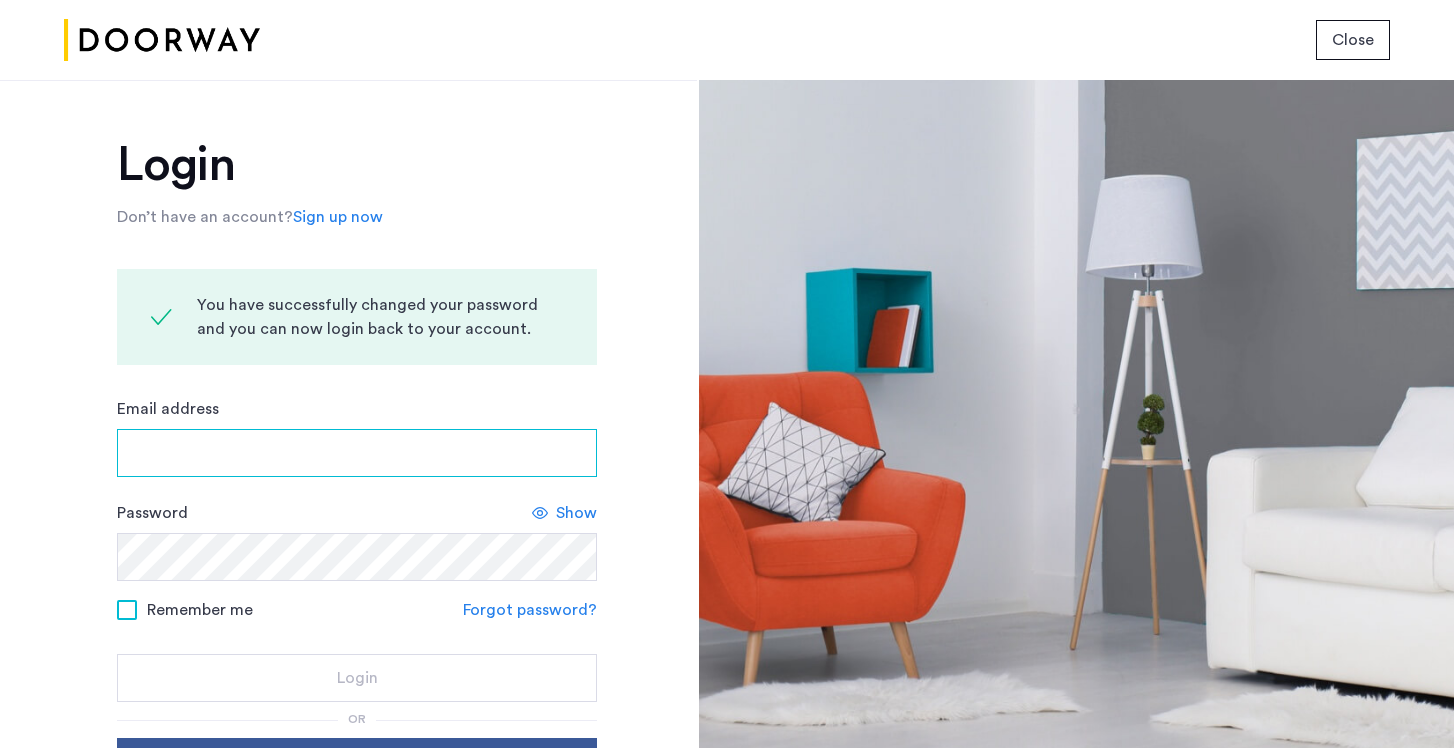 type on "**********" 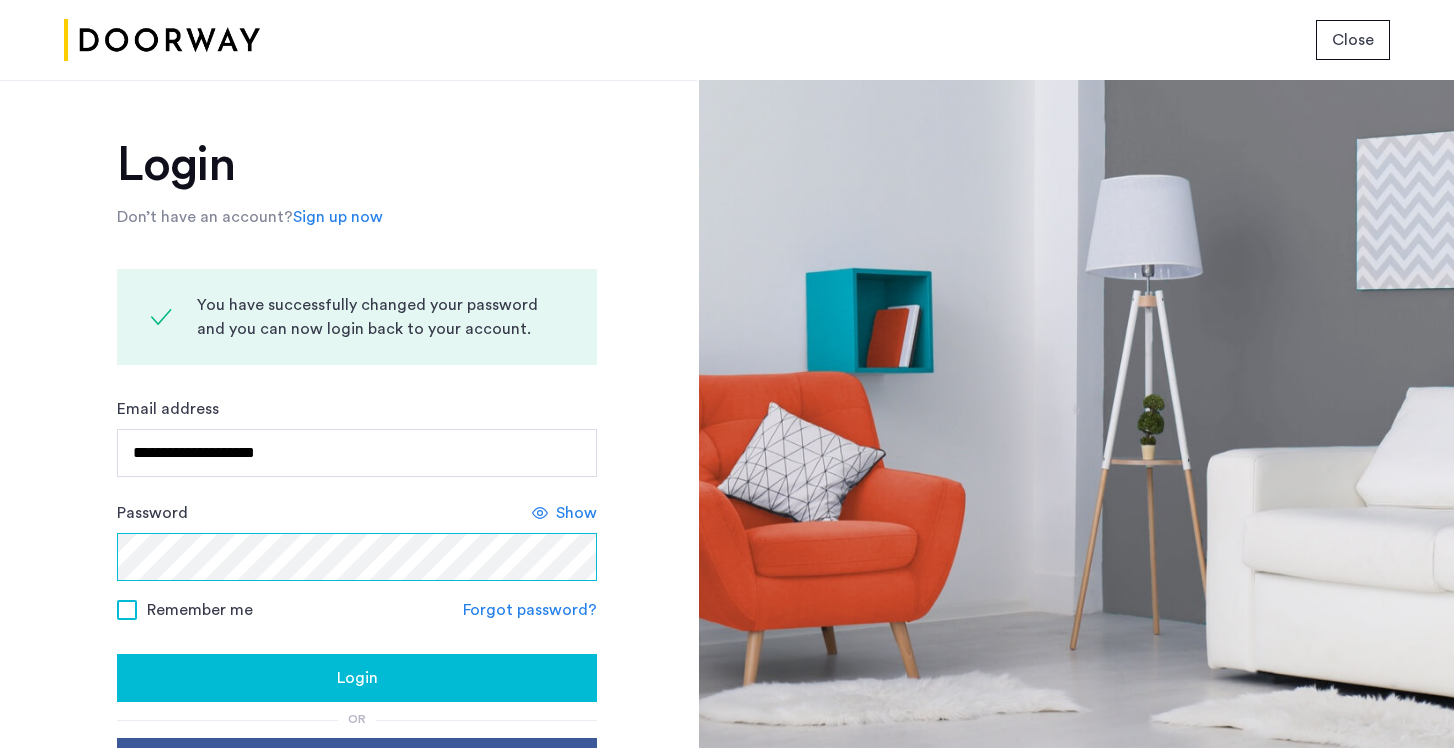 click on "Login" 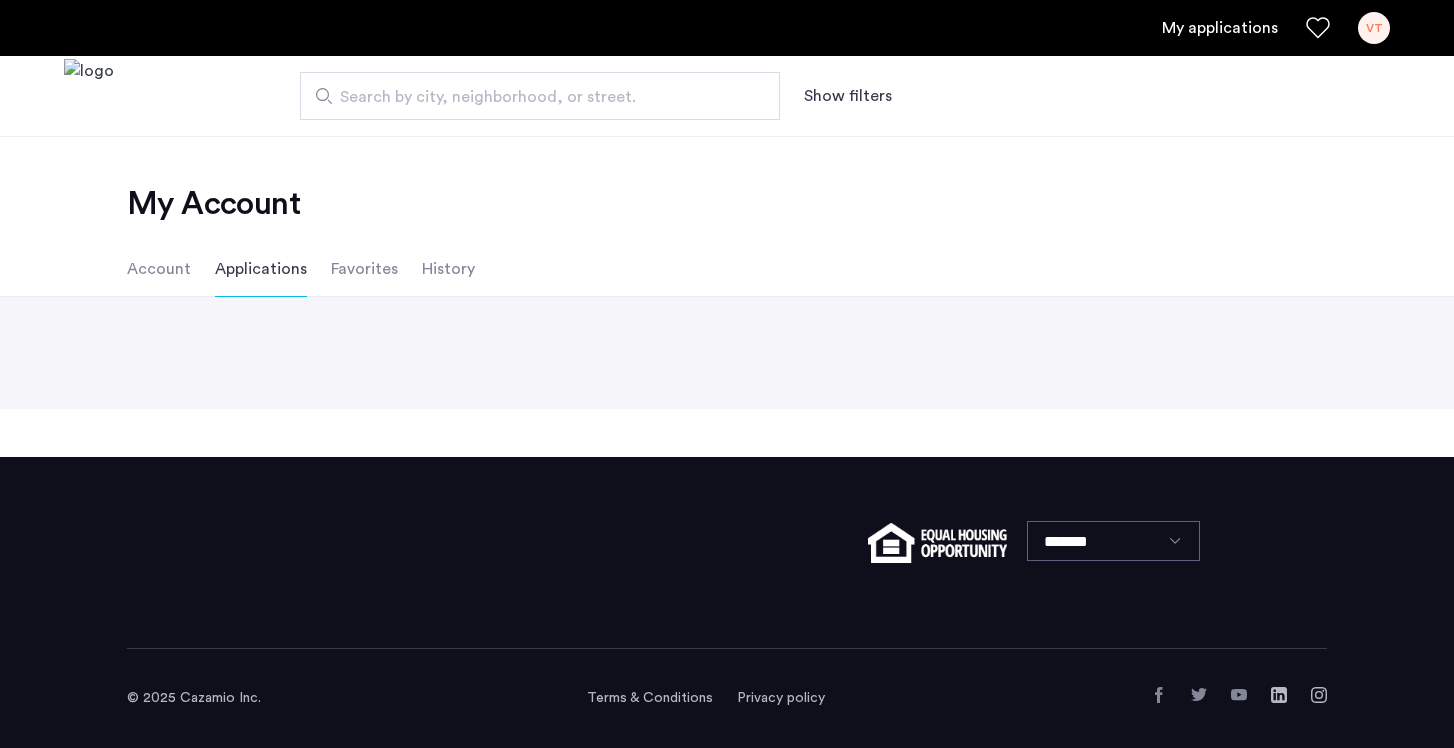 scroll, scrollTop: 0, scrollLeft: 0, axis: both 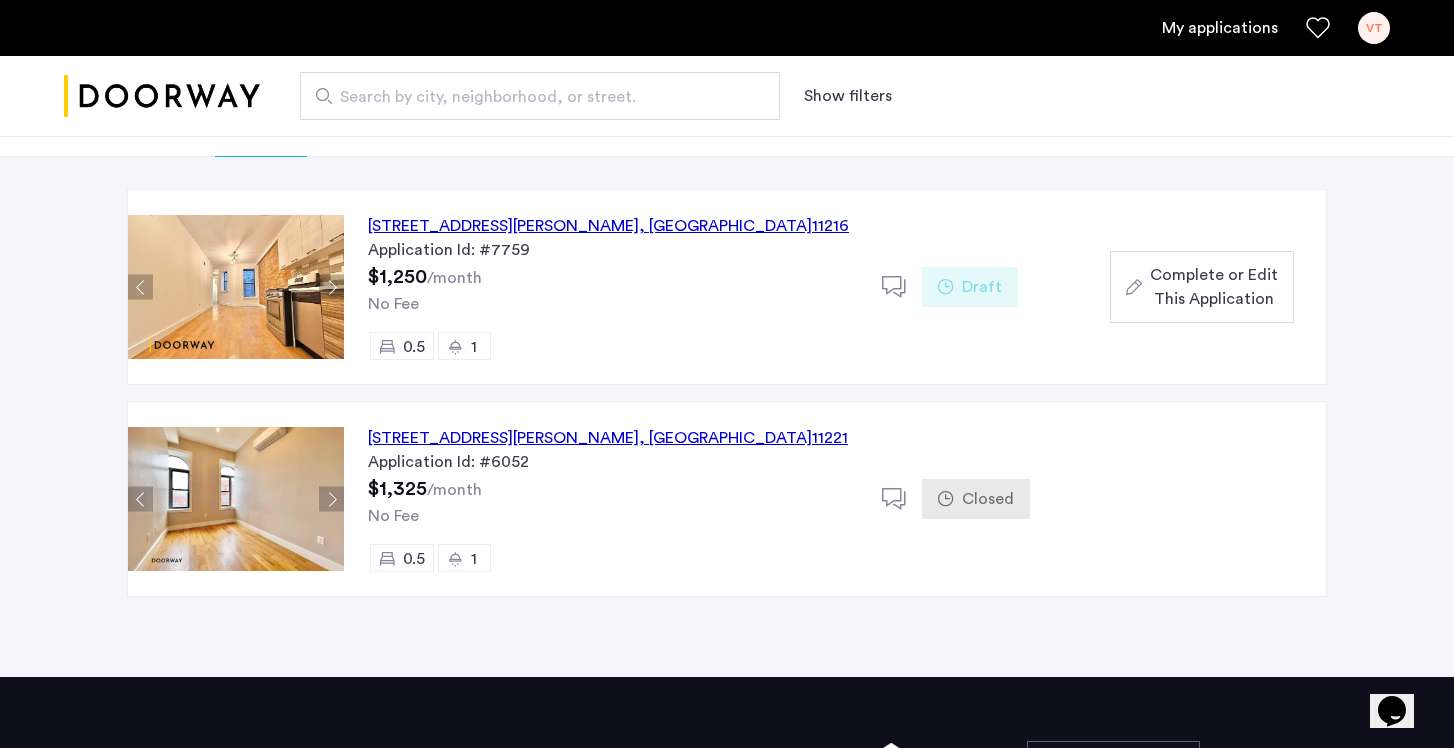 click on "273 Halsey Street, Unit 1RFR, Brooklyn , NY  11216" 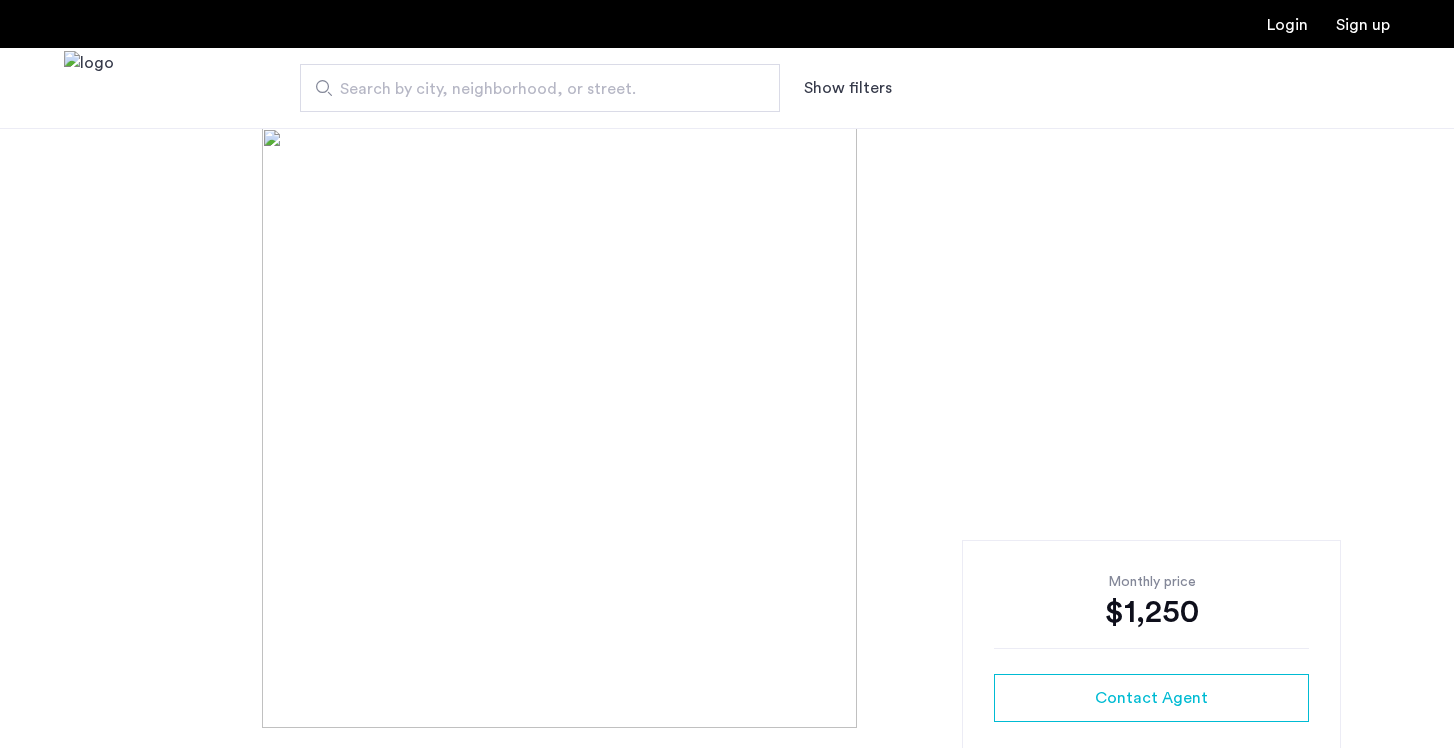 scroll, scrollTop: 0, scrollLeft: 0, axis: both 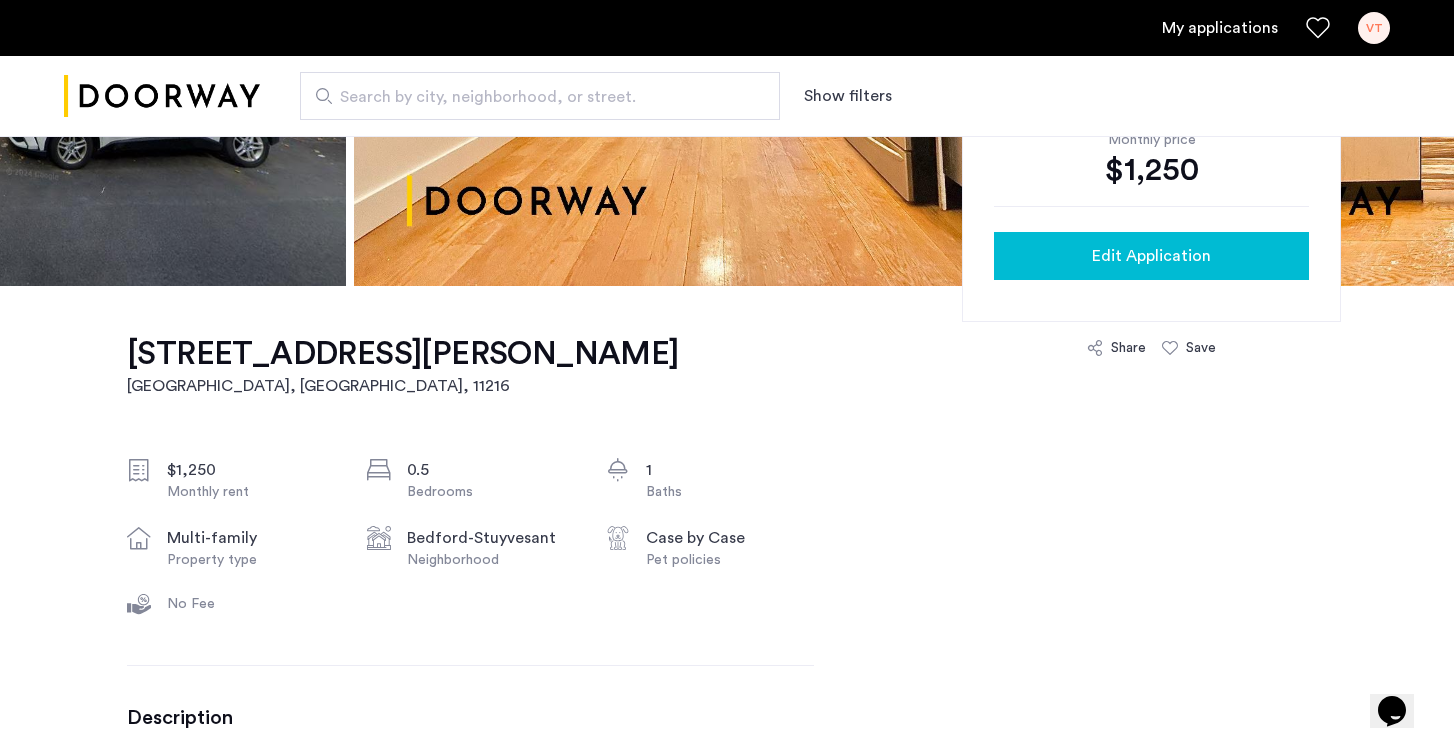 click on "Edit Application" 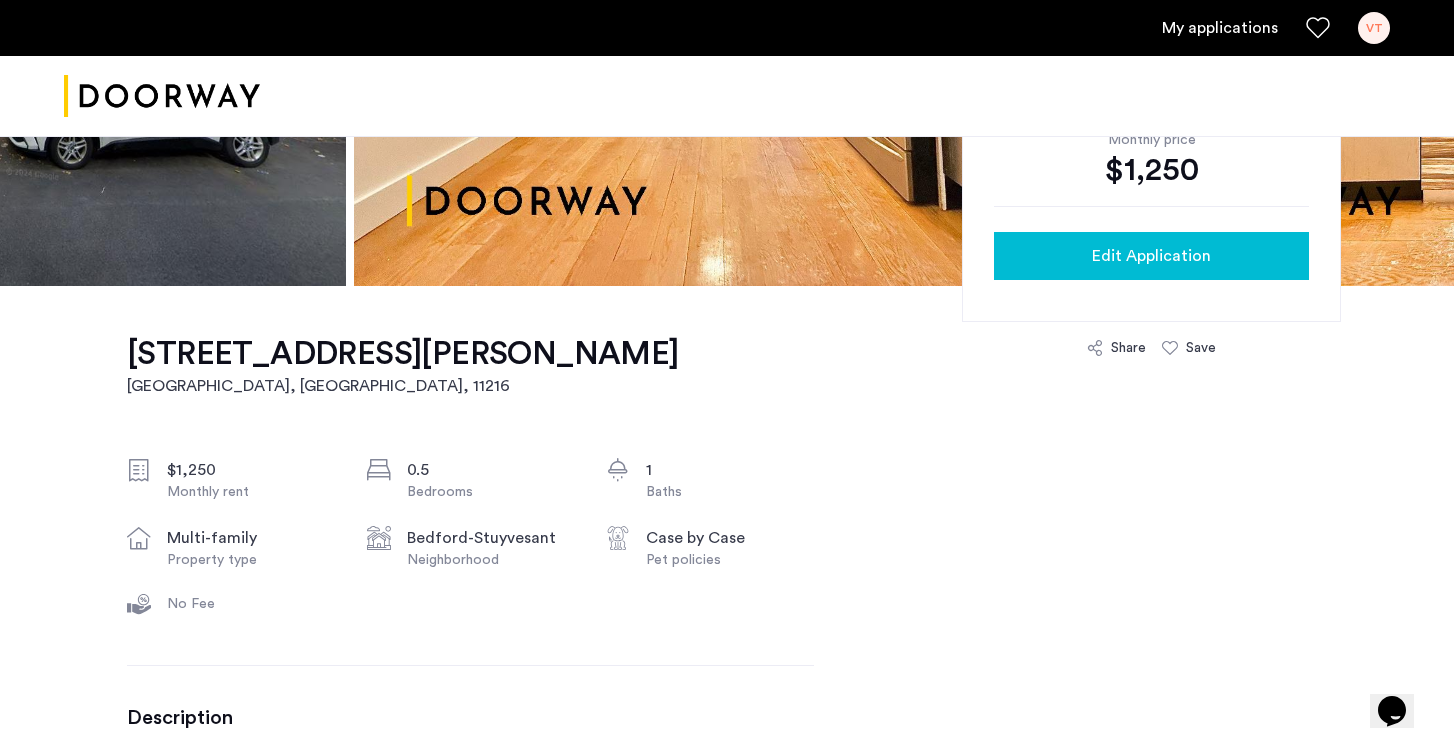 scroll, scrollTop: 0, scrollLeft: 0, axis: both 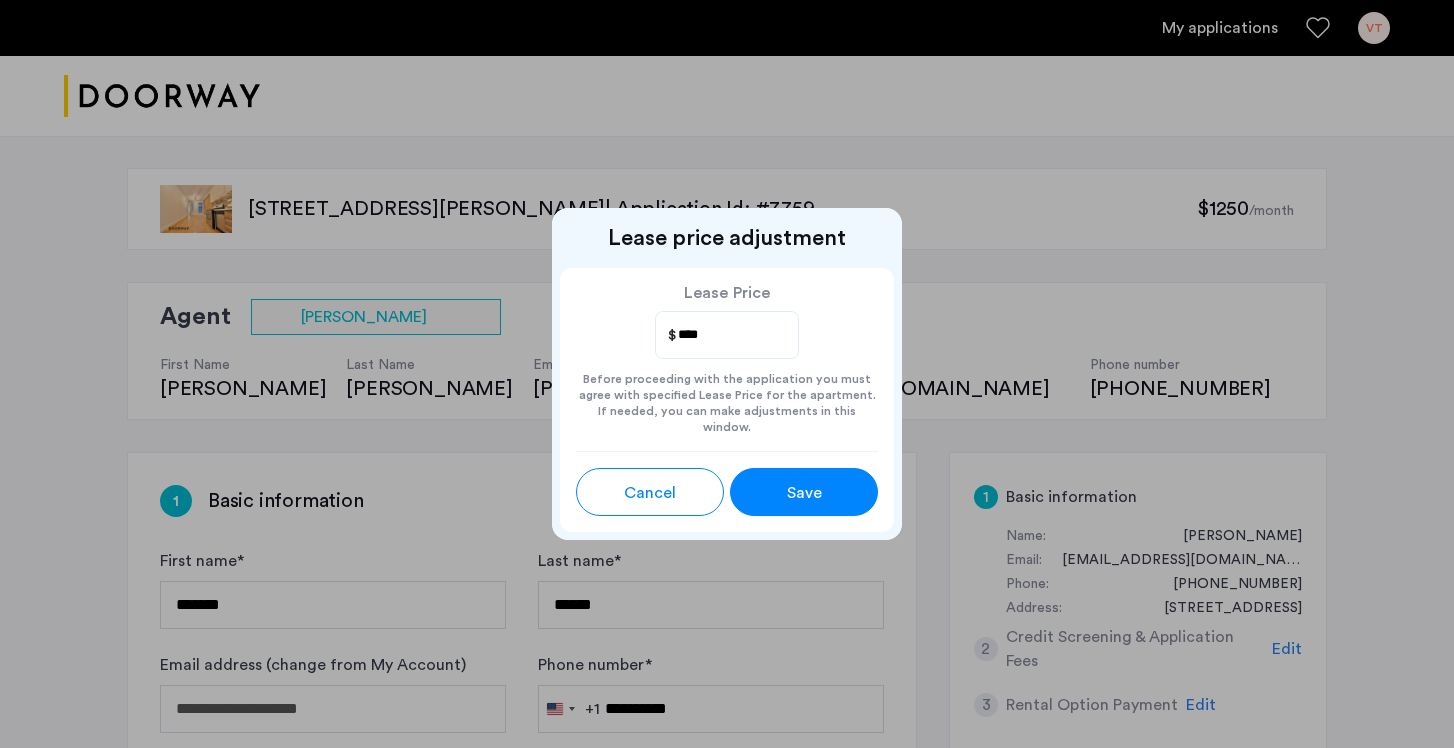 click on "Save" at bounding box center (804, 493) 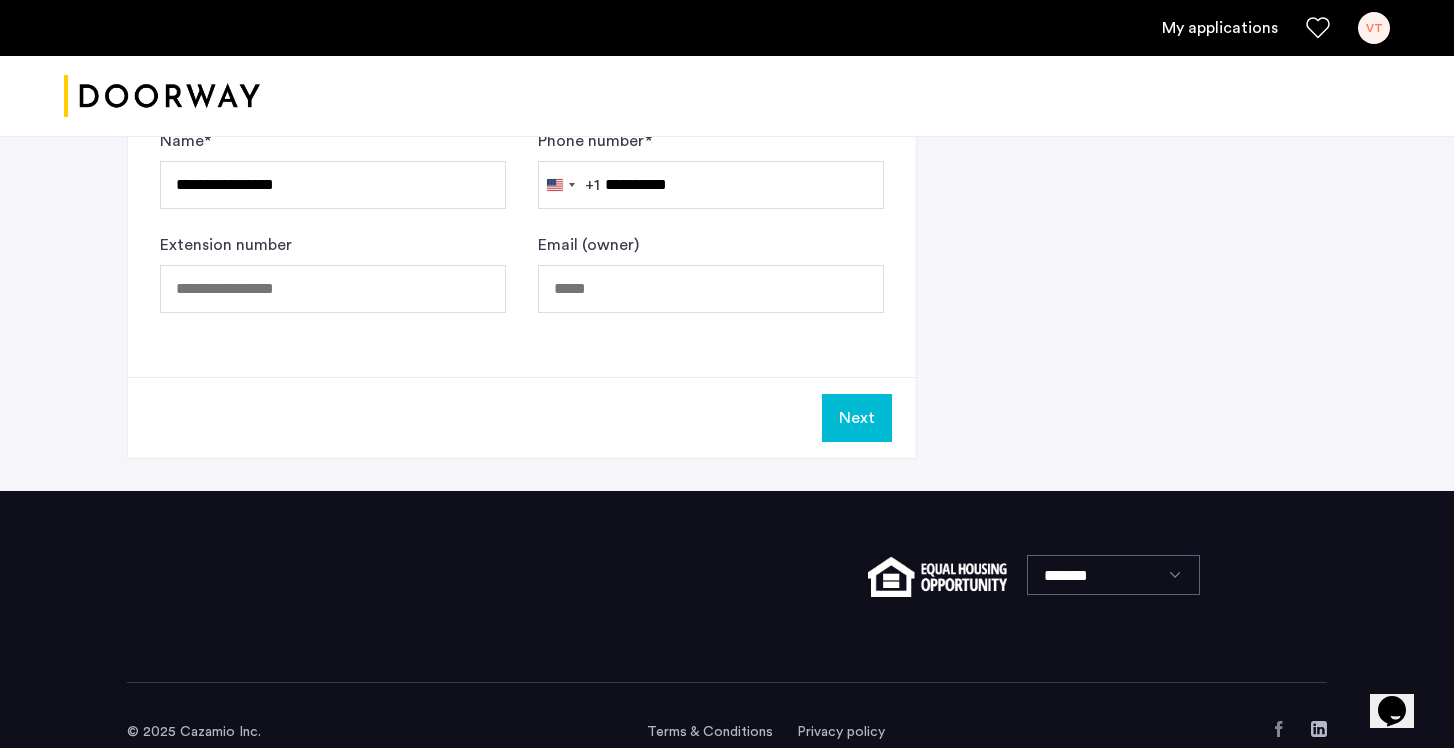 scroll, scrollTop: 1404, scrollLeft: 0, axis: vertical 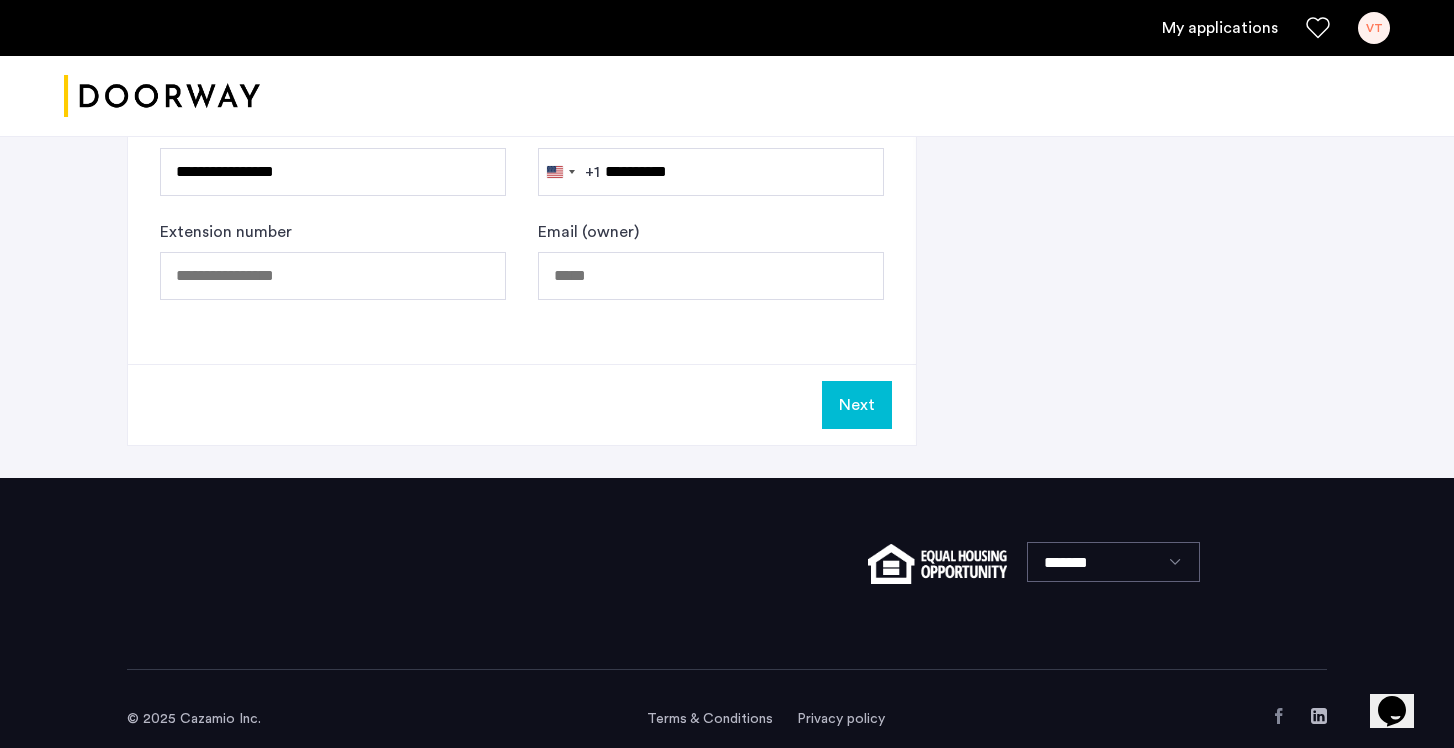 click on "Next" 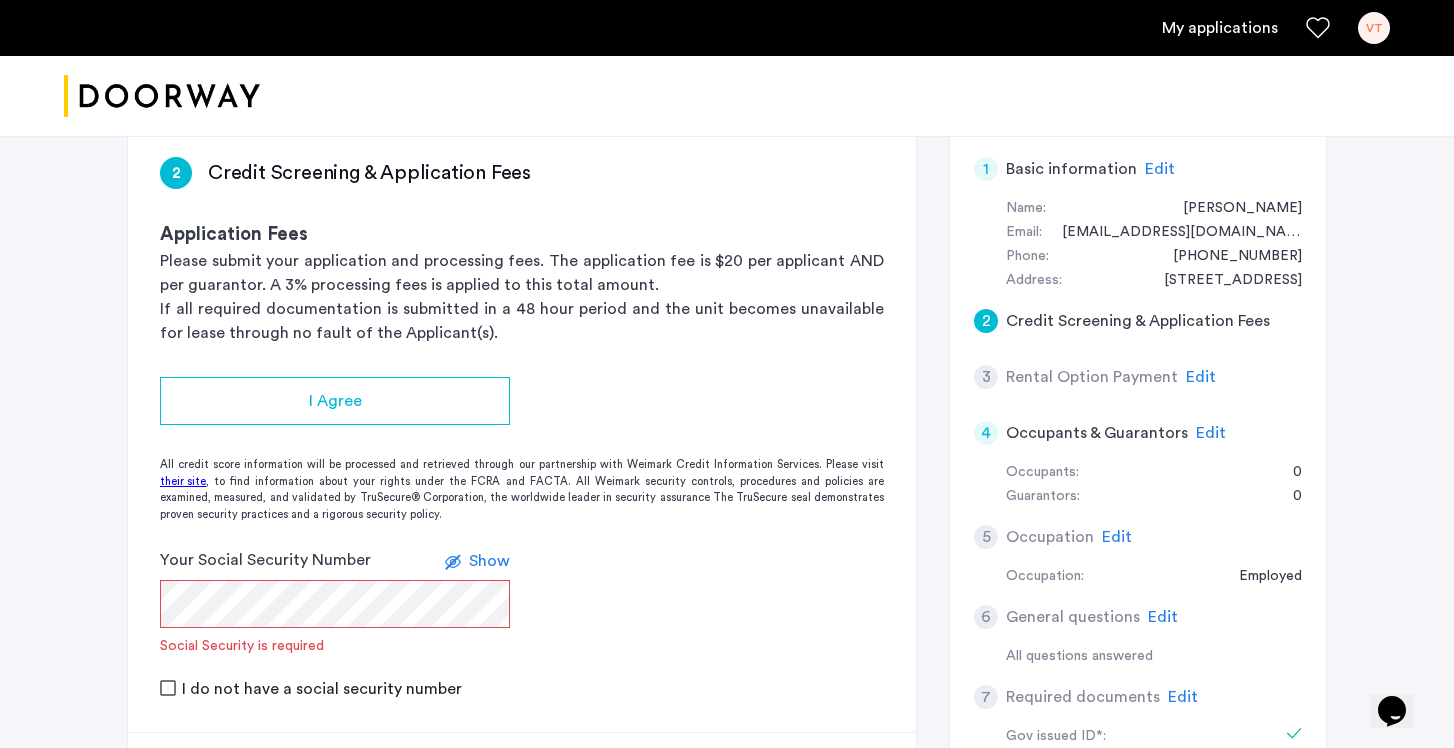 scroll, scrollTop: 332, scrollLeft: 0, axis: vertical 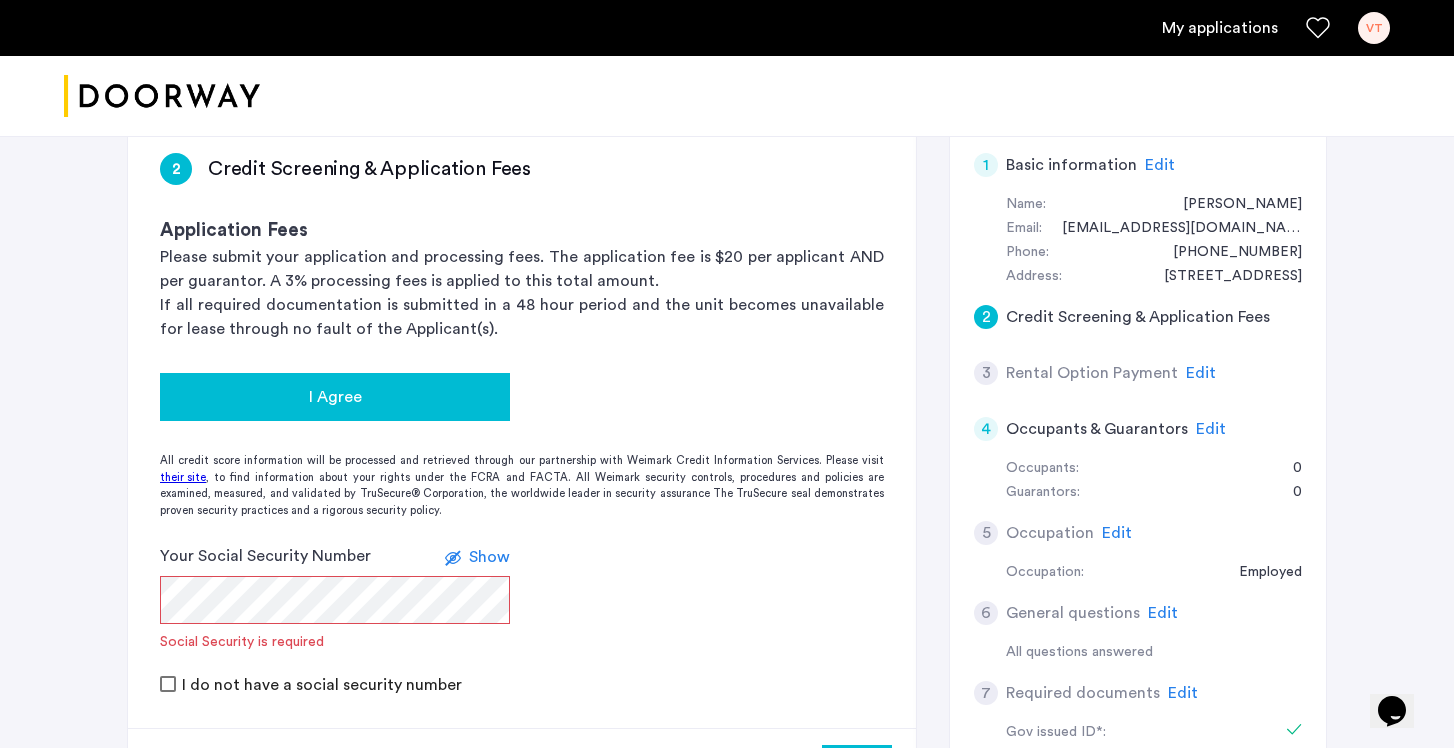 click on "I Agree" 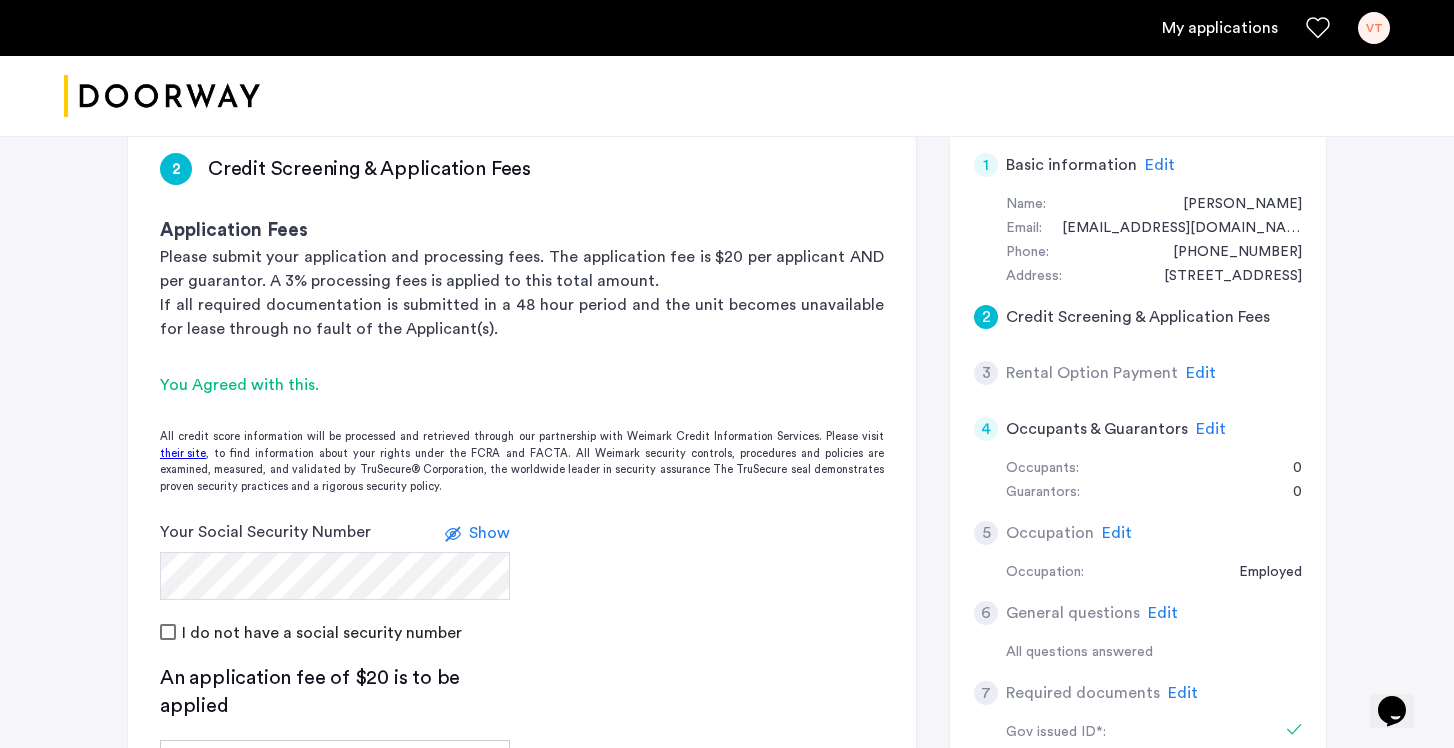 click on "Your Social Security Number Show I do not have a social security number" 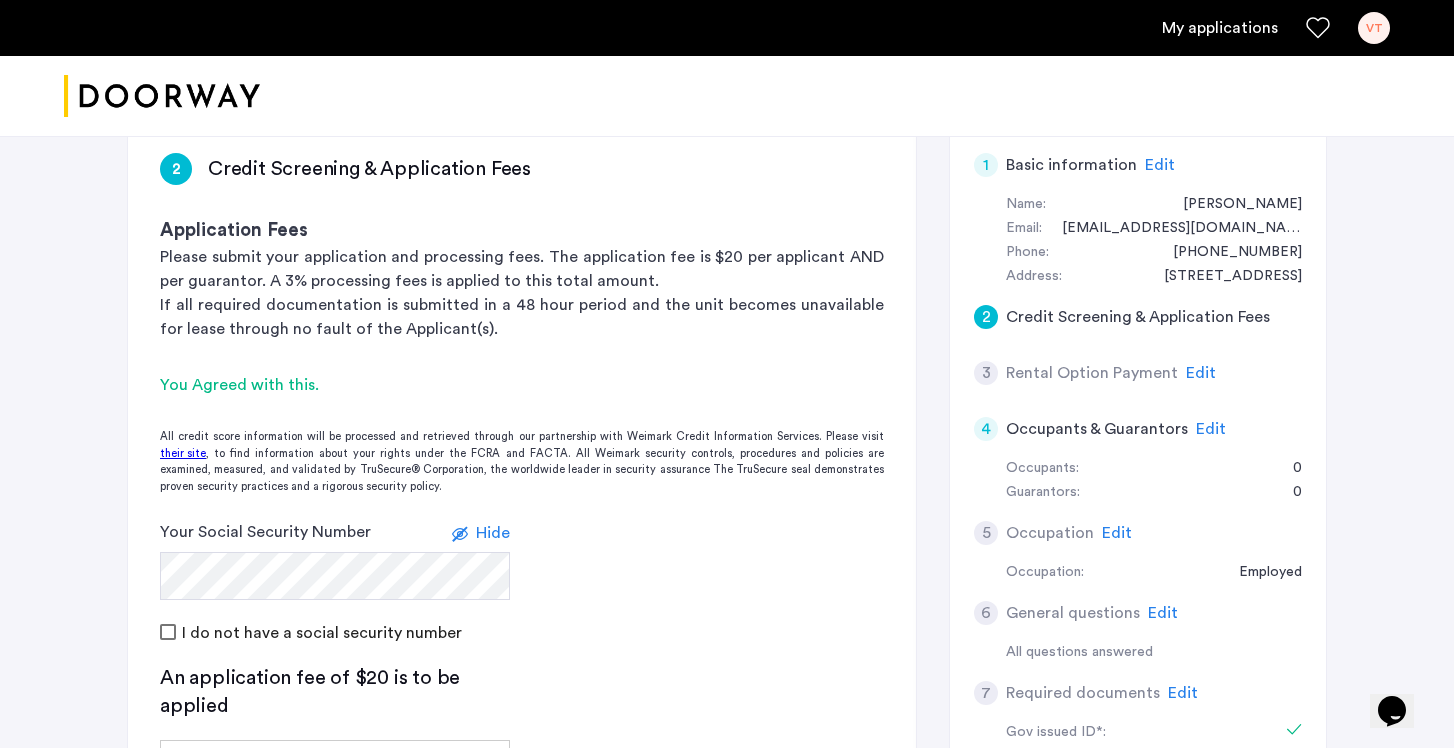 click on "Hide" 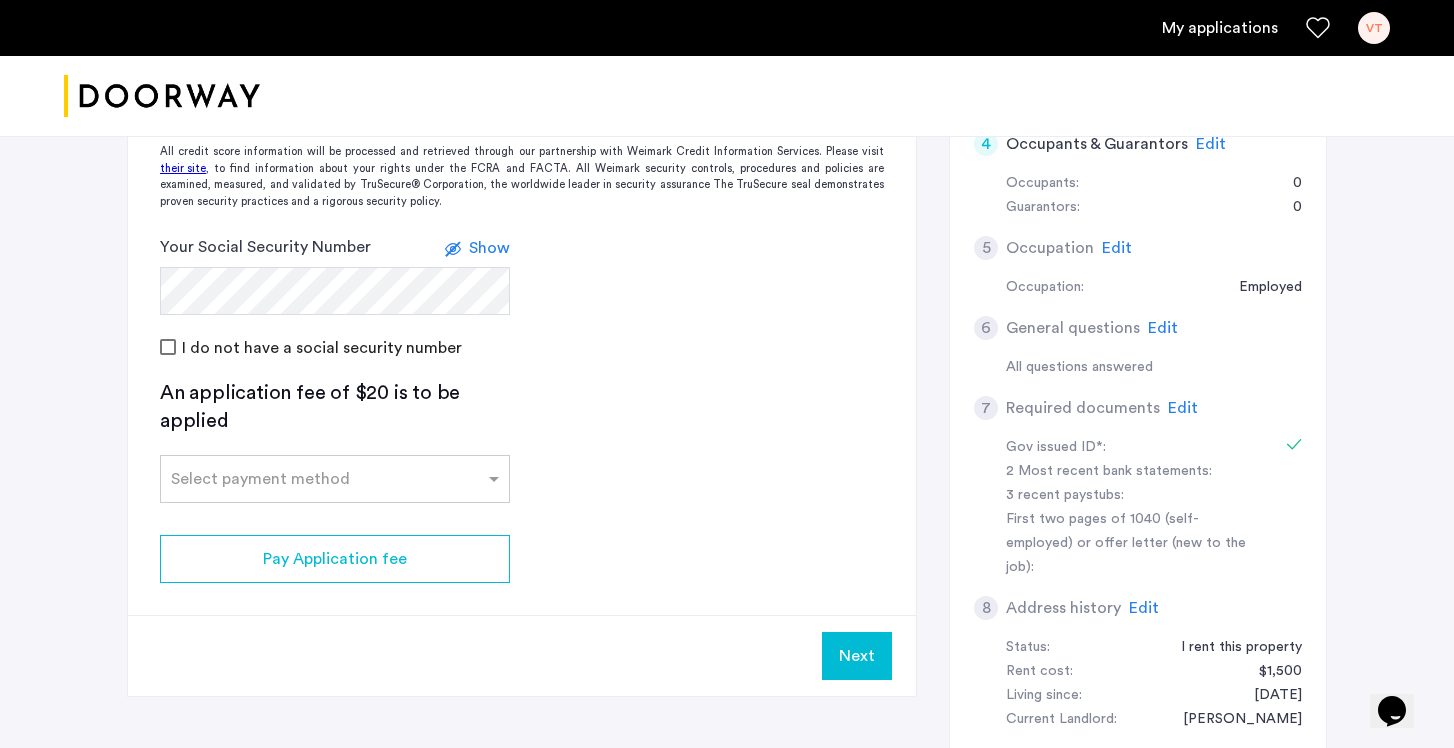 scroll, scrollTop: 640, scrollLeft: 0, axis: vertical 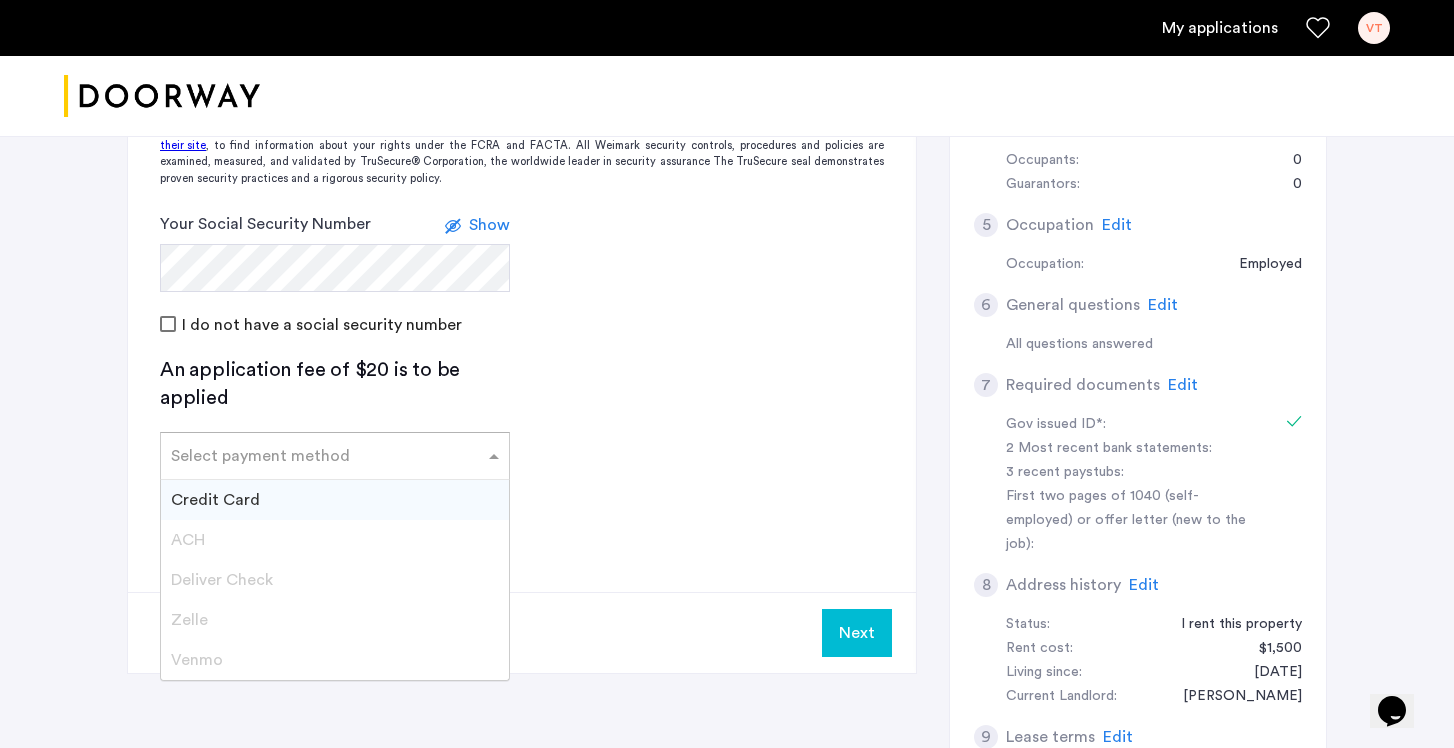 click 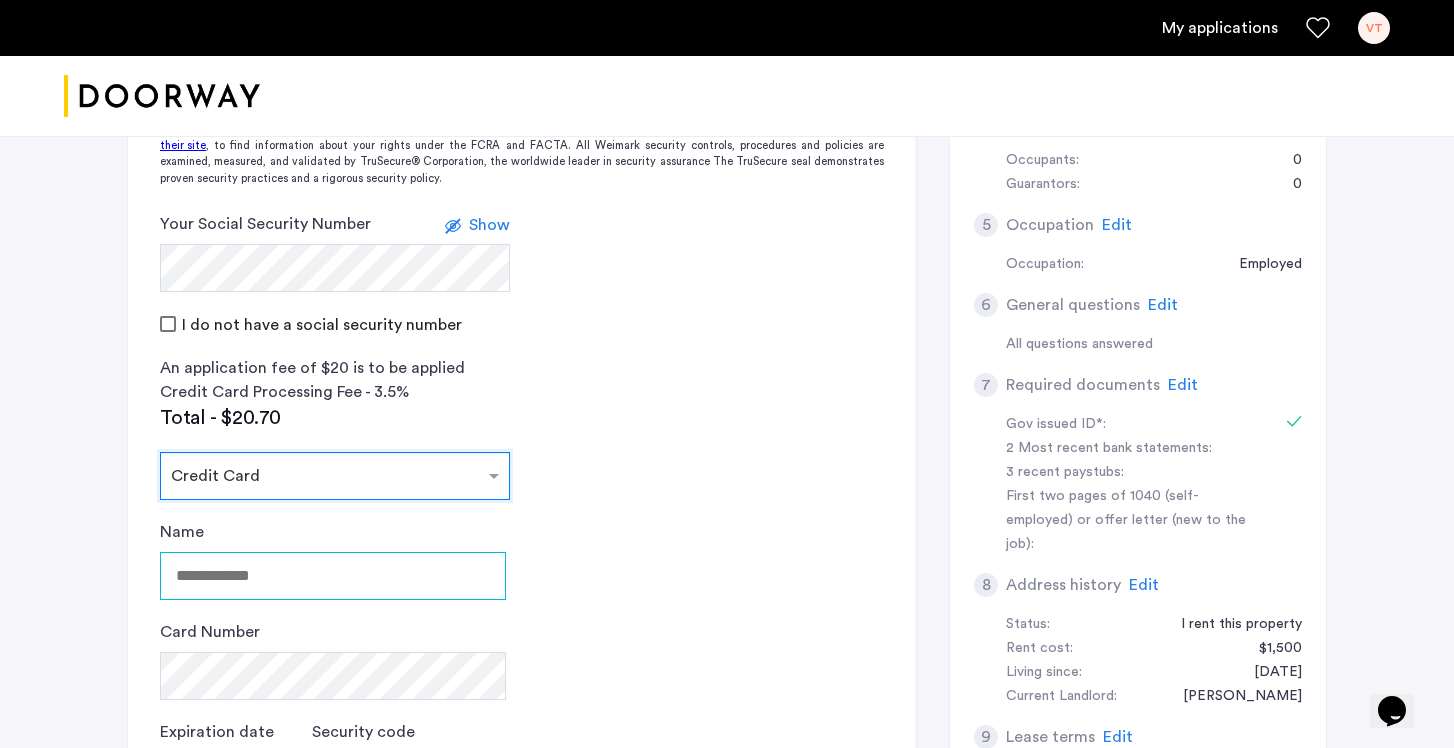 click on "Name" at bounding box center (333, 576) 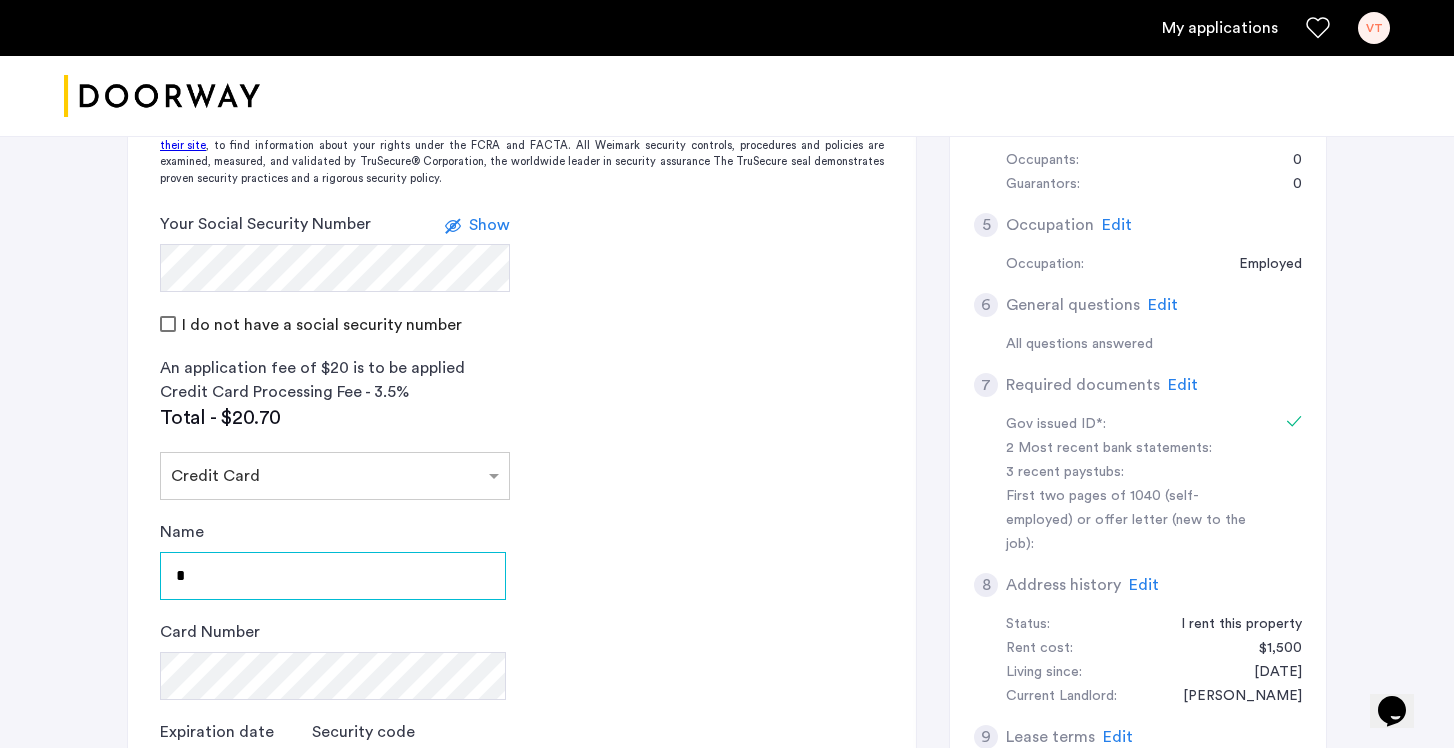 type on "**********" 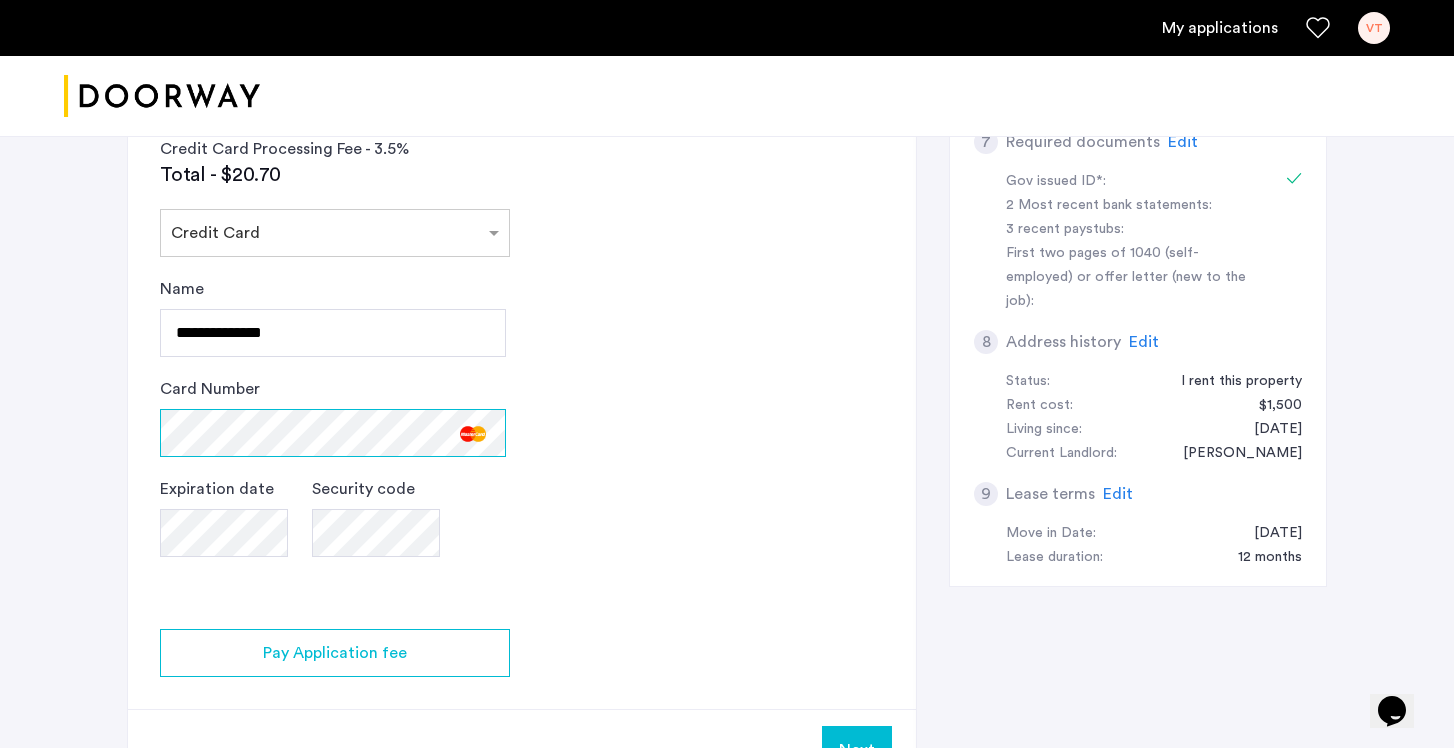 scroll, scrollTop: 902, scrollLeft: 0, axis: vertical 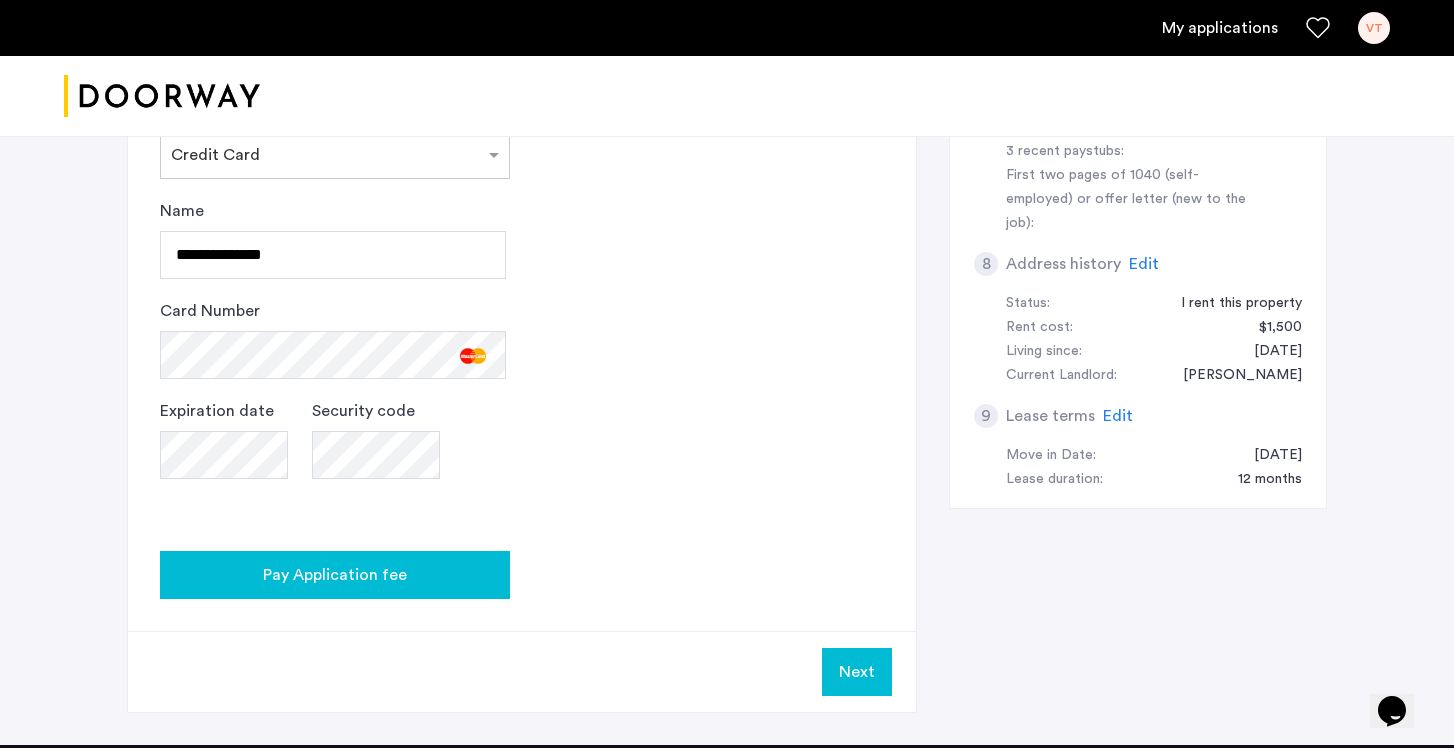 click on "Pay Application fee" 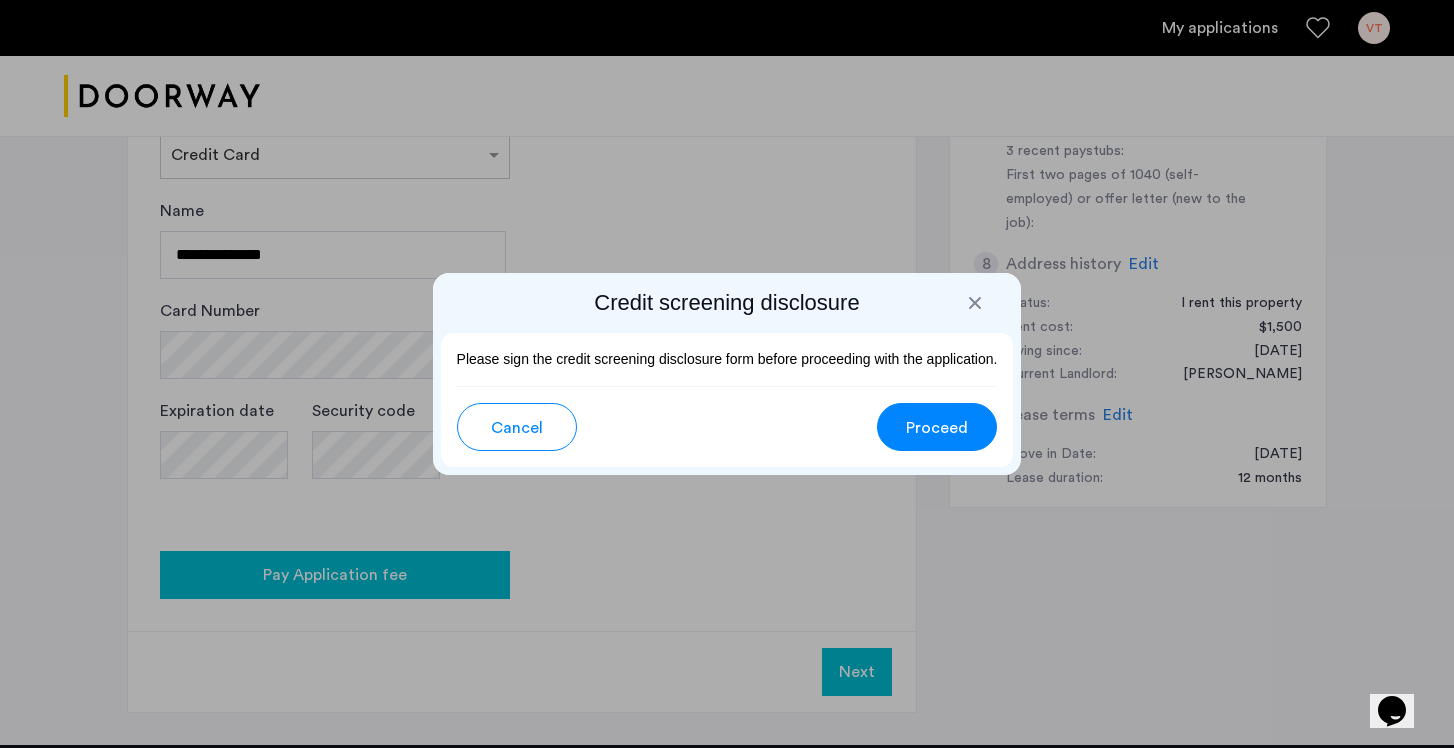 scroll, scrollTop: 0, scrollLeft: 0, axis: both 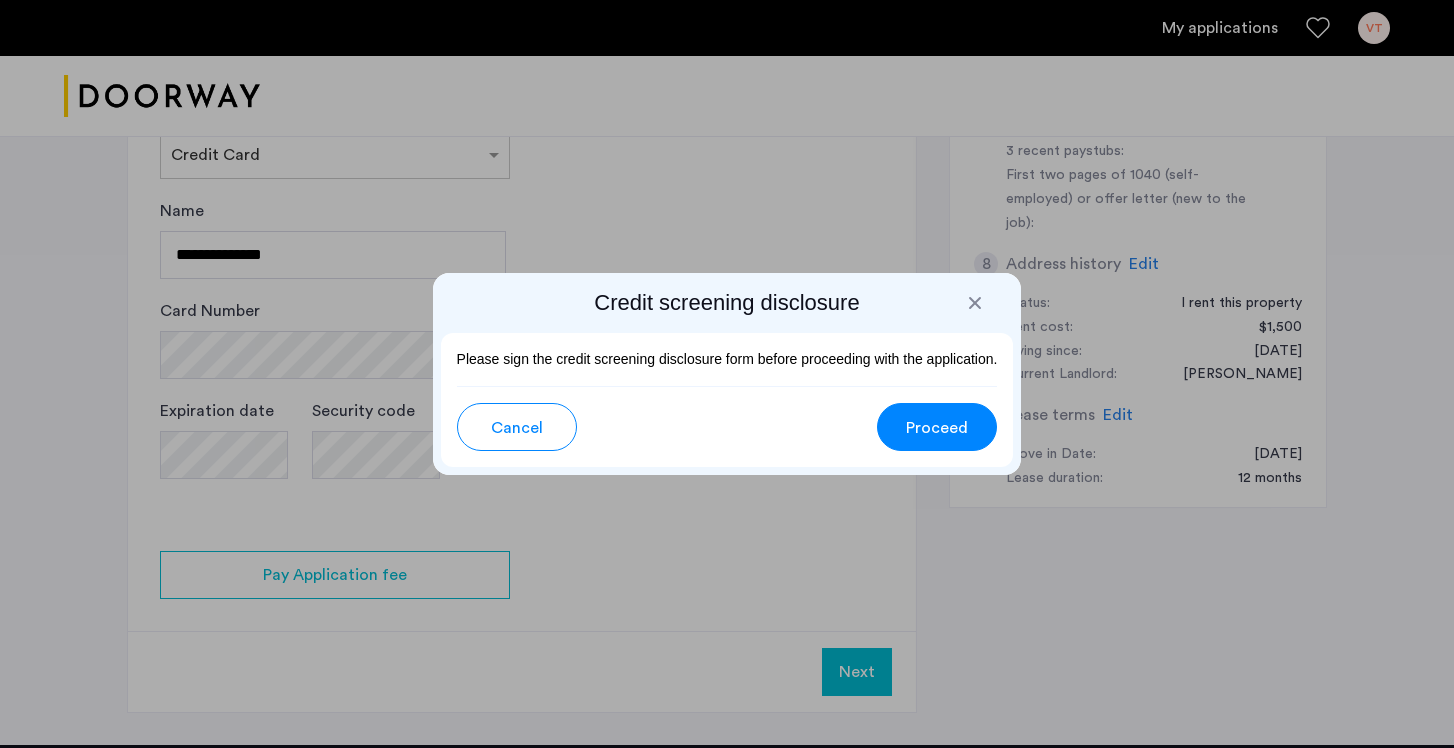 click on "Proceed" at bounding box center (937, 428) 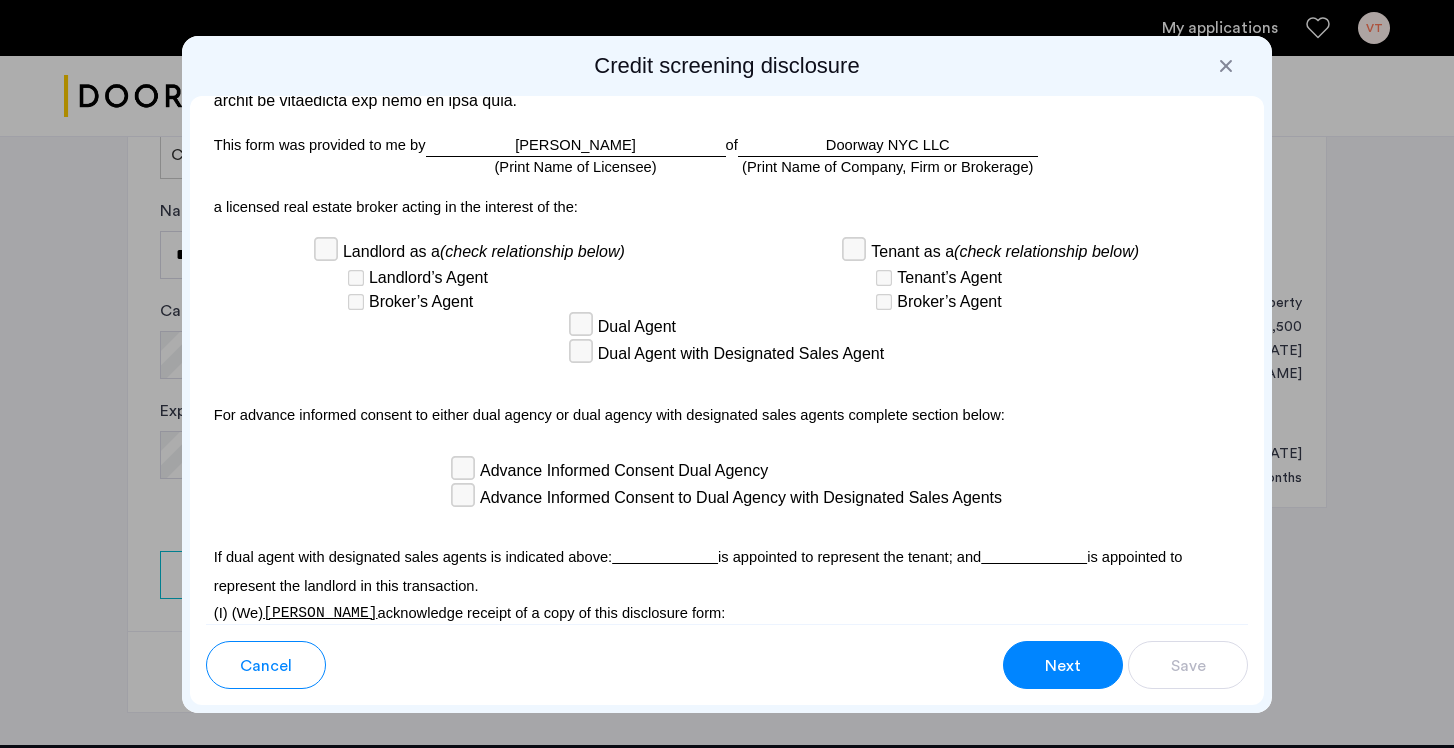 scroll, scrollTop: 5883, scrollLeft: 0, axis: vertical 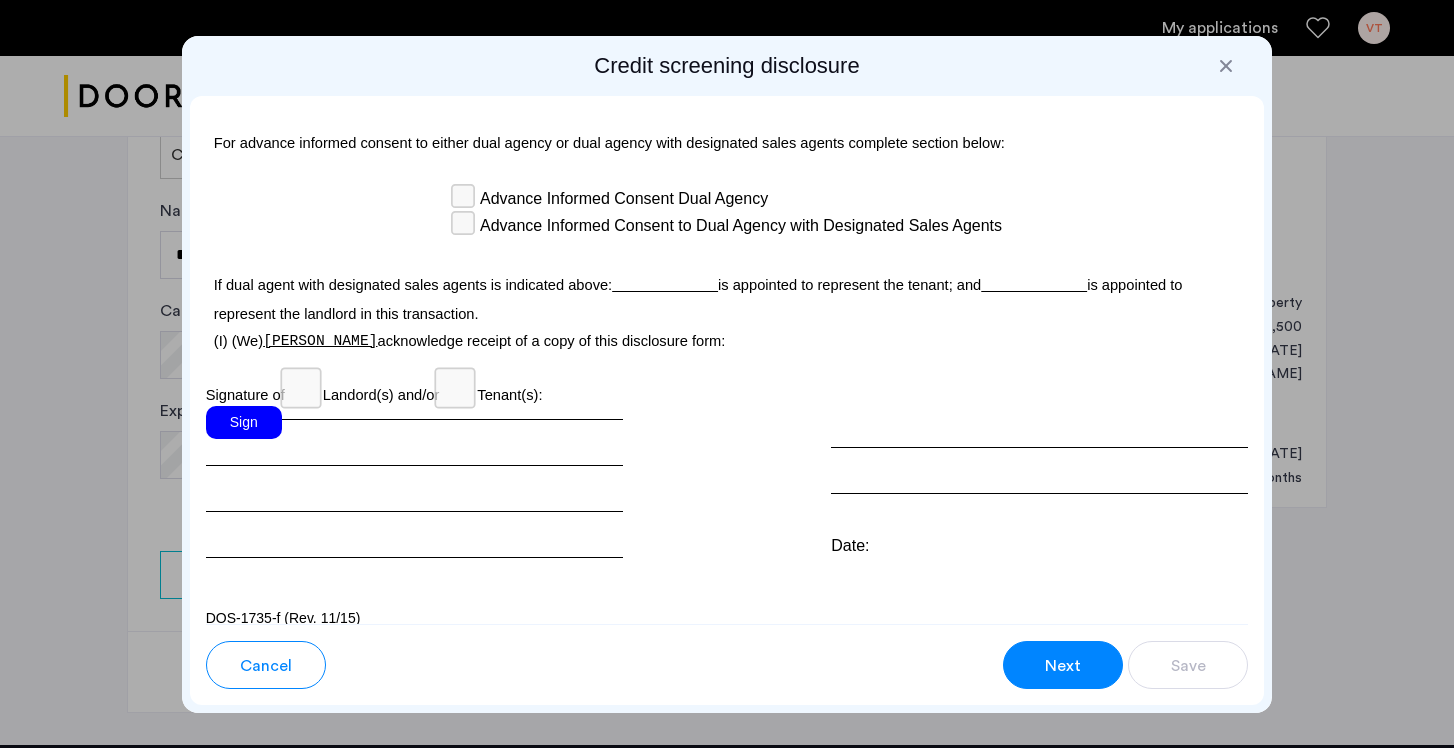 click on "Sign" at bounding box center [244, 422] 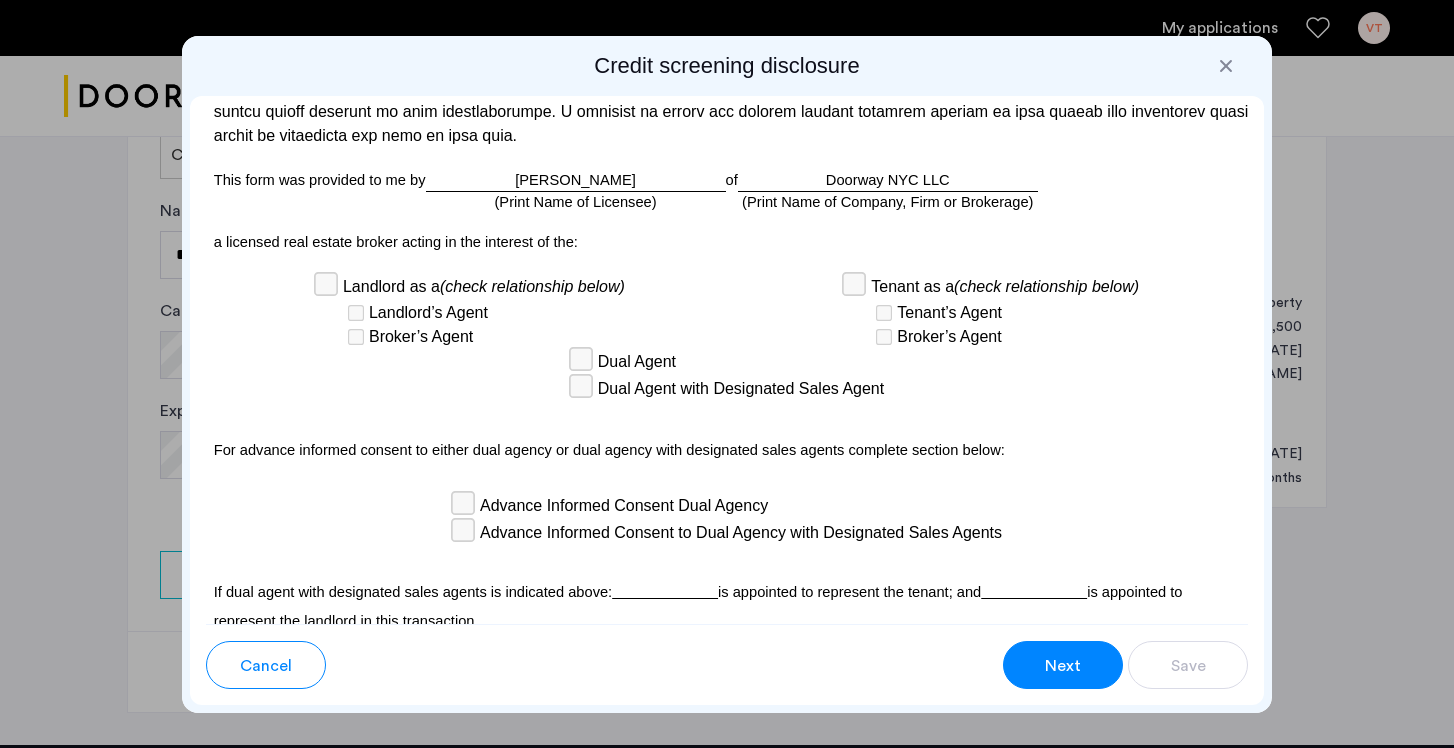 scroll, scrollTop: 5883, scrollLeft: 0, axis: vertical 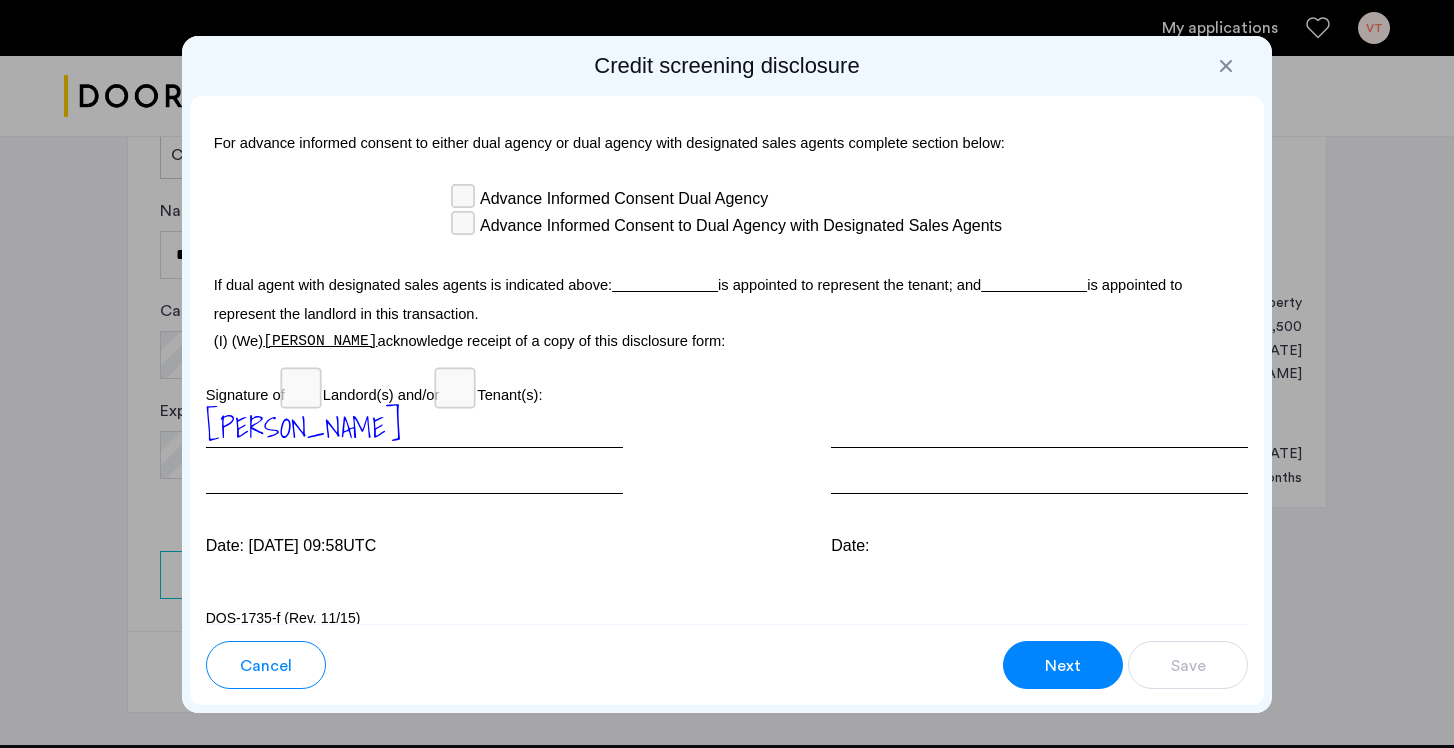 click on "Next" at bounding box center (1063, 666) 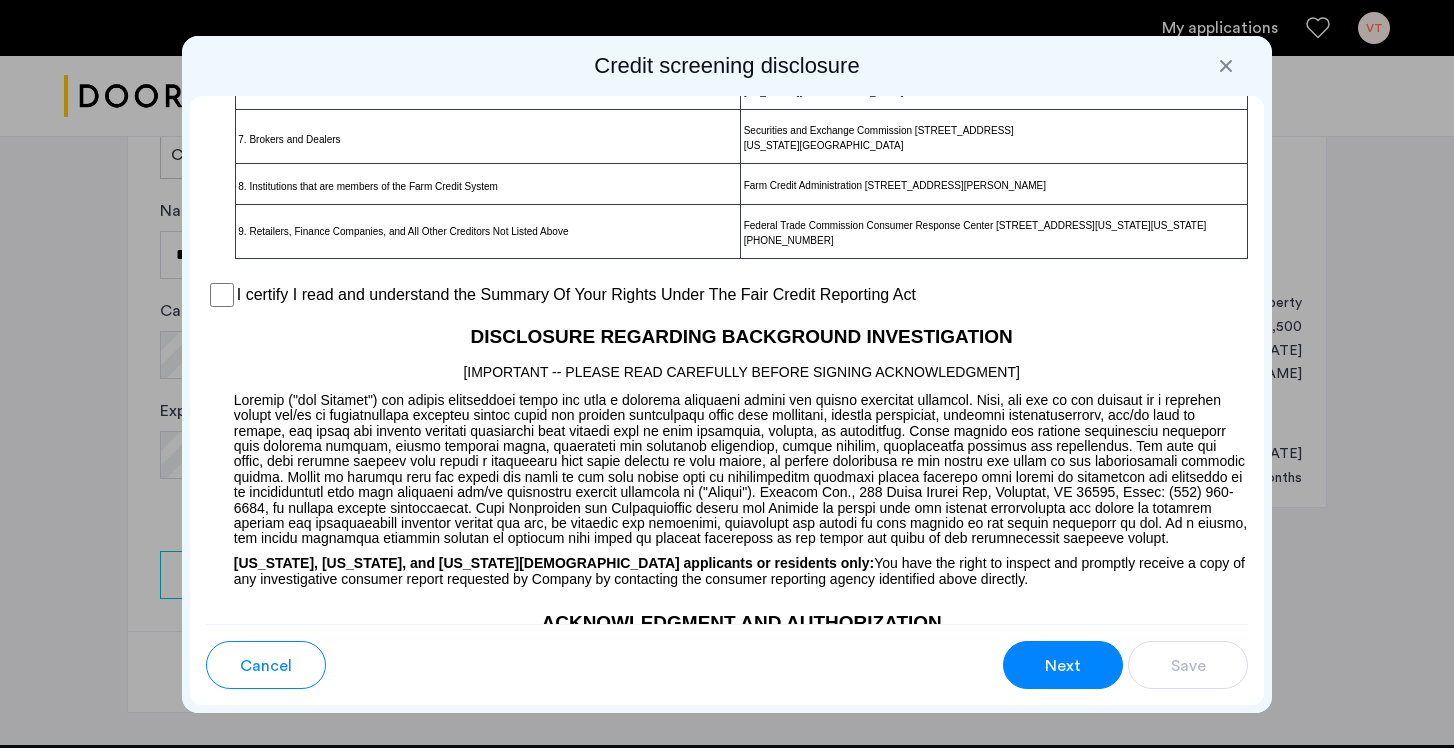 scroll, scrollTop: 1538, scrollLeft: 0, axis: vertical 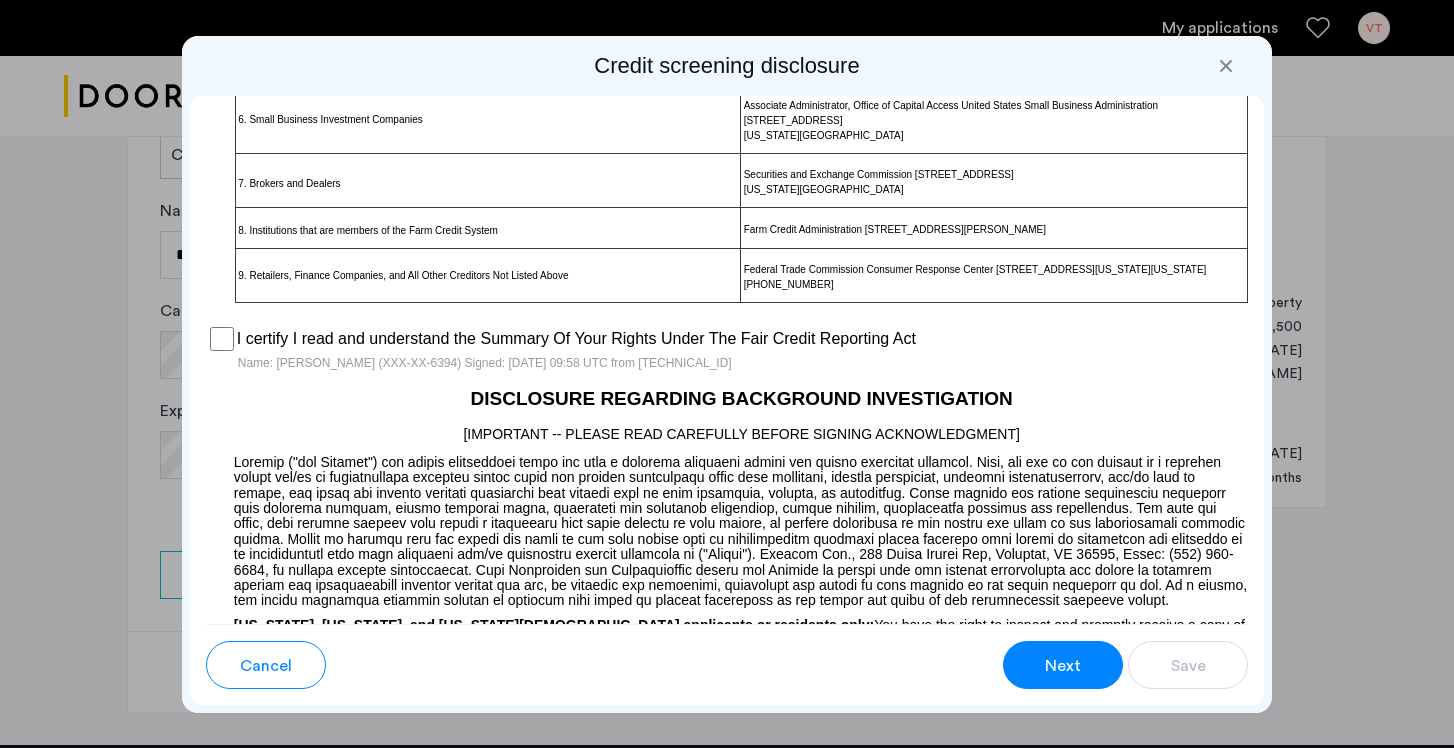click on "Next" at bounding box center [1063, 665] 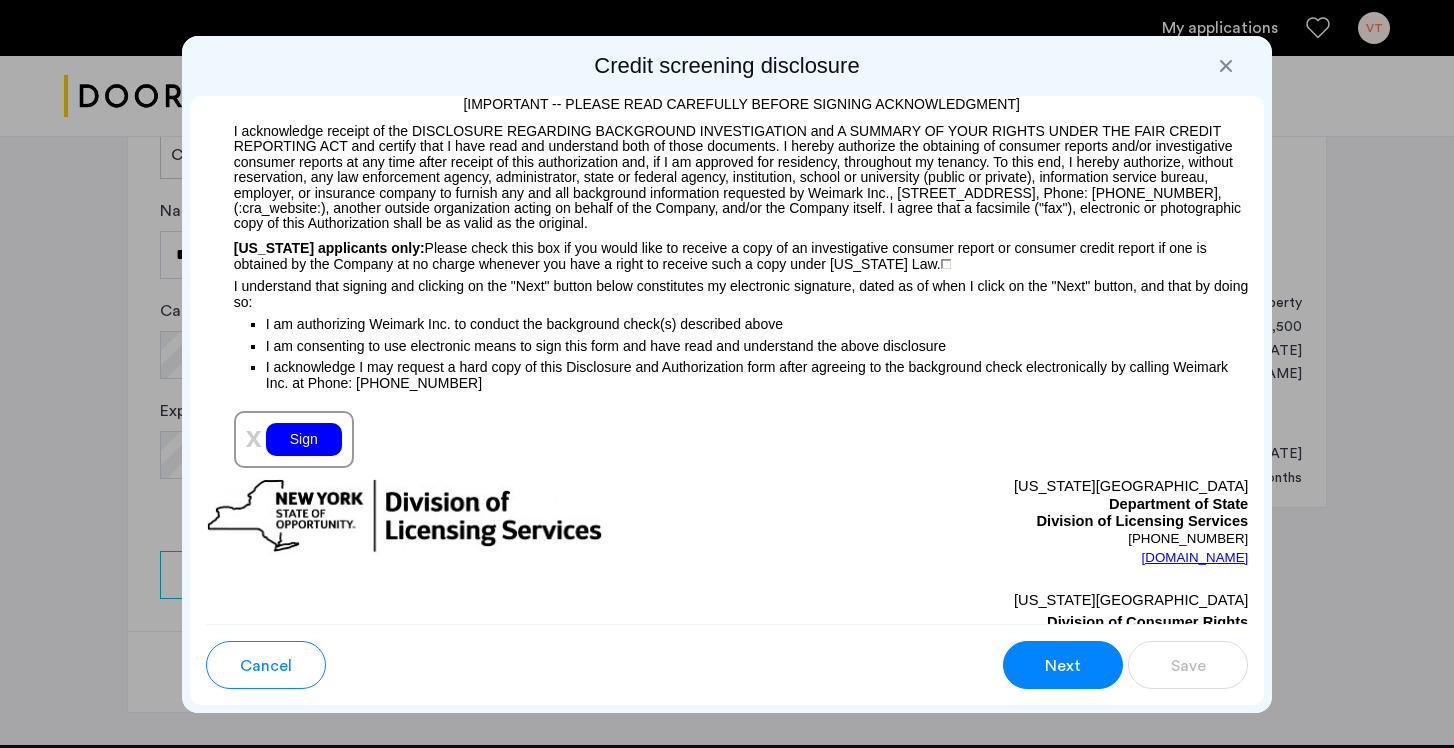 scroll, scrollTop: 2255, scrollLeft: 0, axis: vertical 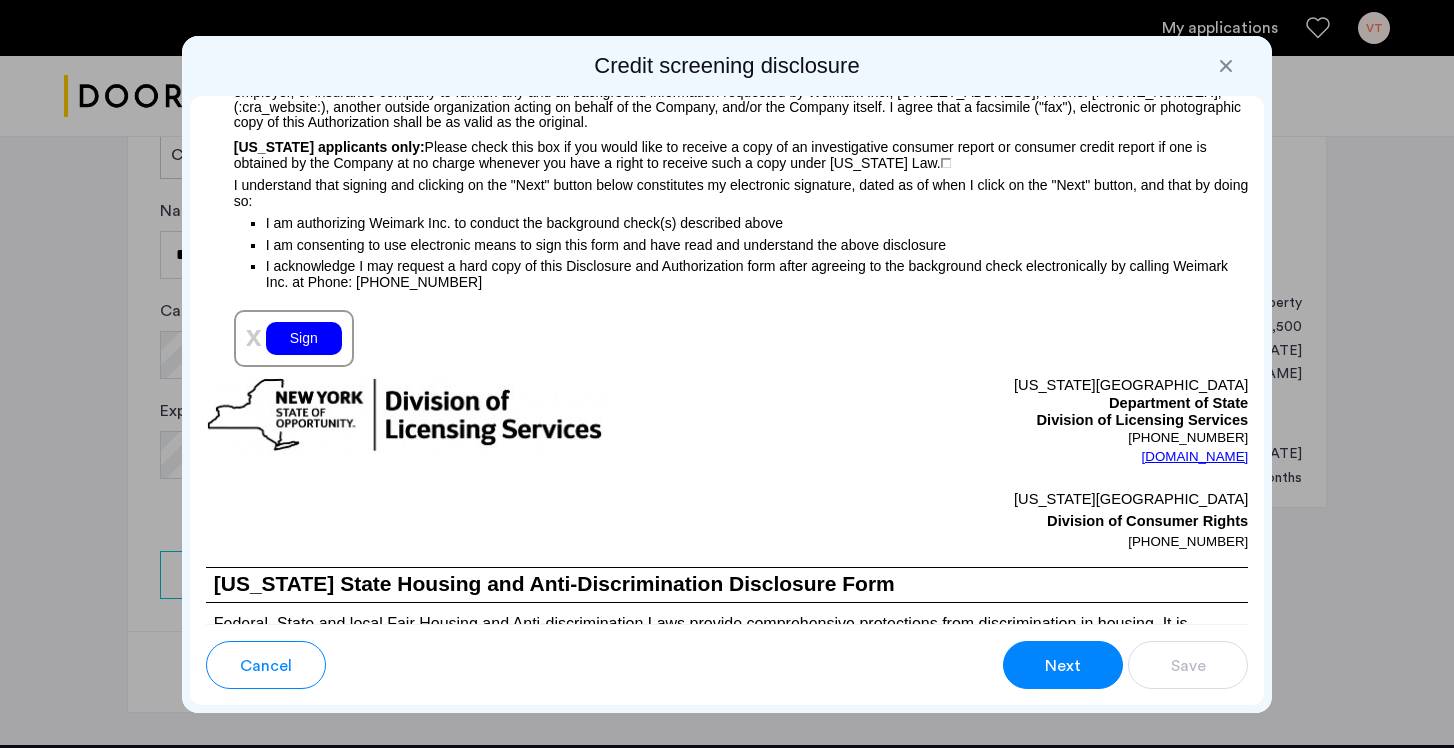 click on "Sign" at bounding box center [304, 338] 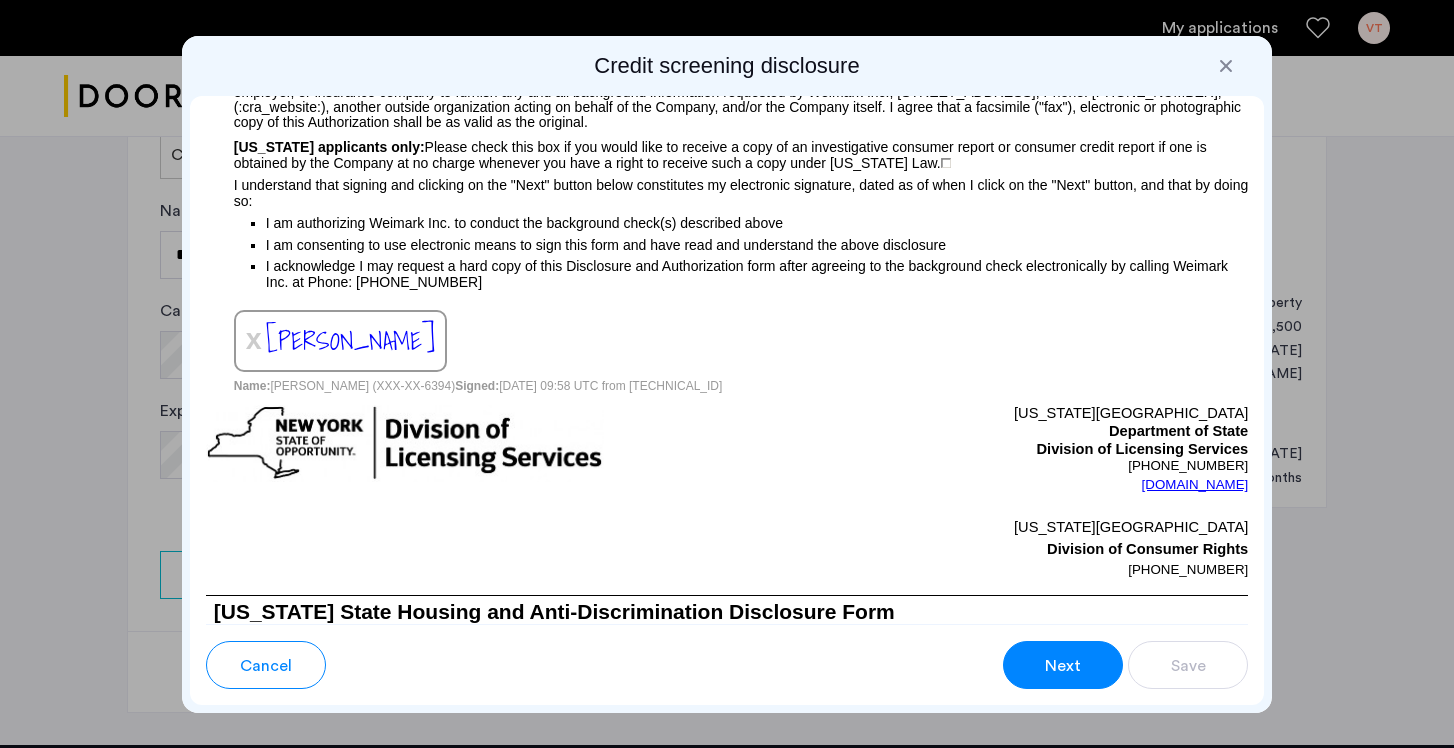click on "Next" at bounding box center [1063, 665] 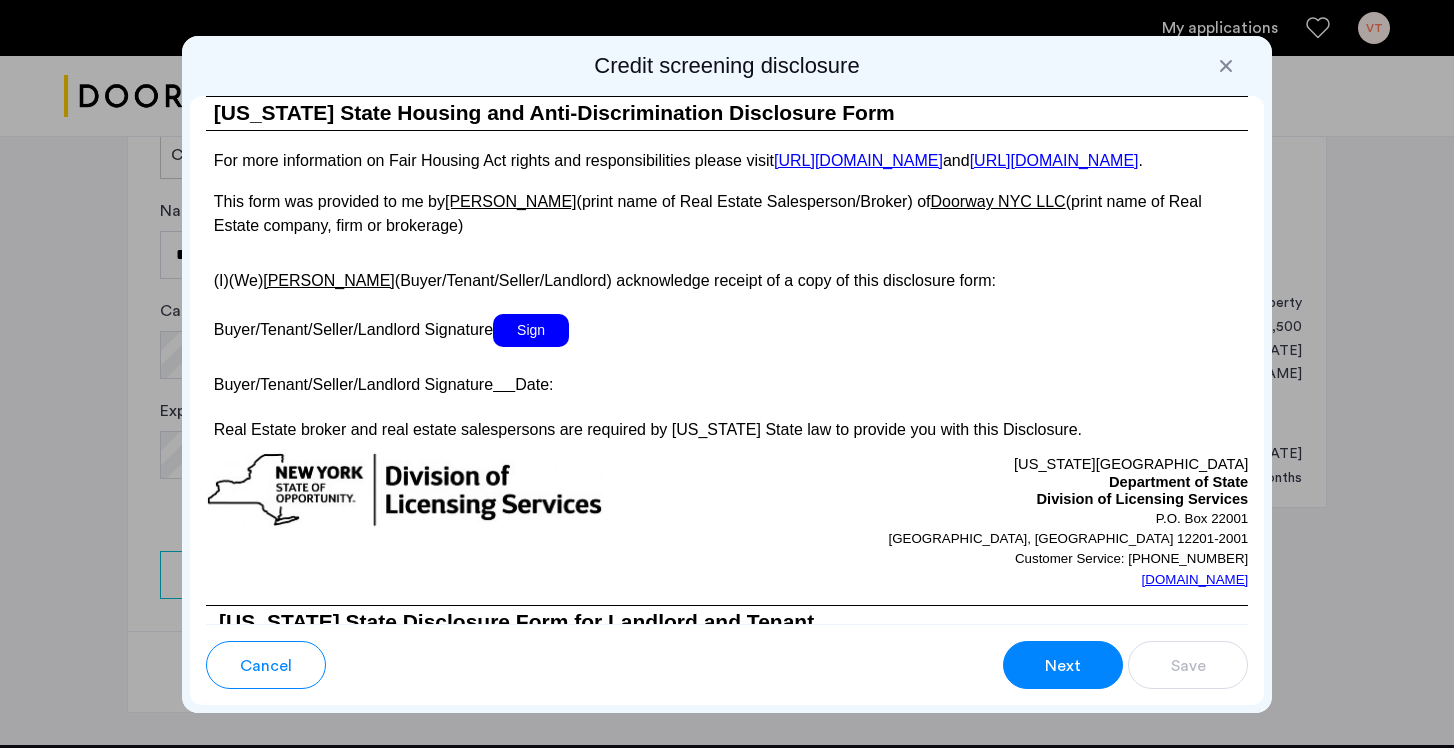scroll, scrollTop: 3723, scrollLeft: 0, axis: vertical 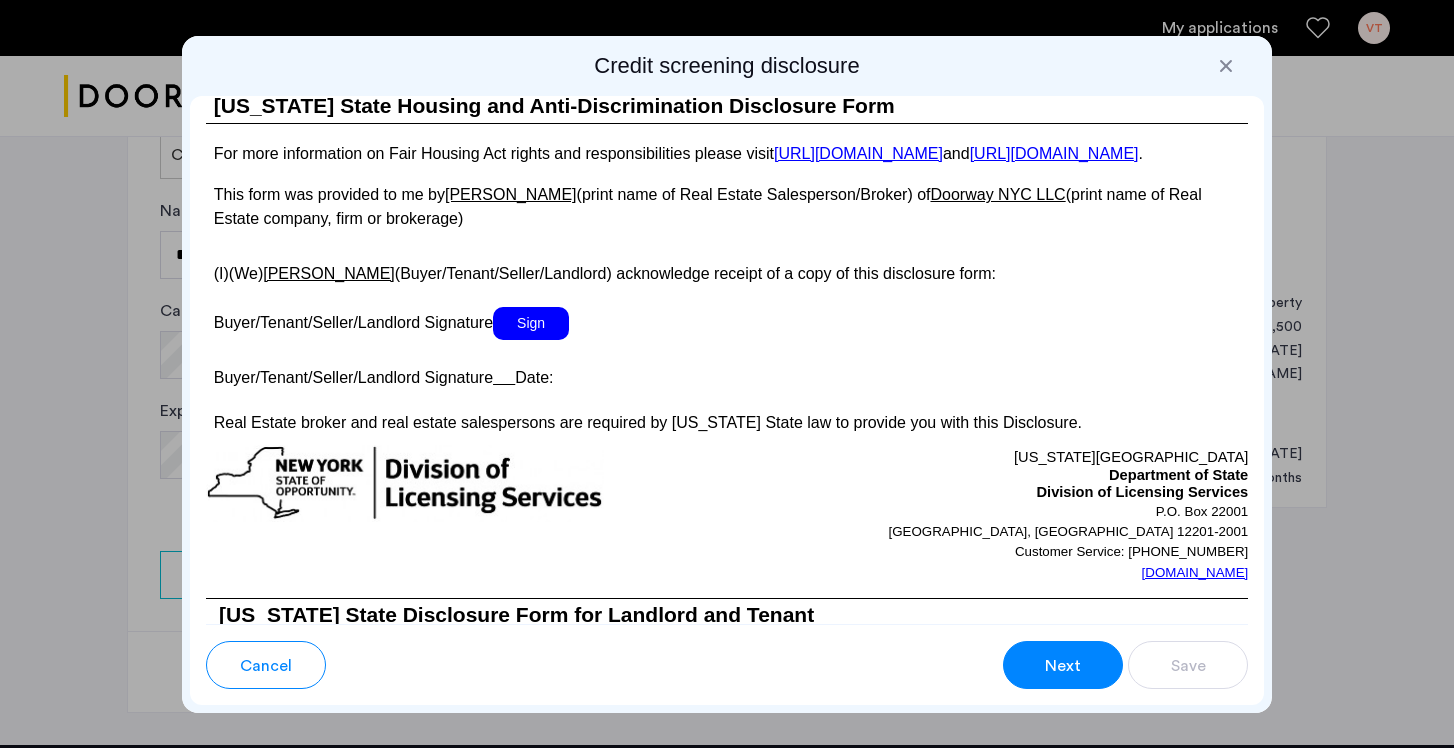 click on "Sign" at bounding box center (531, 323) 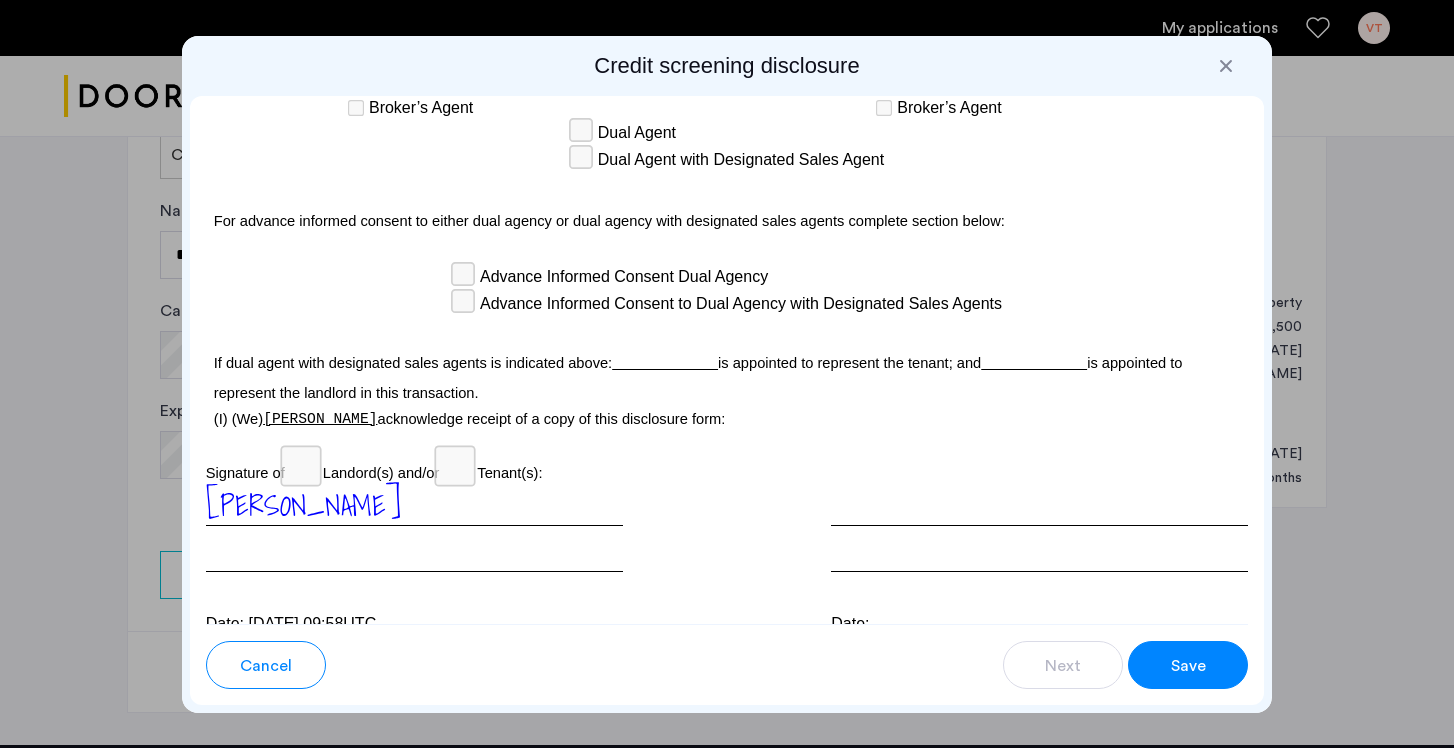 scroll, scrollTop: 5932, scrollLeft: 0, axis: vertical 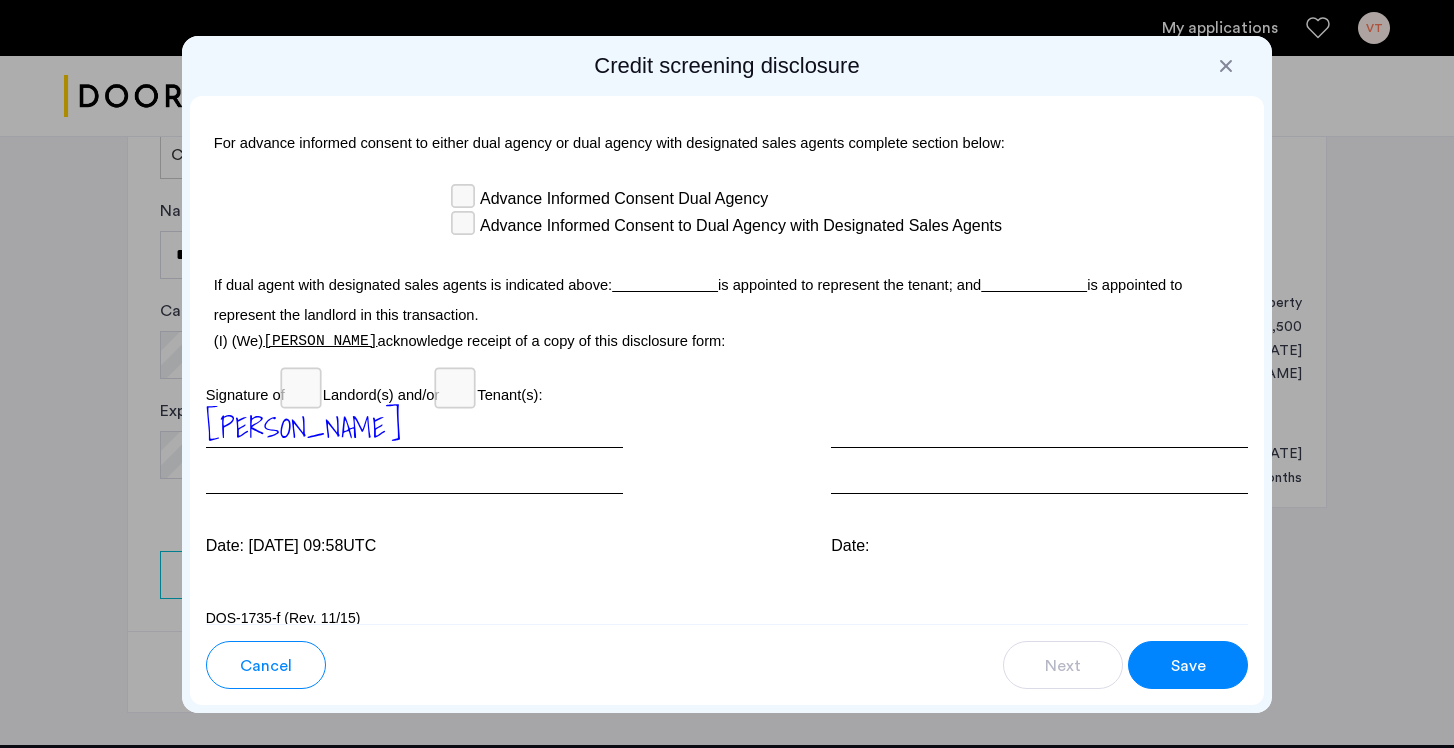 click on "Save" at bounding box center [1188, 665] 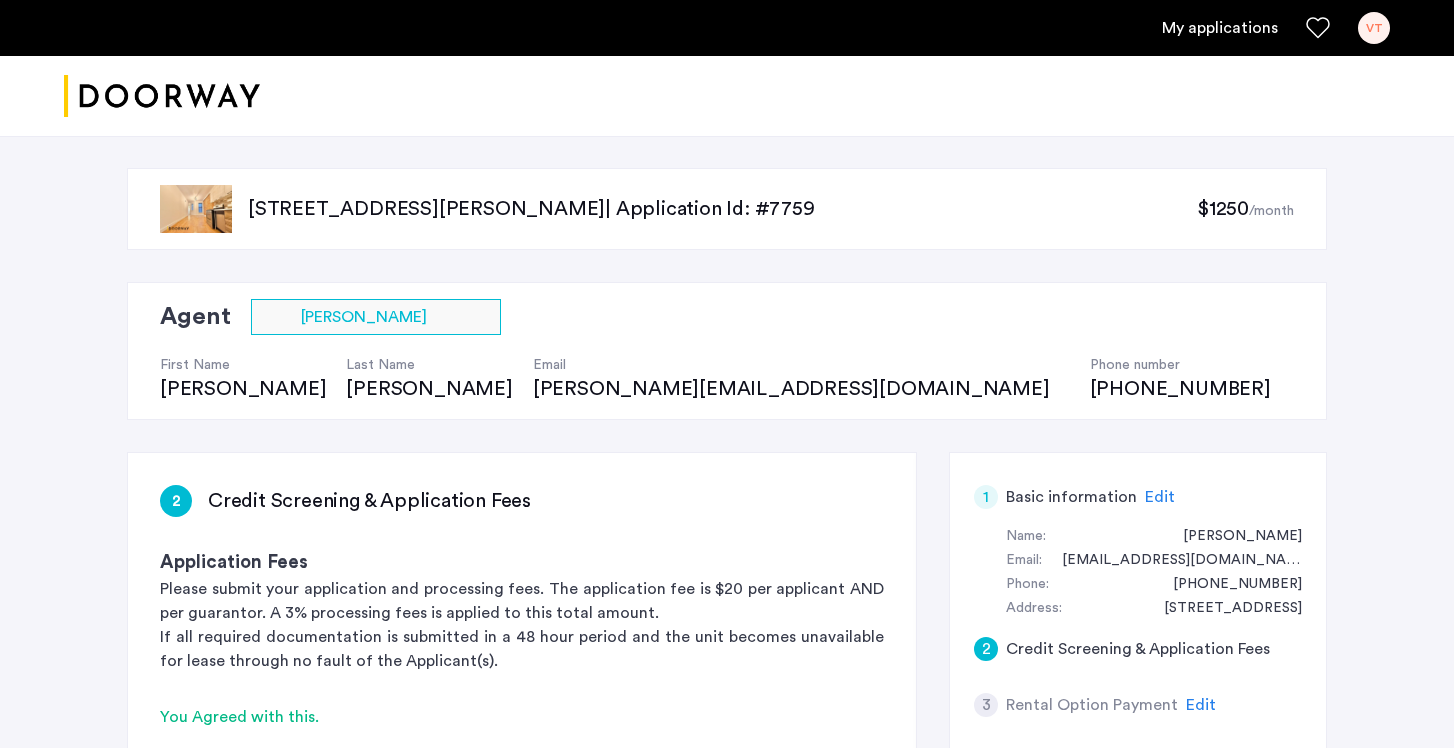 scroll, scrollTop: 961, scrollLeft: 0, axis: vertical 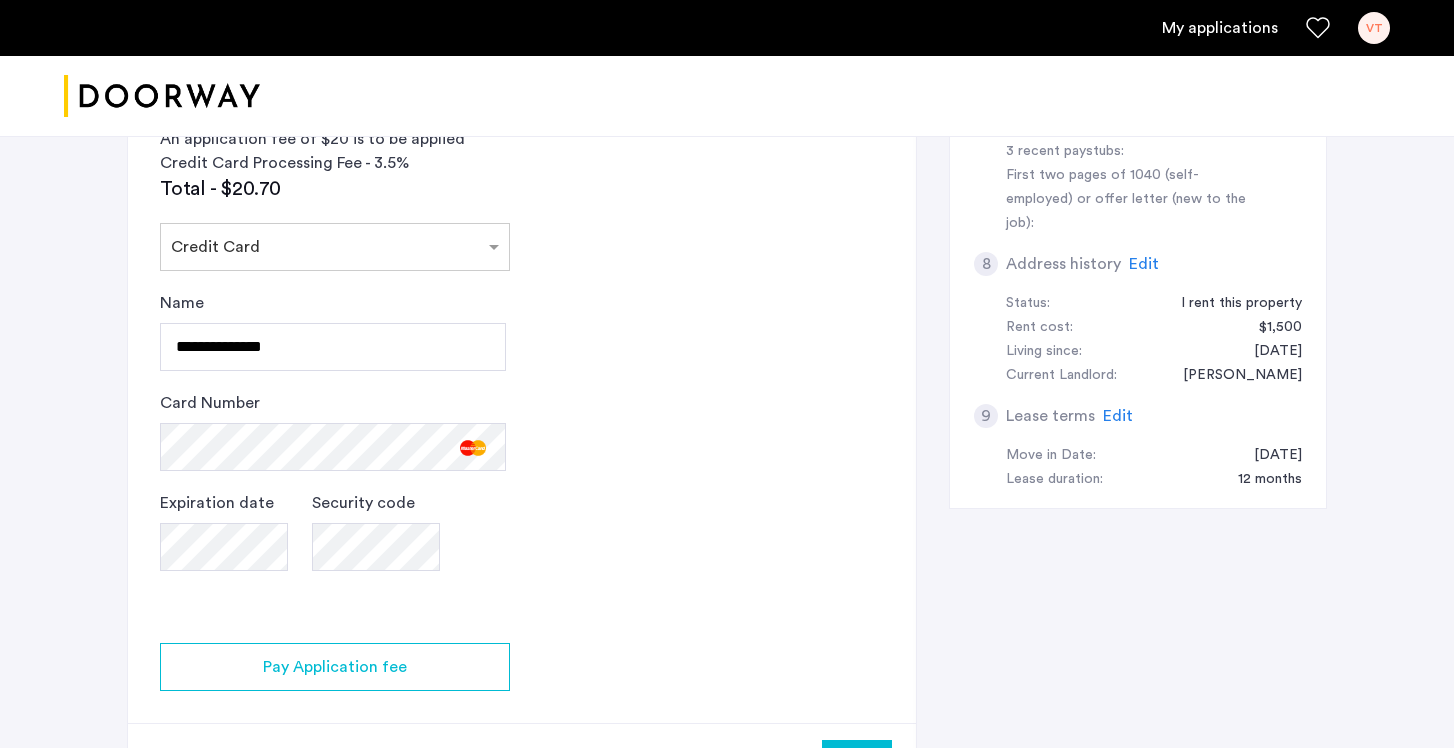 click on "2 Credit Screening & Application Fees Application Fees Please submit your application and processing fees. The application fee is $20 per applicant AND per guarantor. A 3% processing fees is applied to this total amount. If all required documentation is submitted in a 48 hour period and the unit becomes unavailable for lease through no fault of the Applicant(s).  You Agreed with this.  All credit score information will be processed and retrieved through our partnership with Weimark Credit Information Services. Please visit  their site , to find information about your rights under the FCRA and FACTA. All Weimark security controls, procedures and policies are examined, measured, and validated by TruSecure® Corporation, the worldwide leader in security assurance The TruSecure seal demonstrates proven security practices and a rigorous security policy. Your Social Security Number Show I do not have a social security number View Disclosure An application fee of $20 is to be applied Total - $20.70 ×  Credit Card" 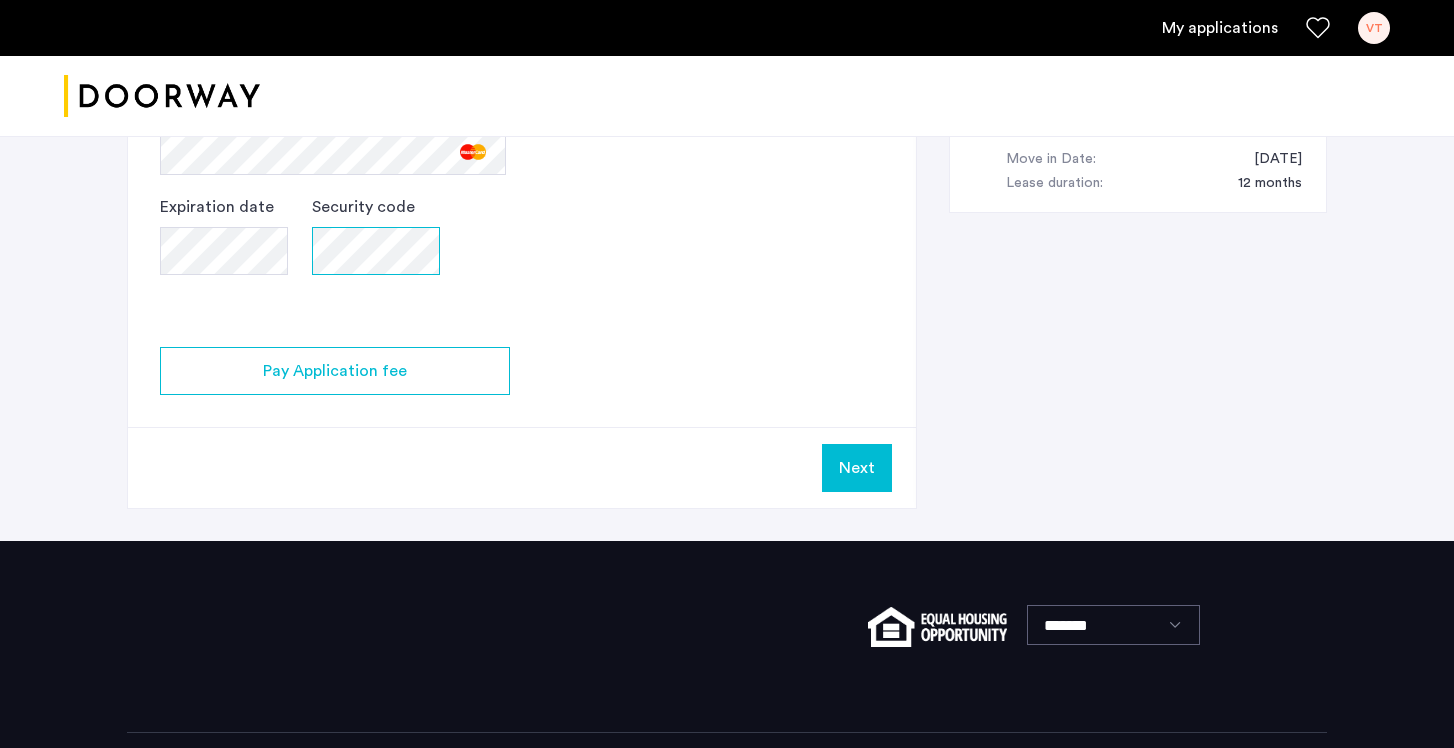 scroll, scrollTop: 1341, scrollLeft: 0, axis: vertical 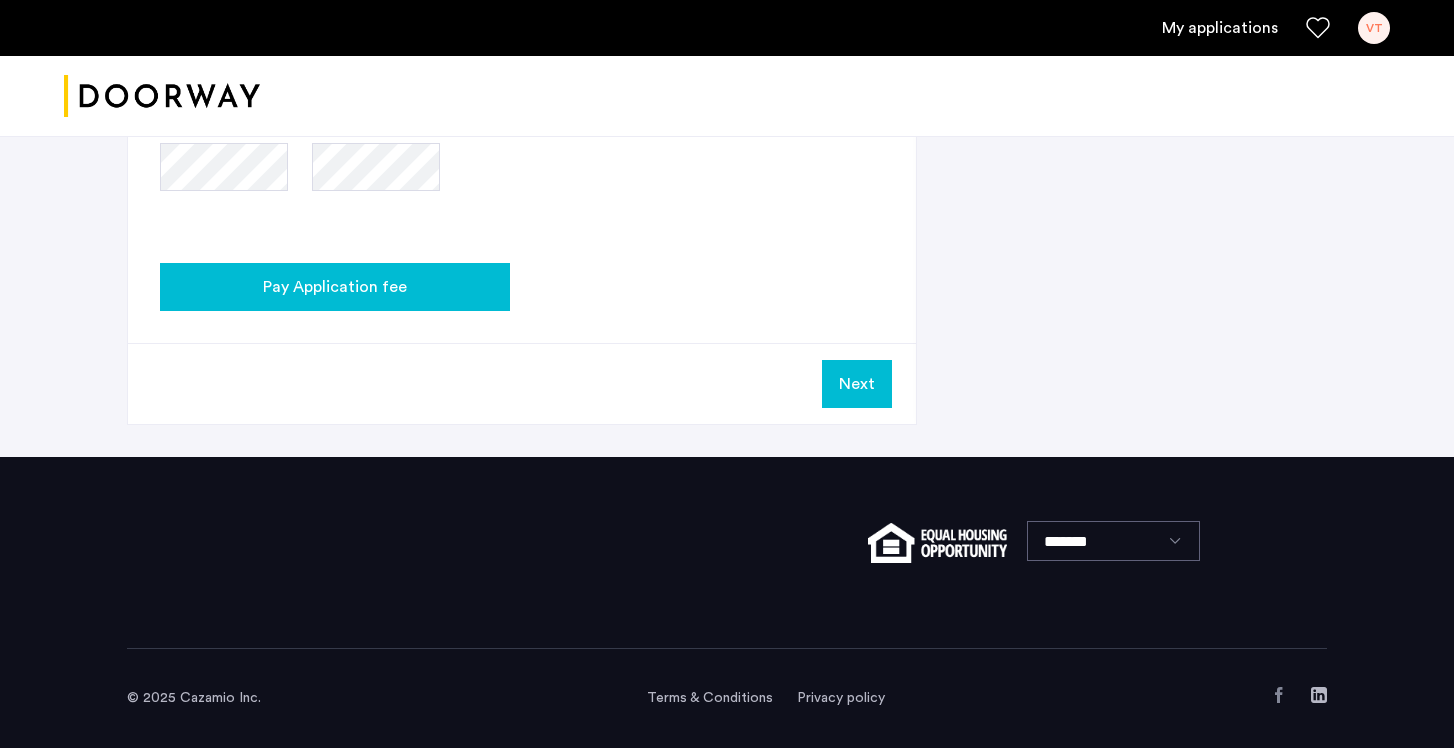 click on "Pay Application fee" 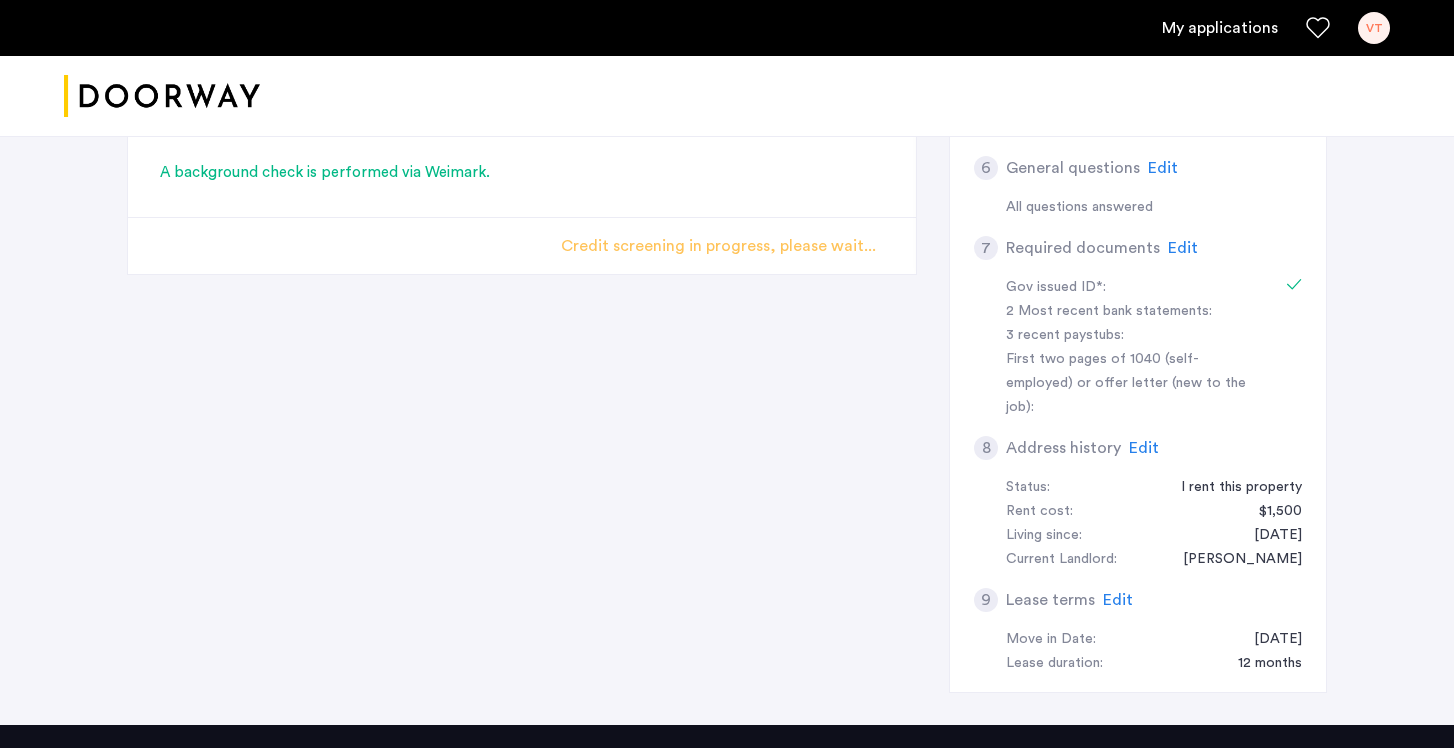 scroll, scrollTop: 0, scrollLeft: 0, axis: both 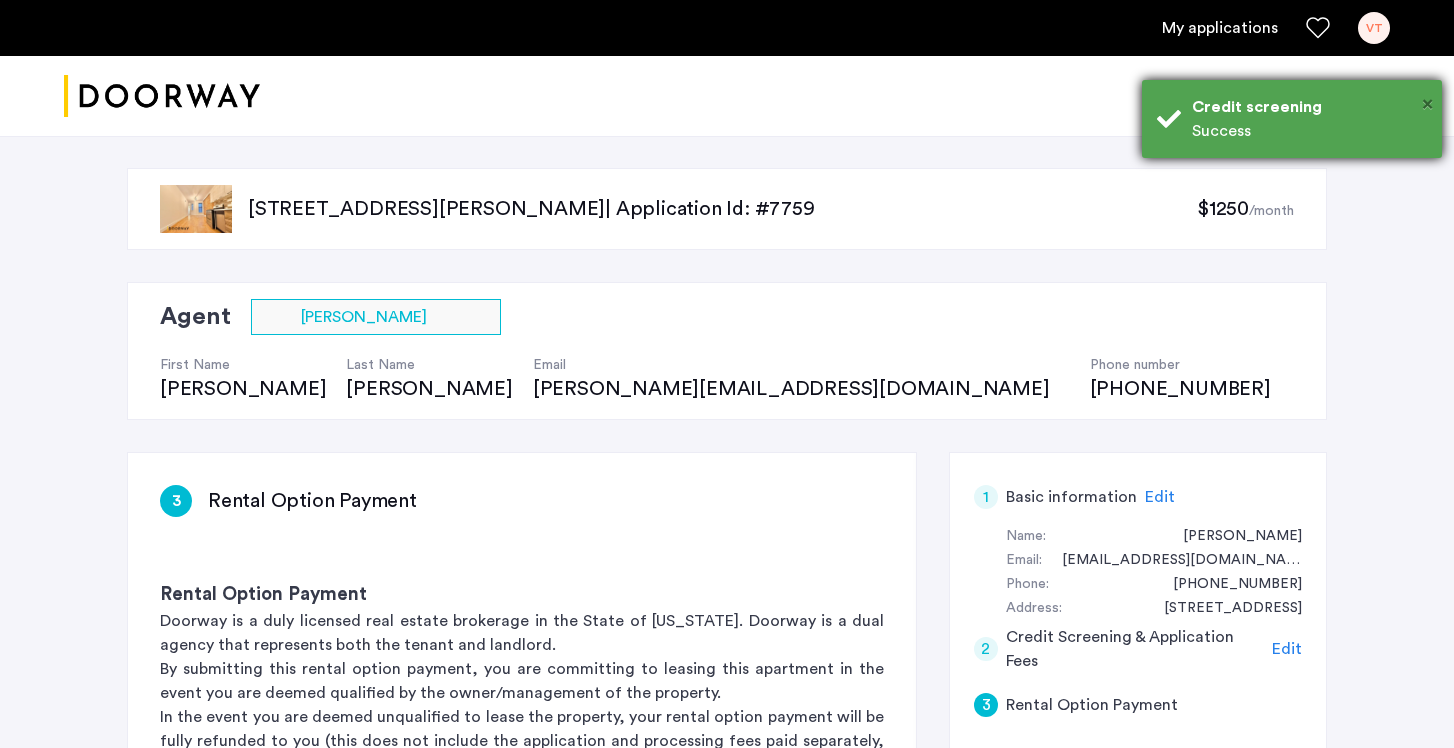 click on "×" at bounding box center [1427, 104] 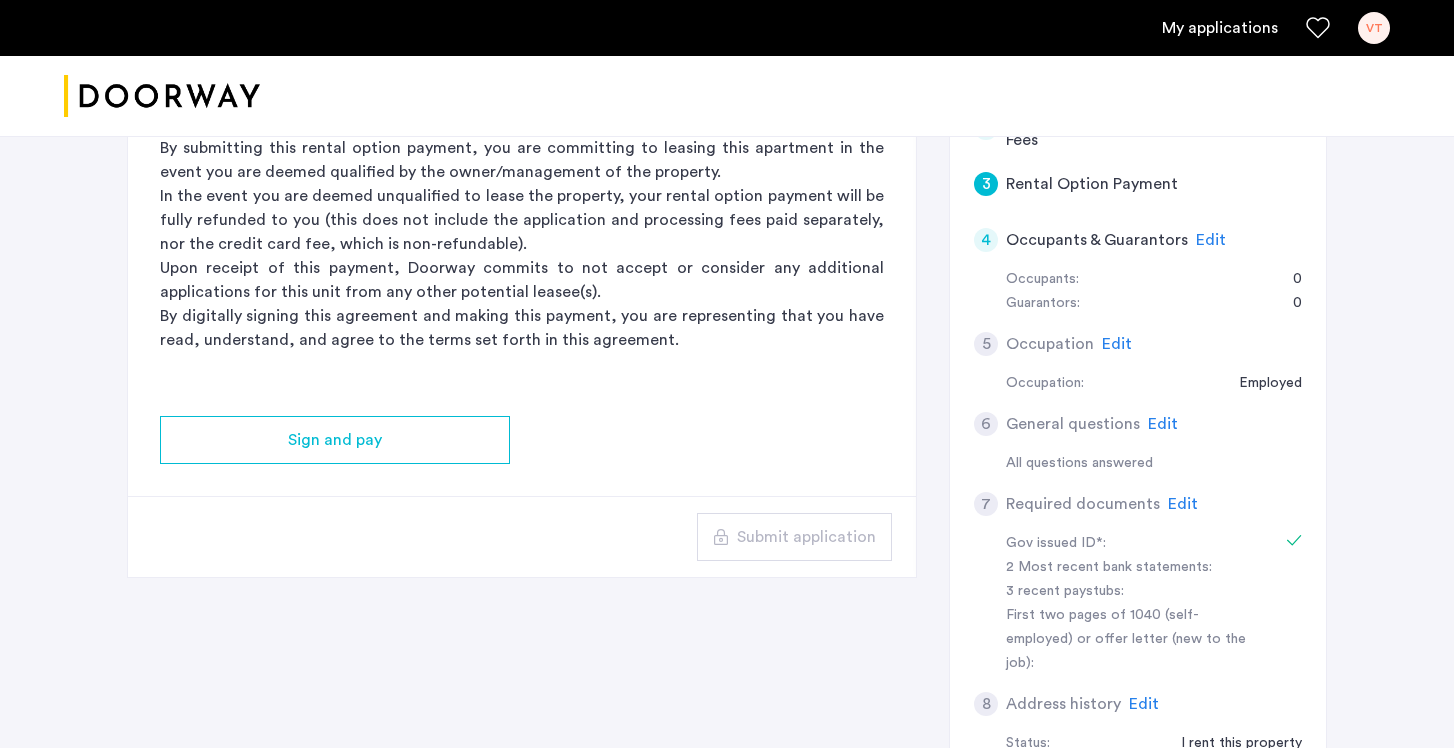 scroll, scrollTop: 540, scrollLeft: 0, axis: vertical 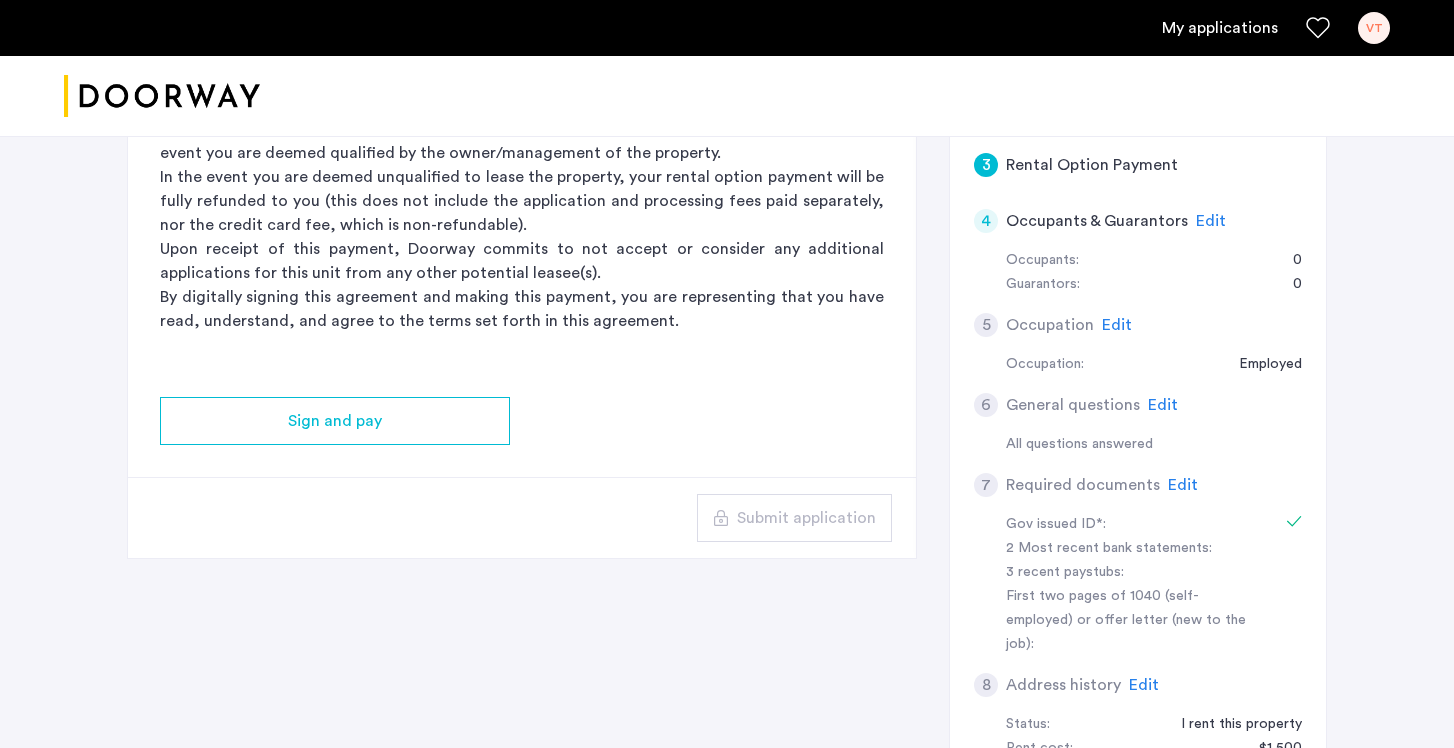 click on "Edit" 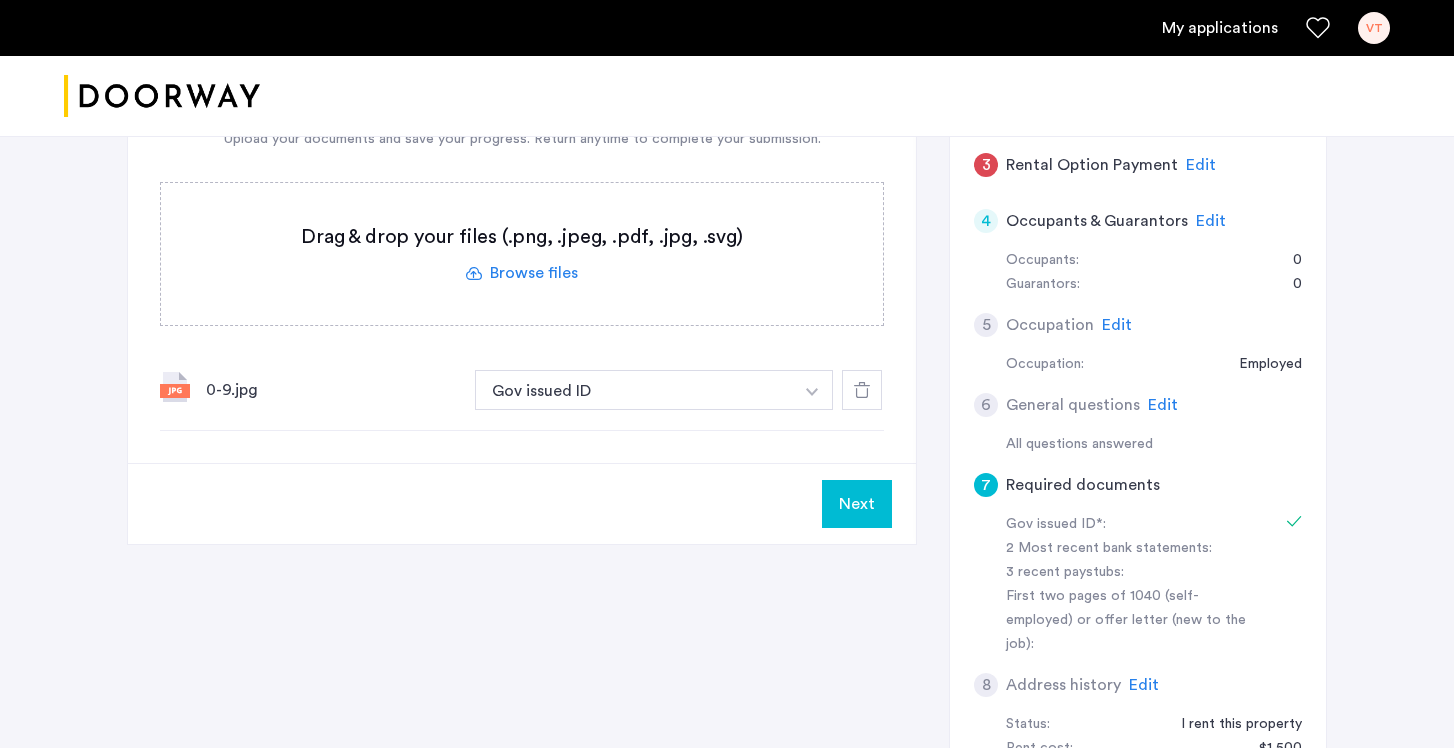click 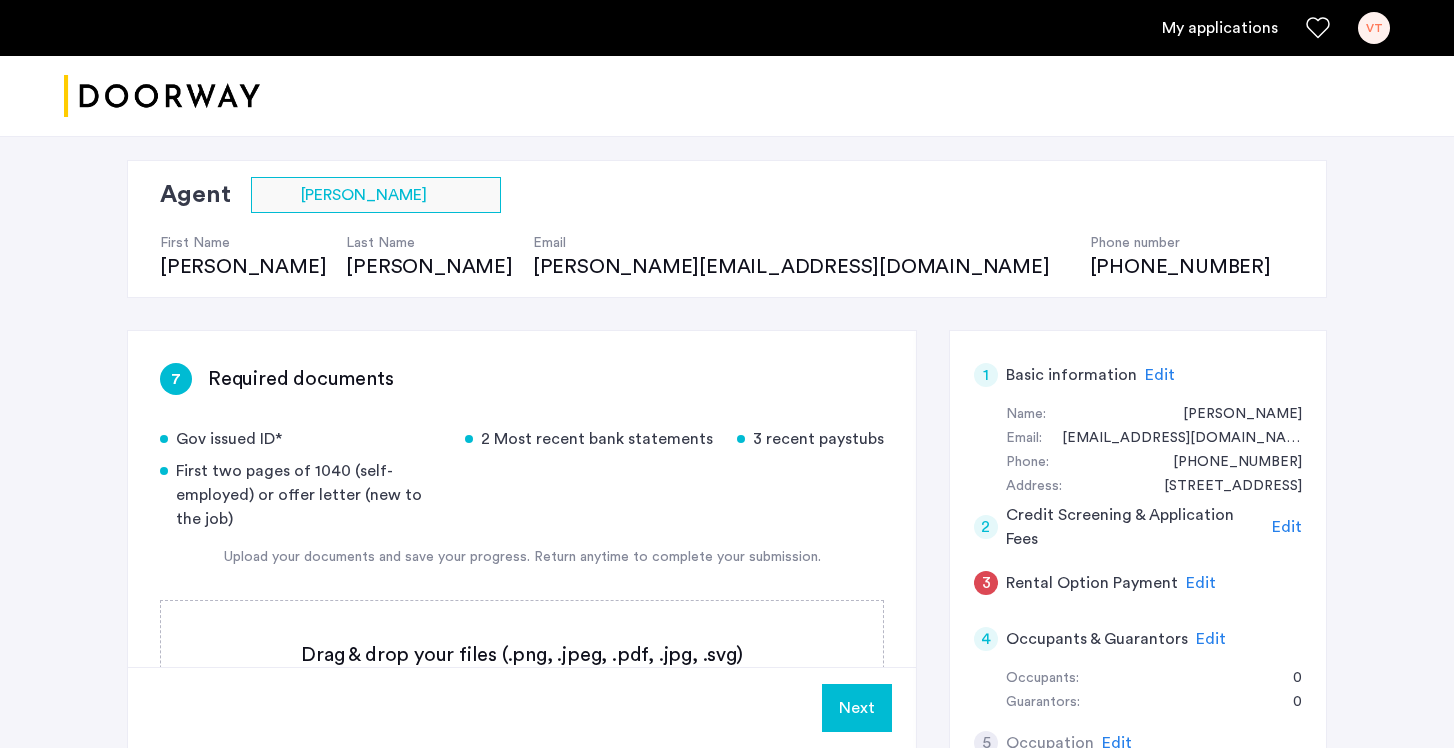 scroll, scrollTop: 127, scrollLeft: 0, axis: vertical 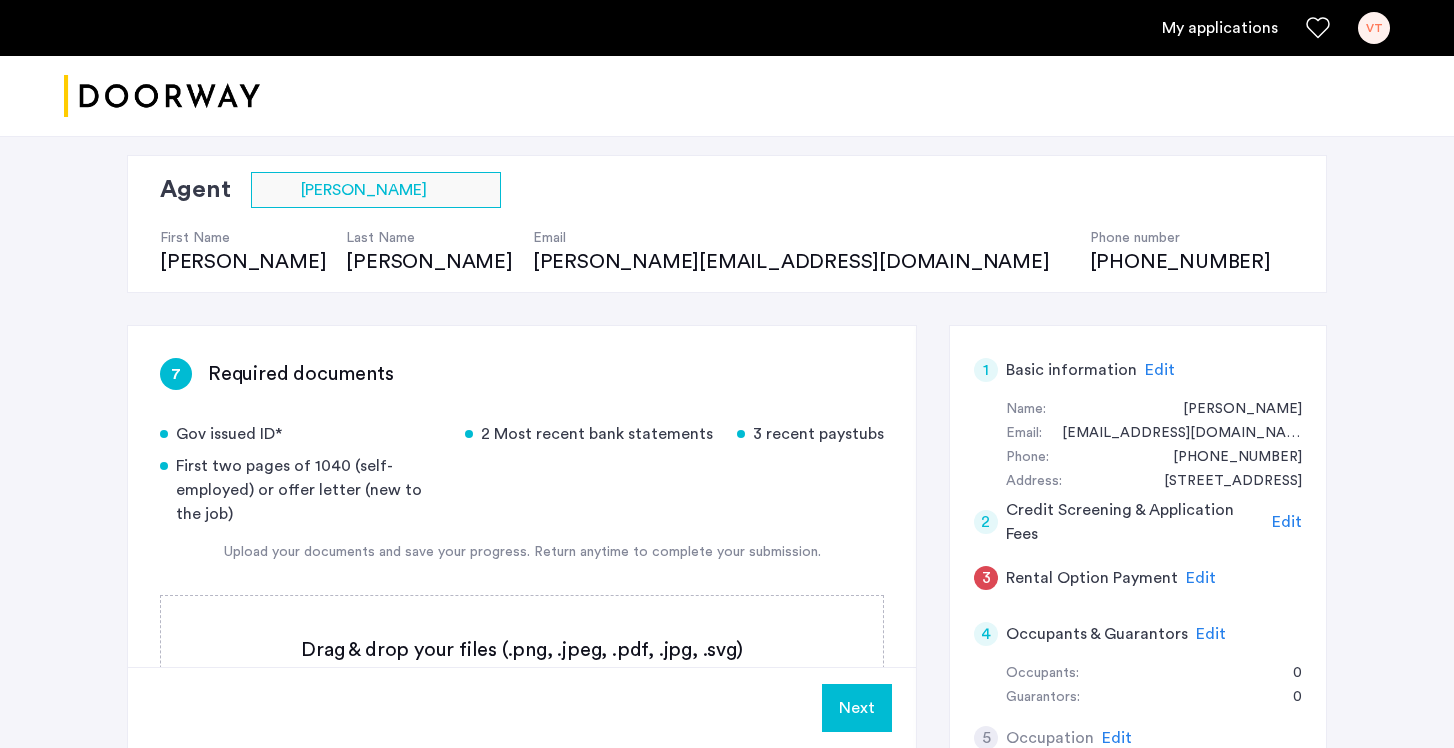 click on "Edit" 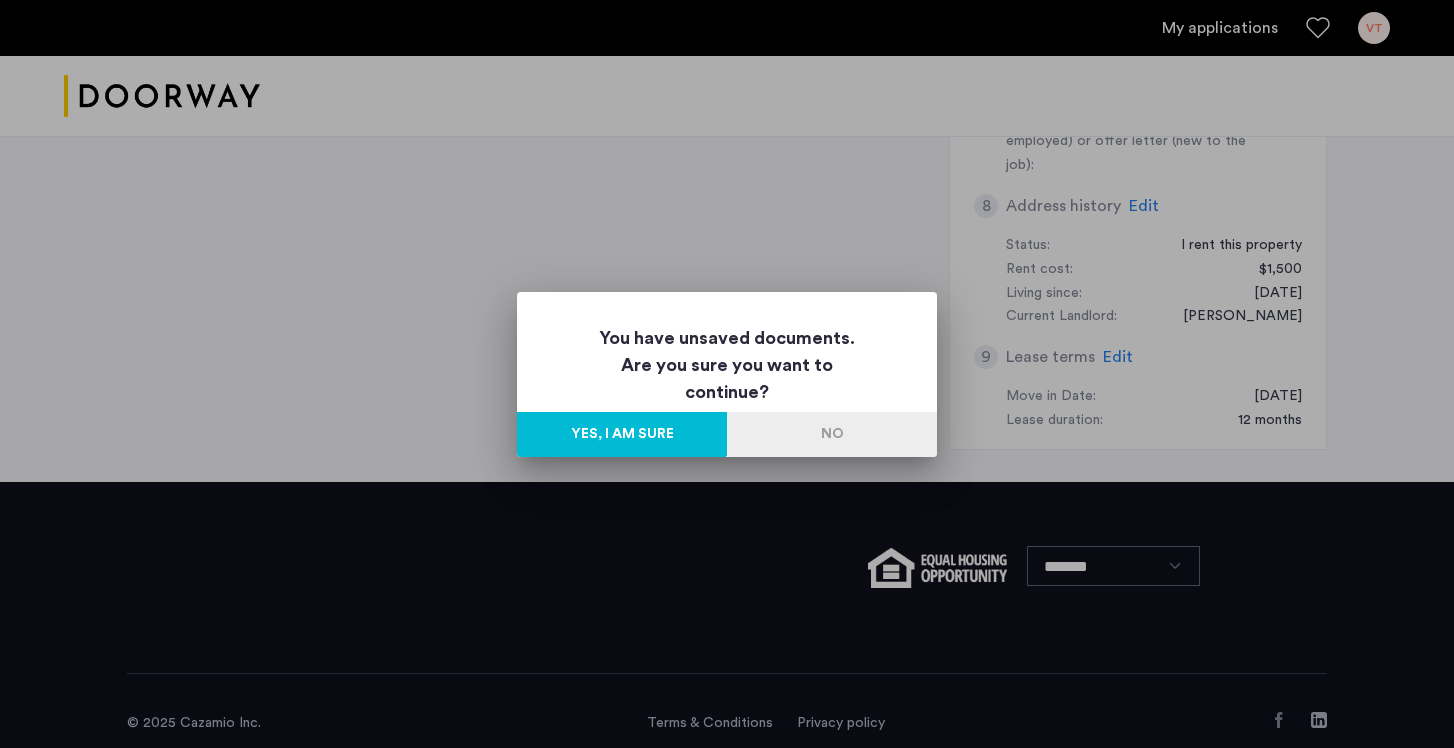 click on "No" at bounding box center (832, 434) 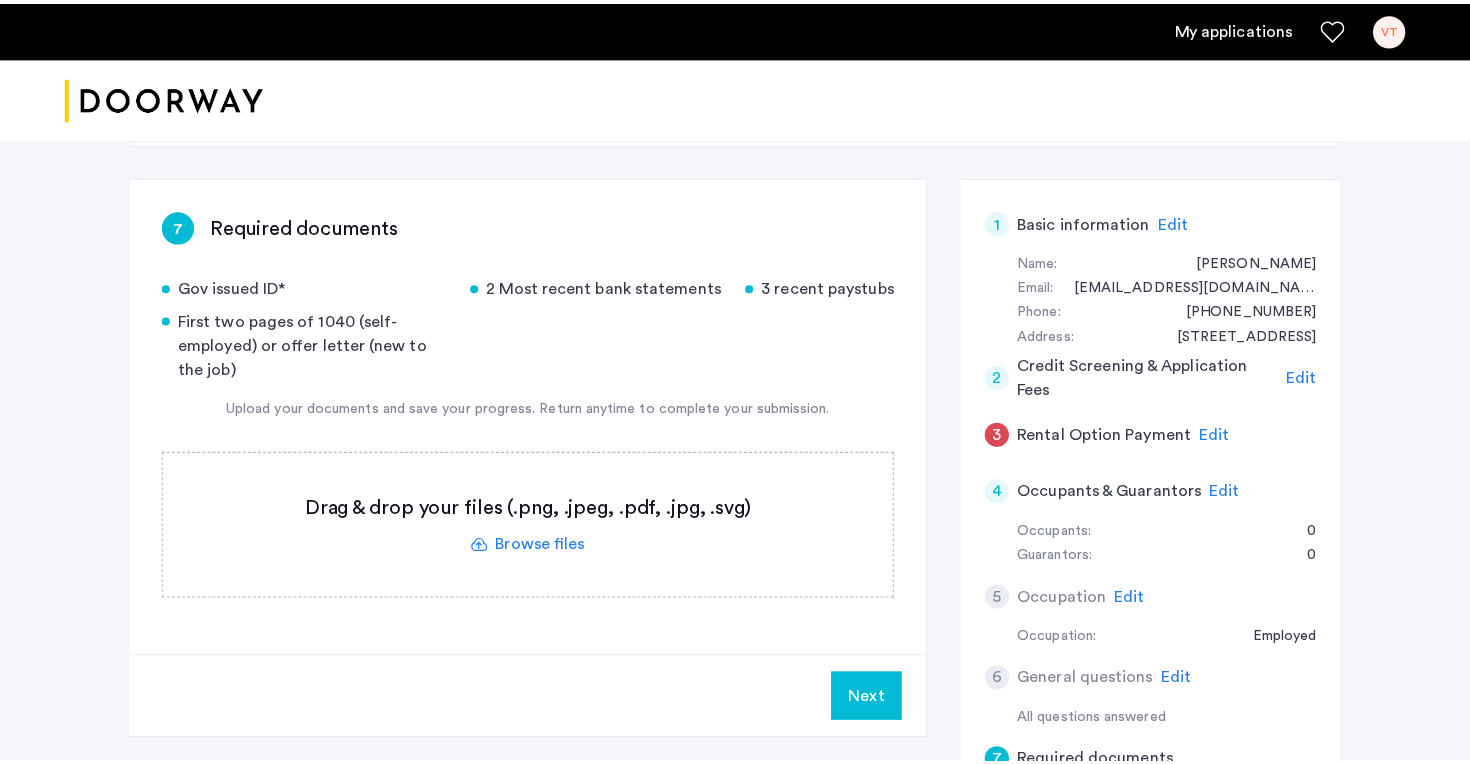 scroll, scrollTop: 278, scrollLeft: 0, axis: vertical 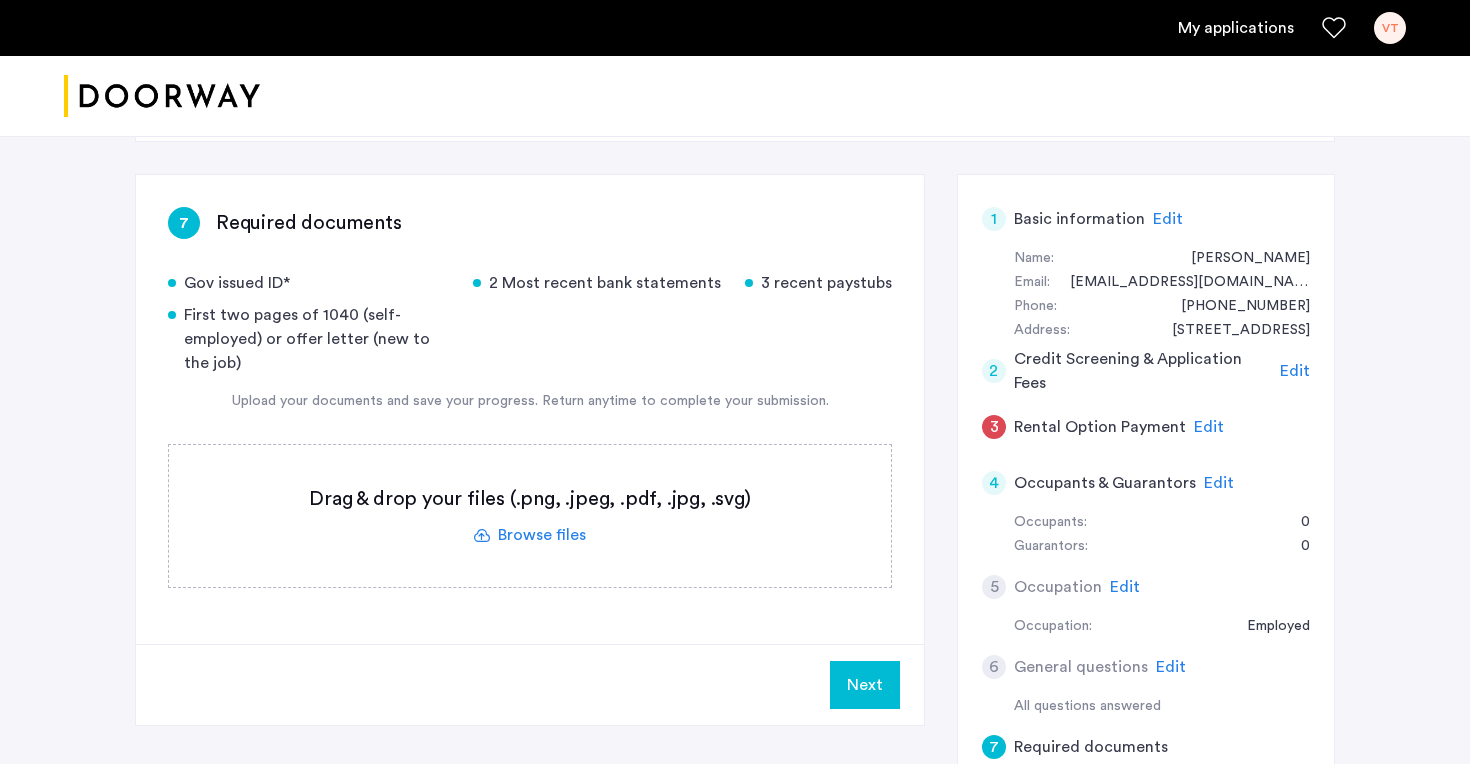 click 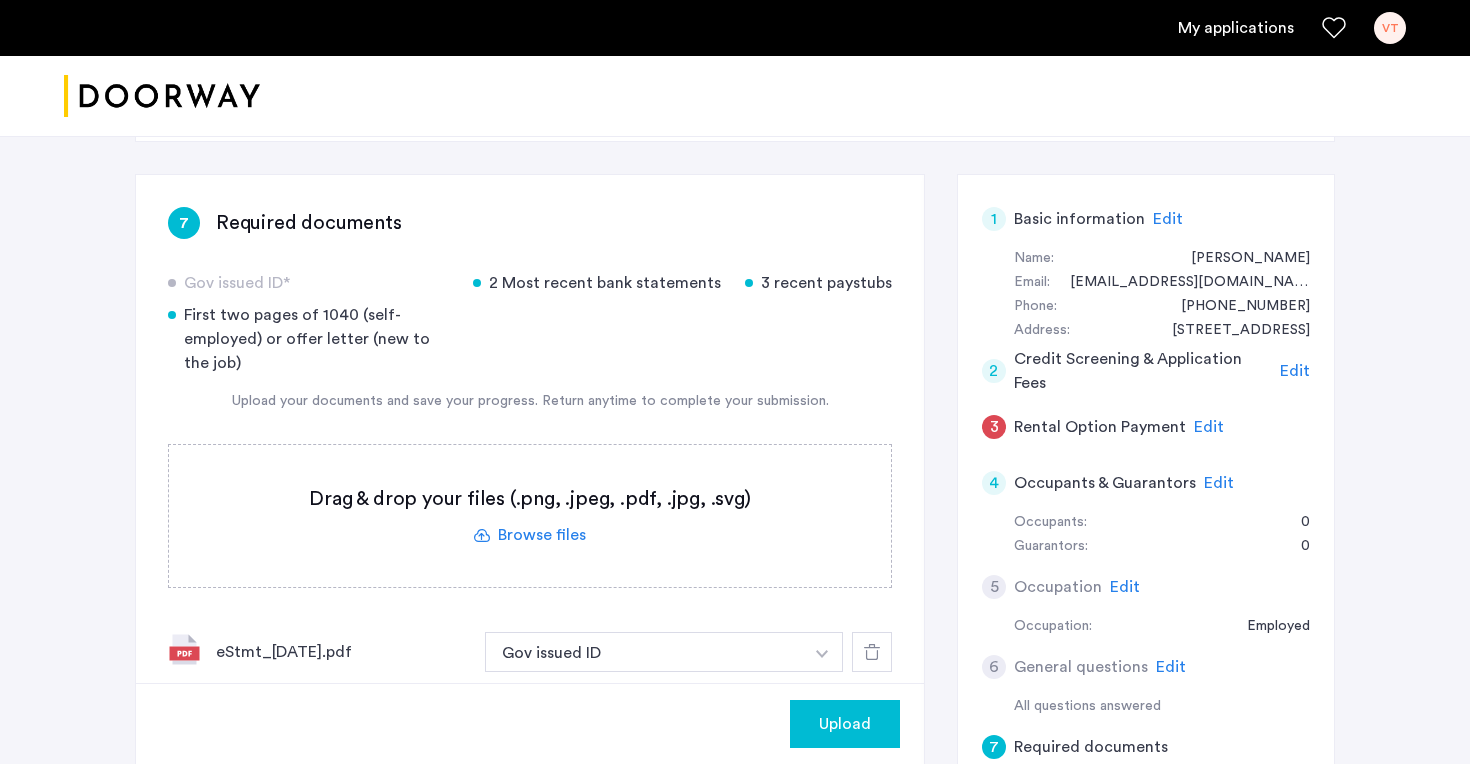click 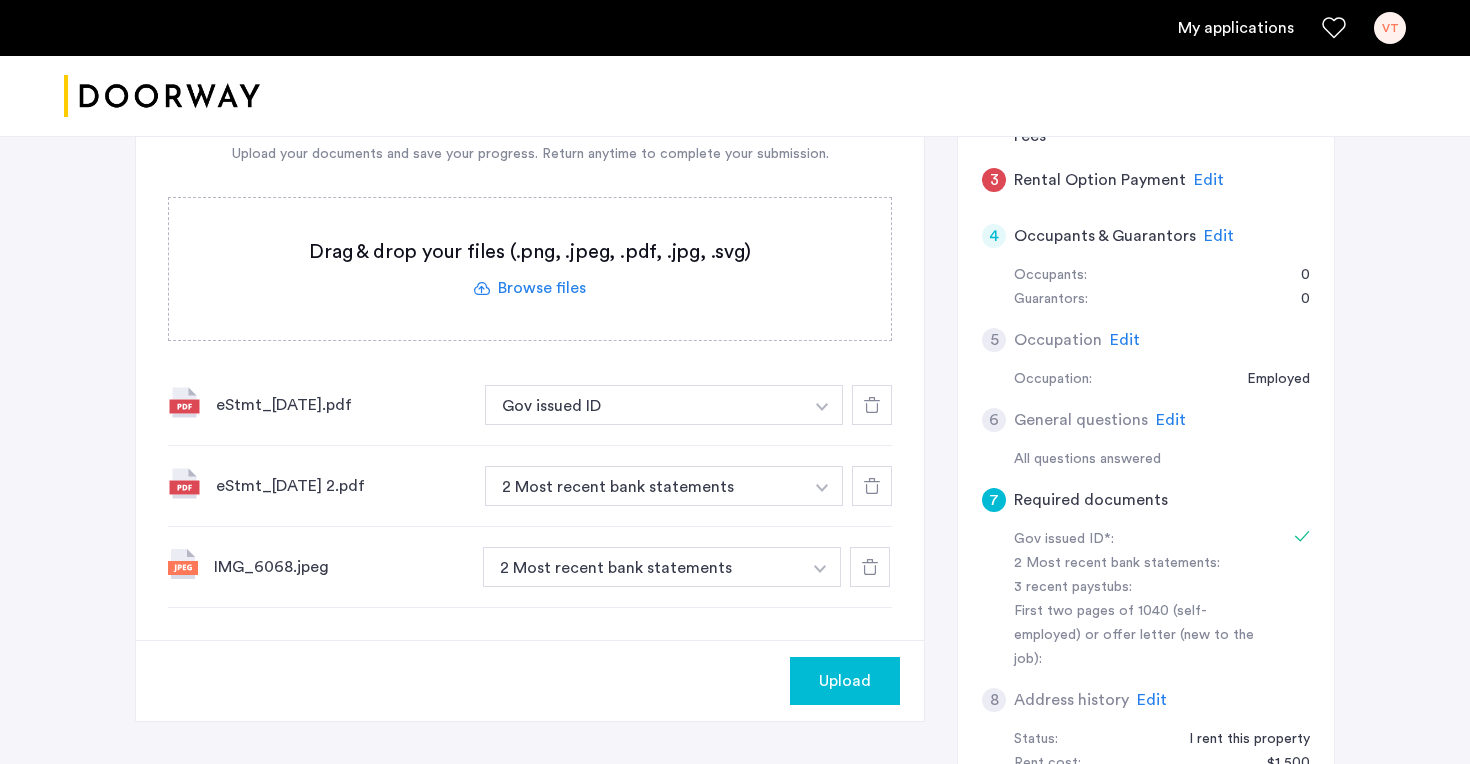 scroll, scrollTop: 527, scrollLeft: 0, axis: vertical 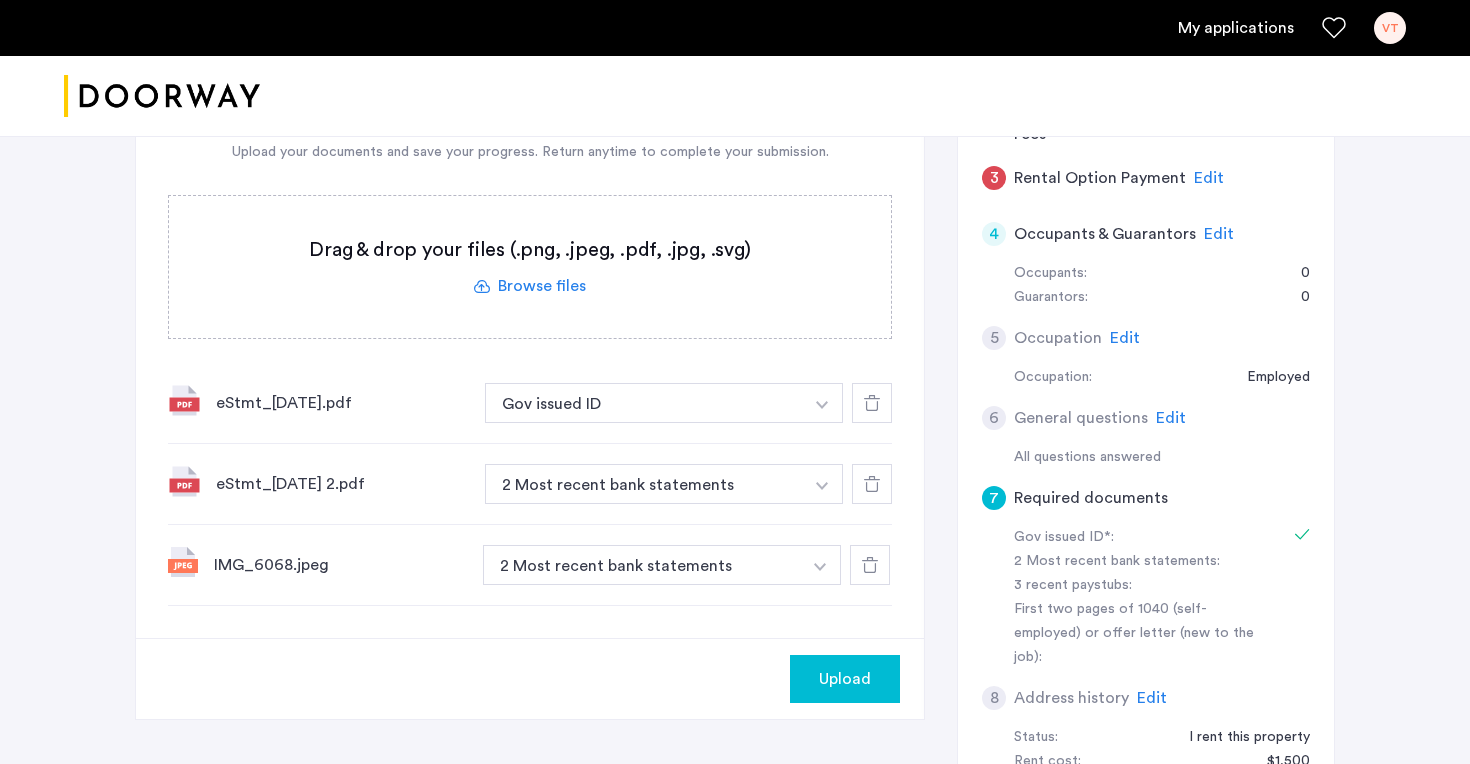 click 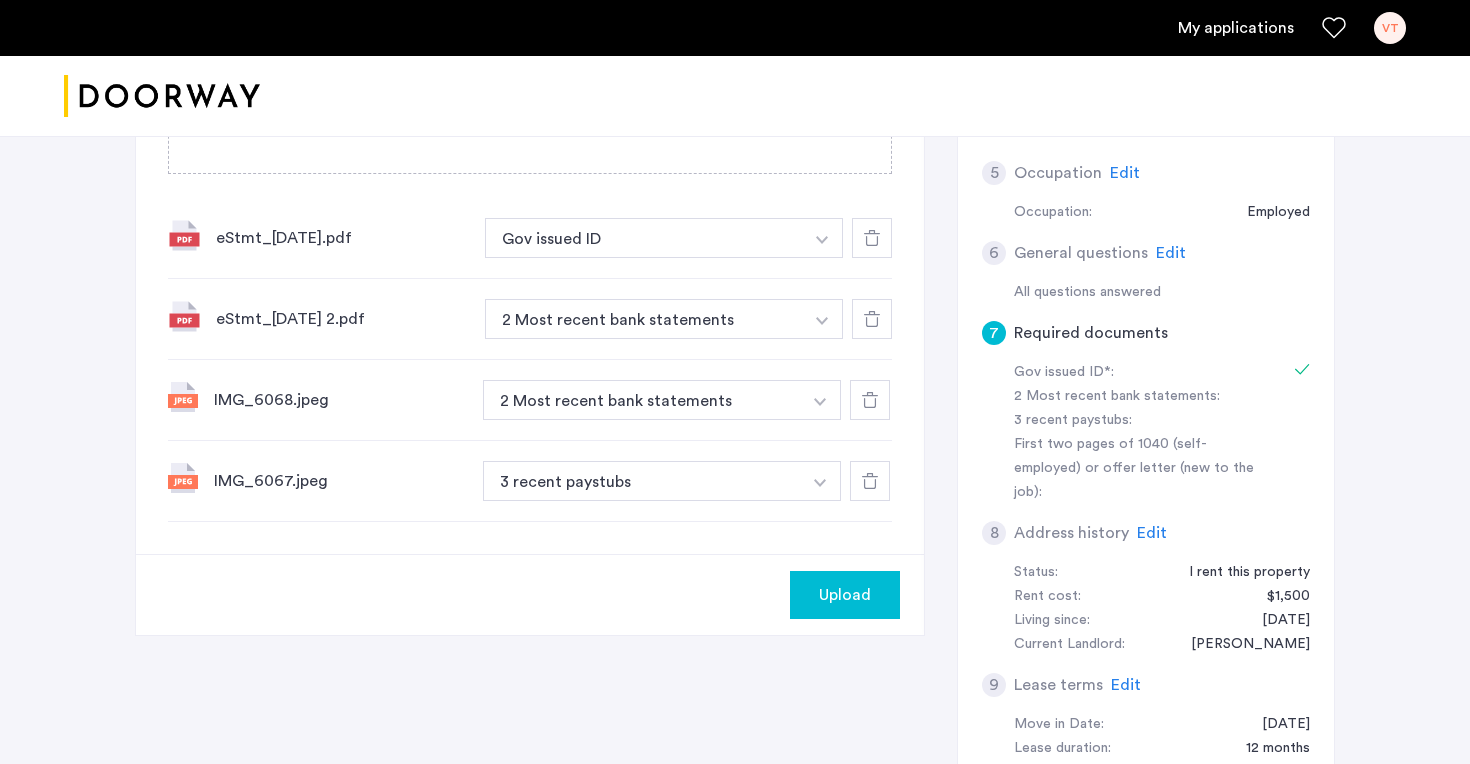 scroll, scrollTop: 471, scrollLeft: 0, axis: vertical 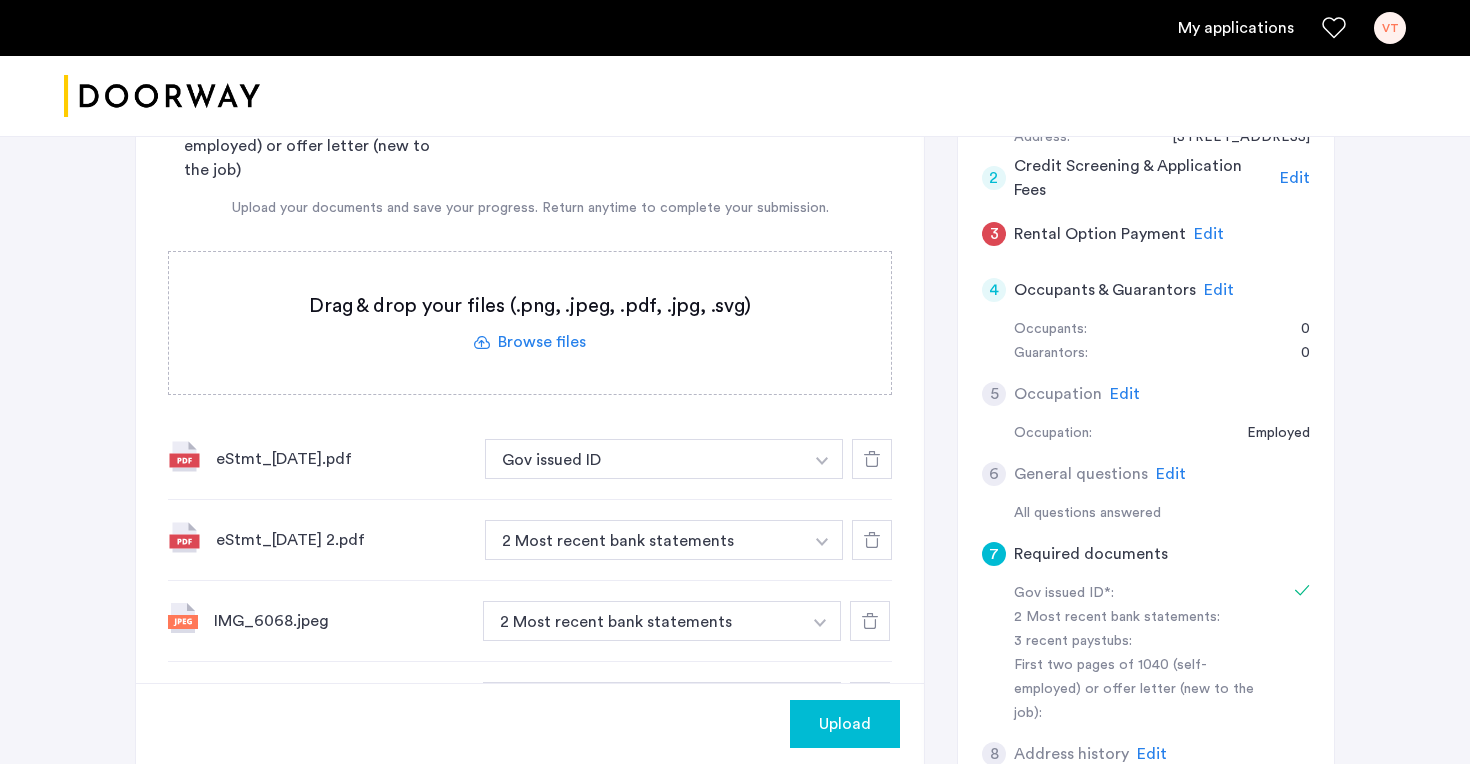 click 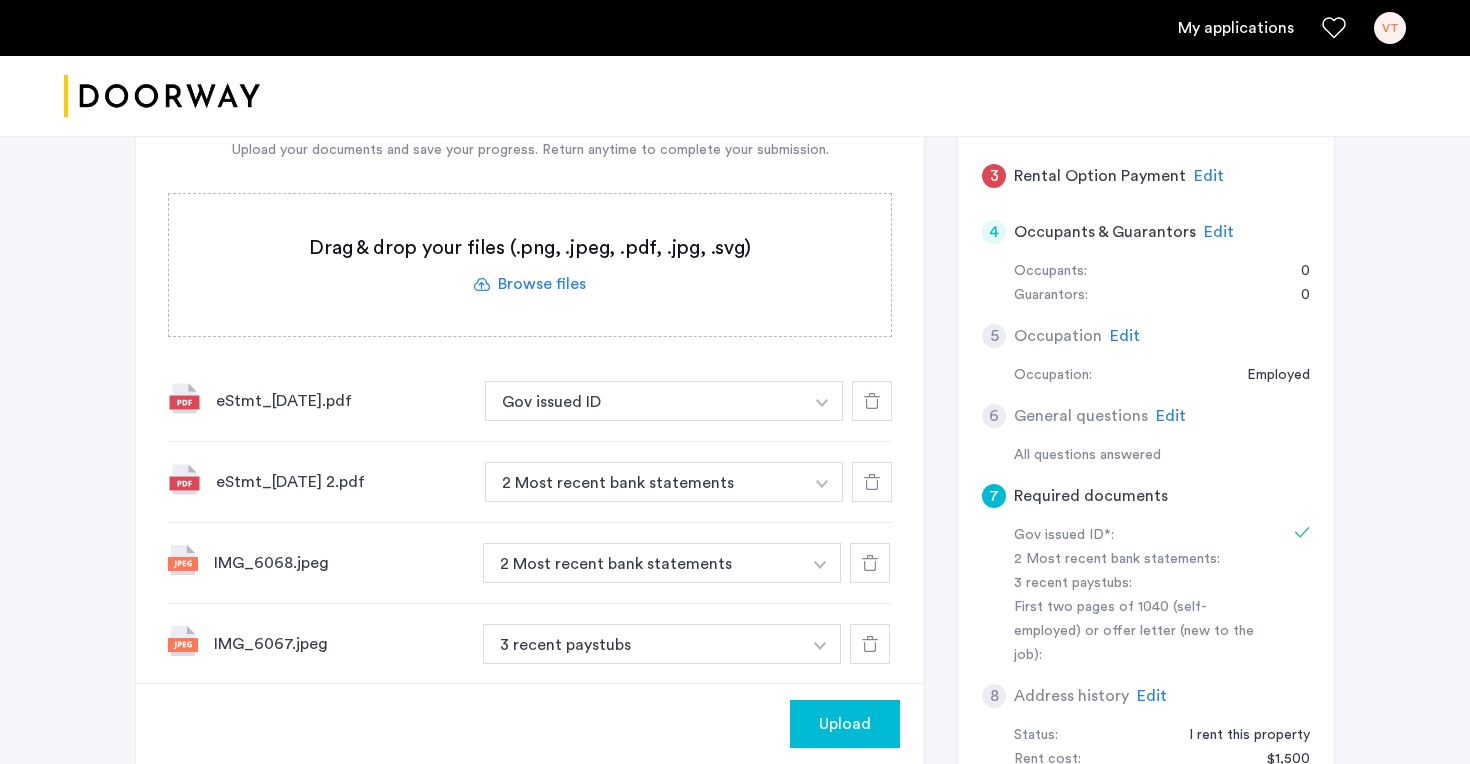 scroll, scrollTop: 537, scrollLeft: 0, axis: vertical 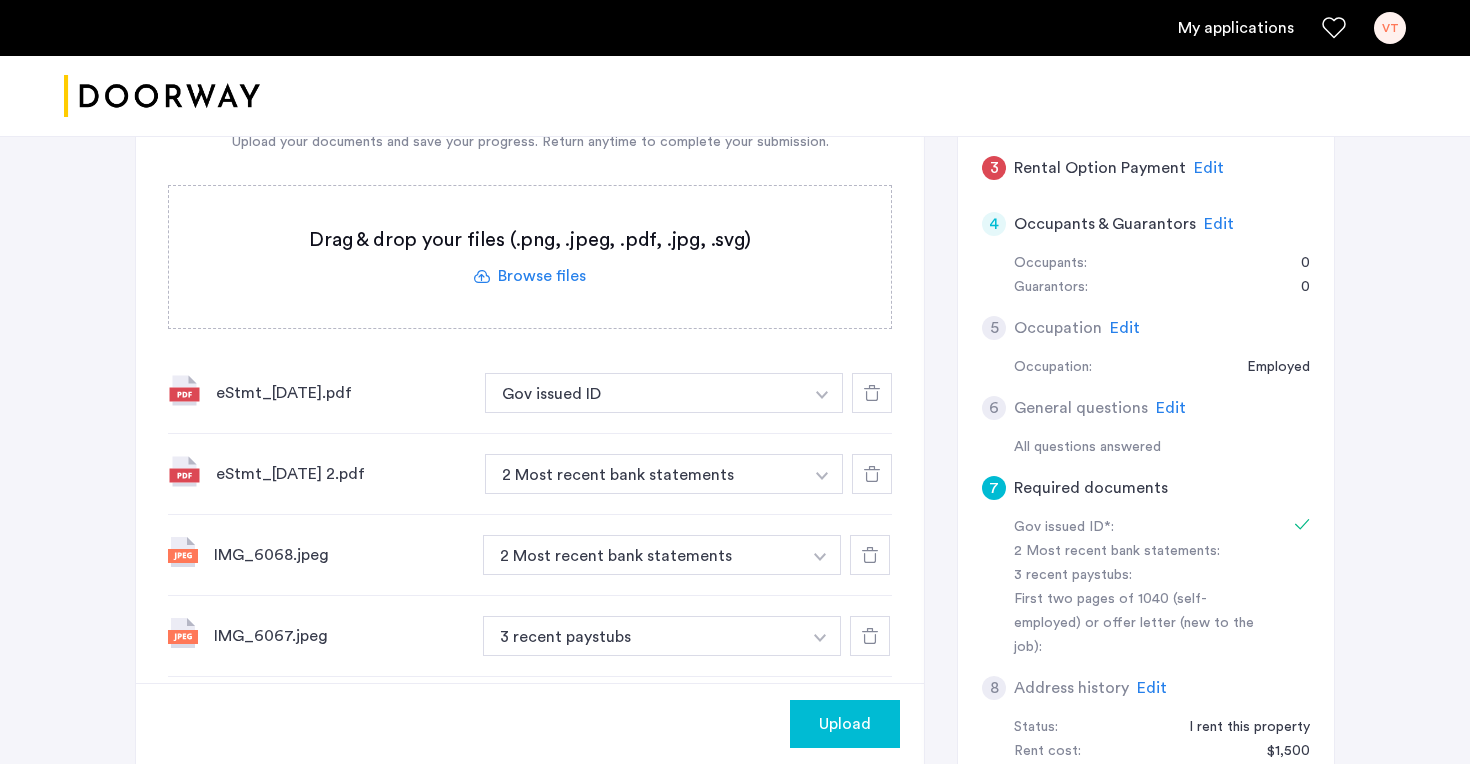 click 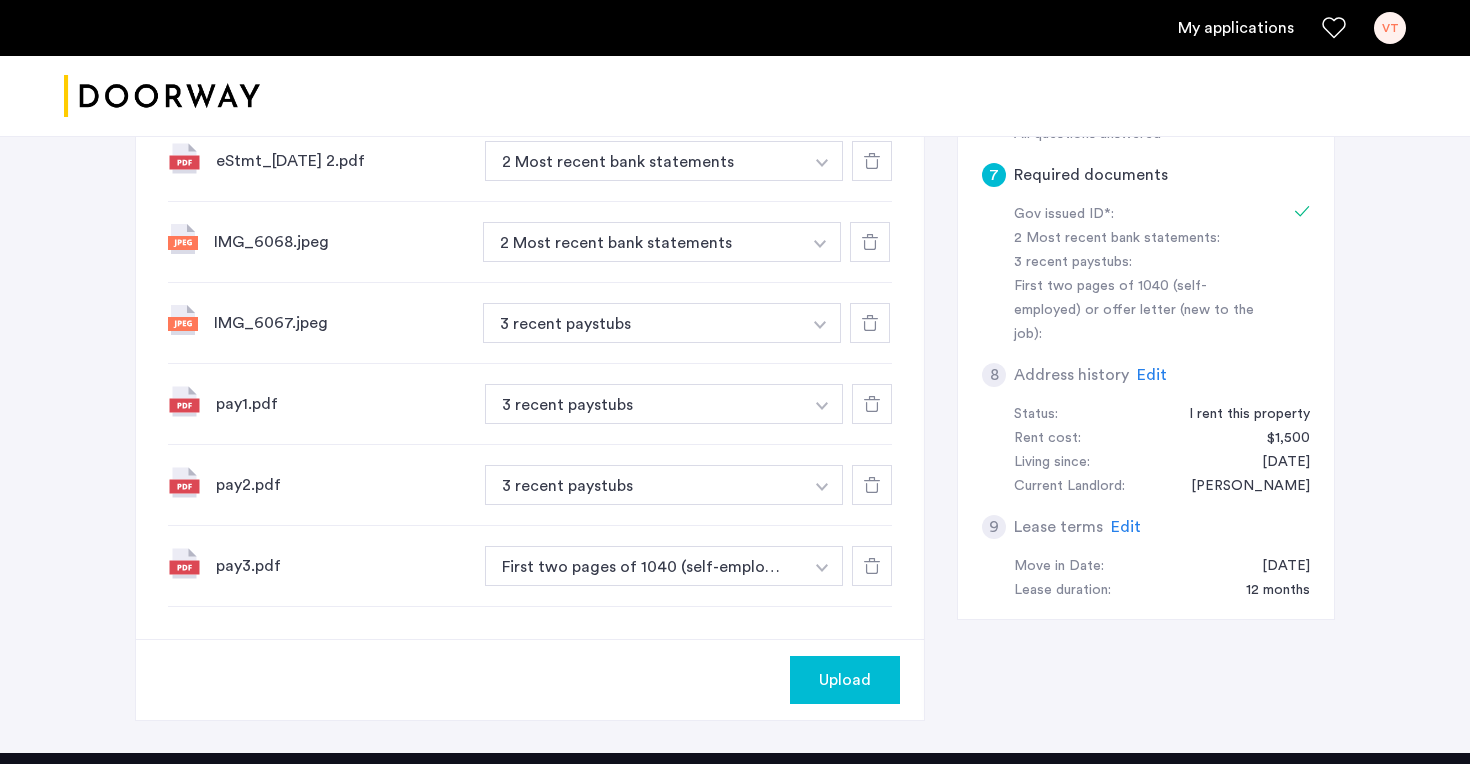 scroll, scrollTop: 863, scrollLeft: 0, axis: vertical 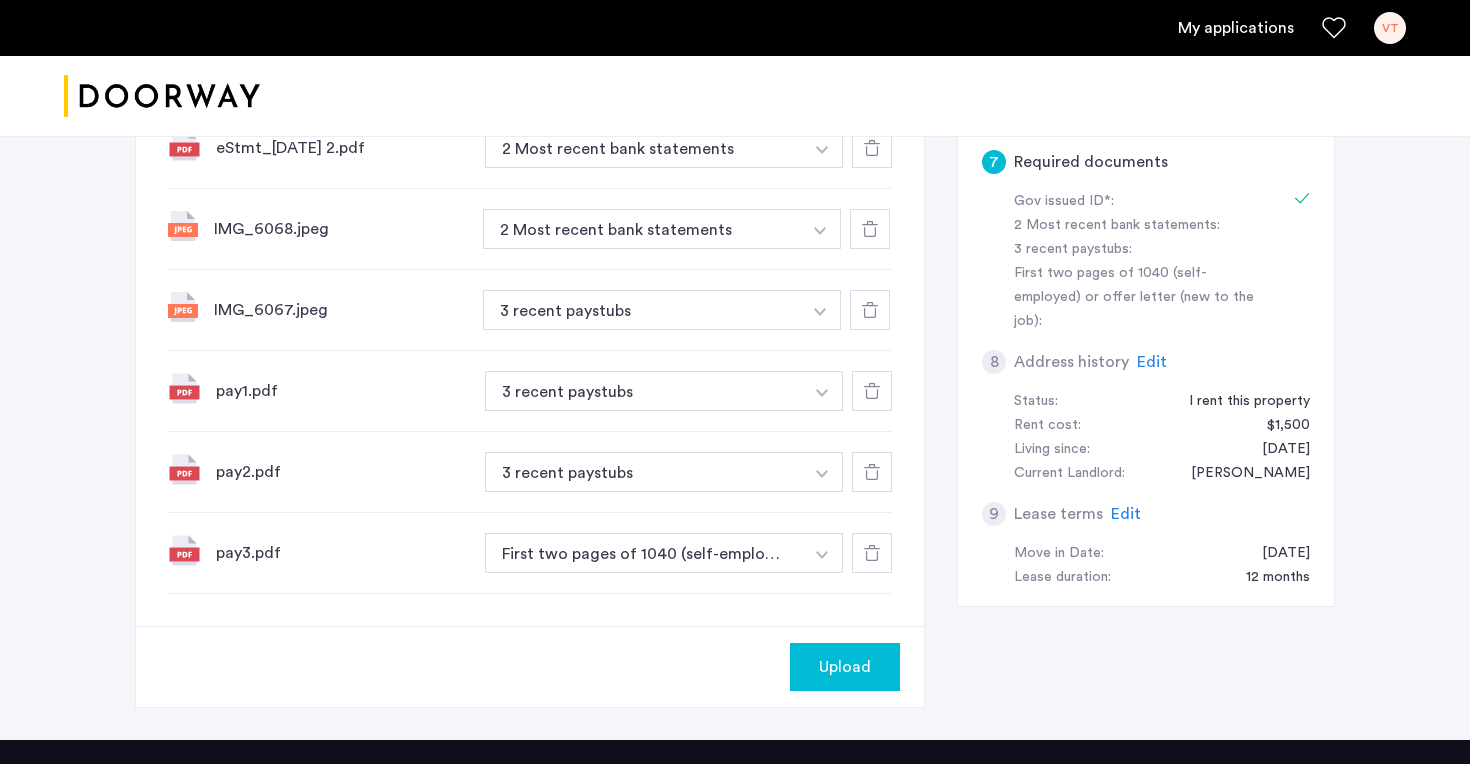 click on "Upload" 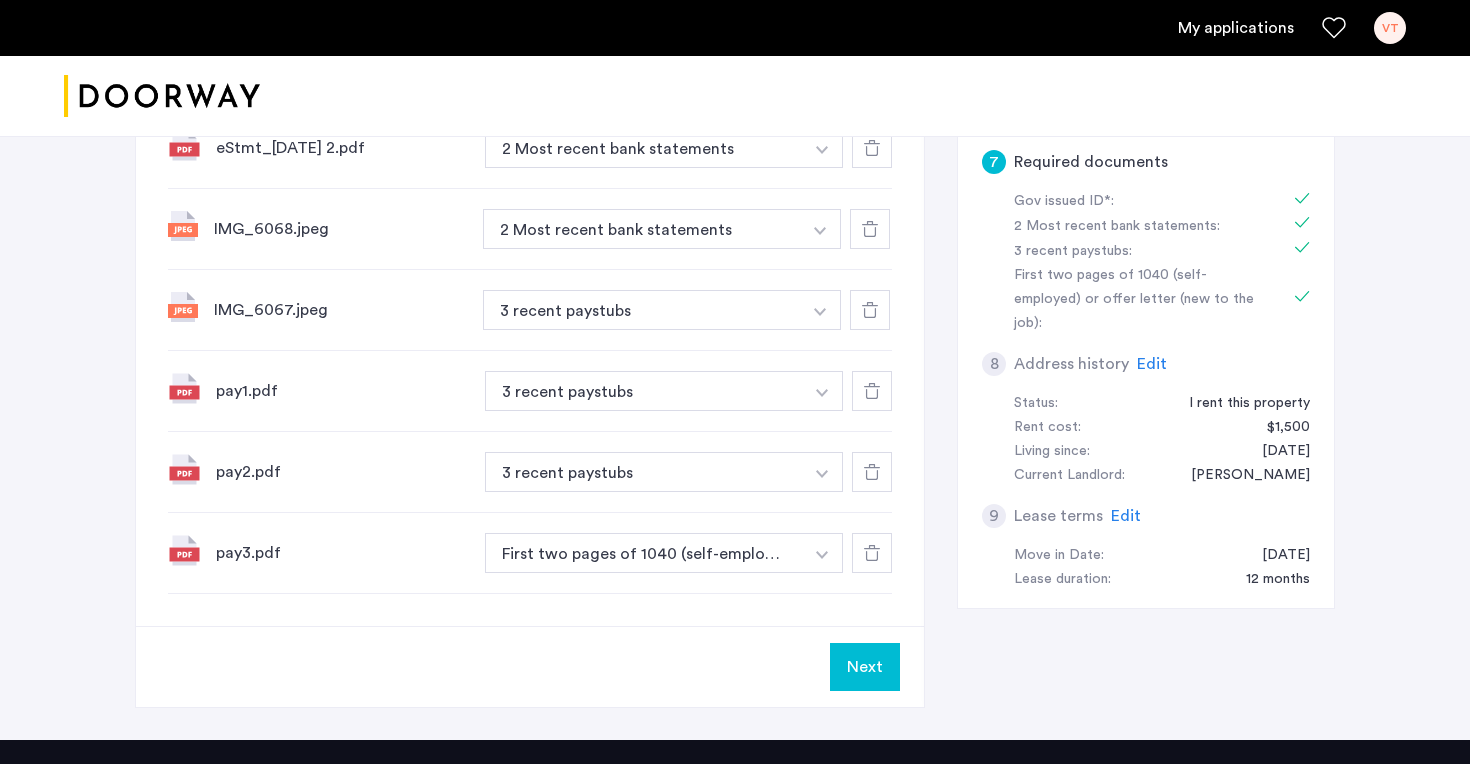 click on "Next" 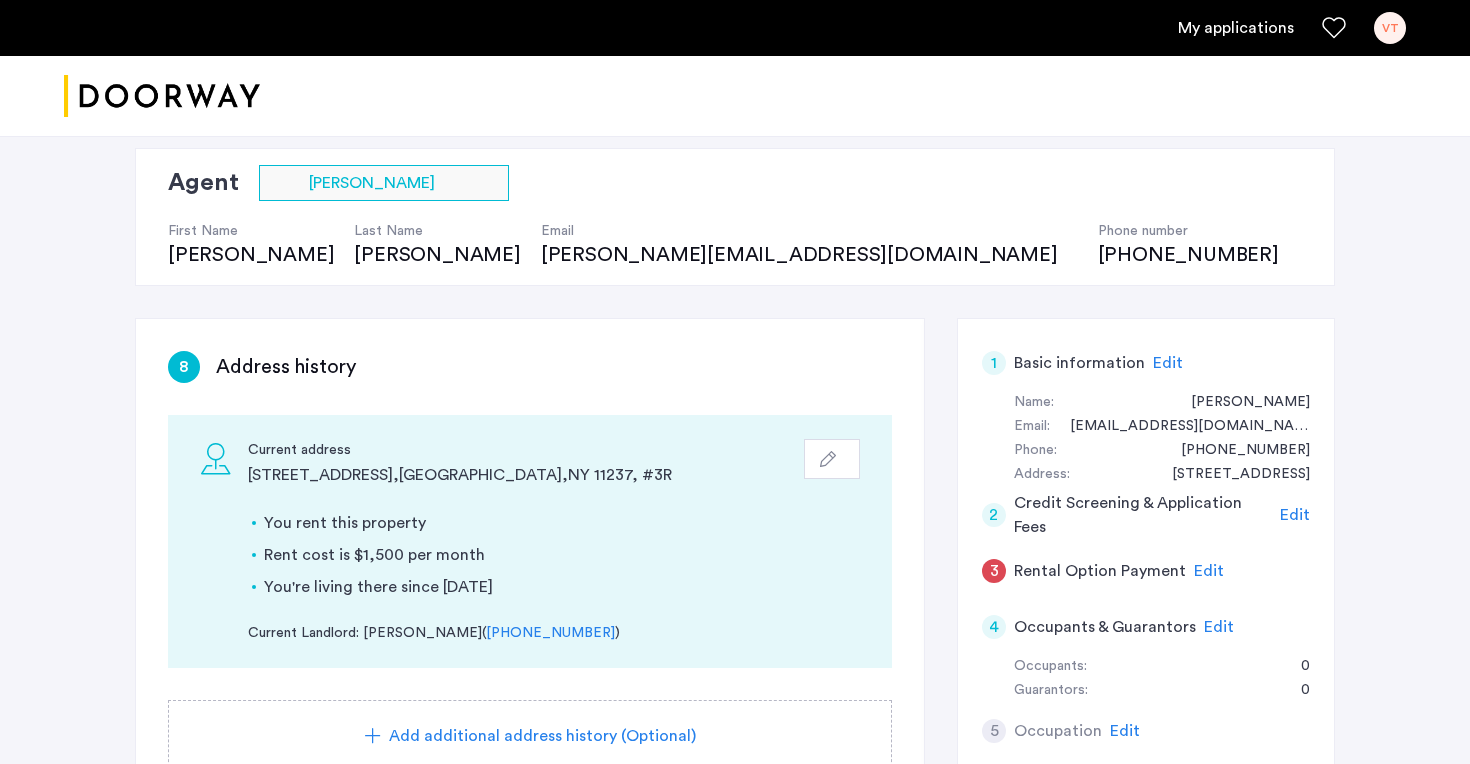 scroll, scrollTop: 160, scrollLeft: 0, axis: vertical 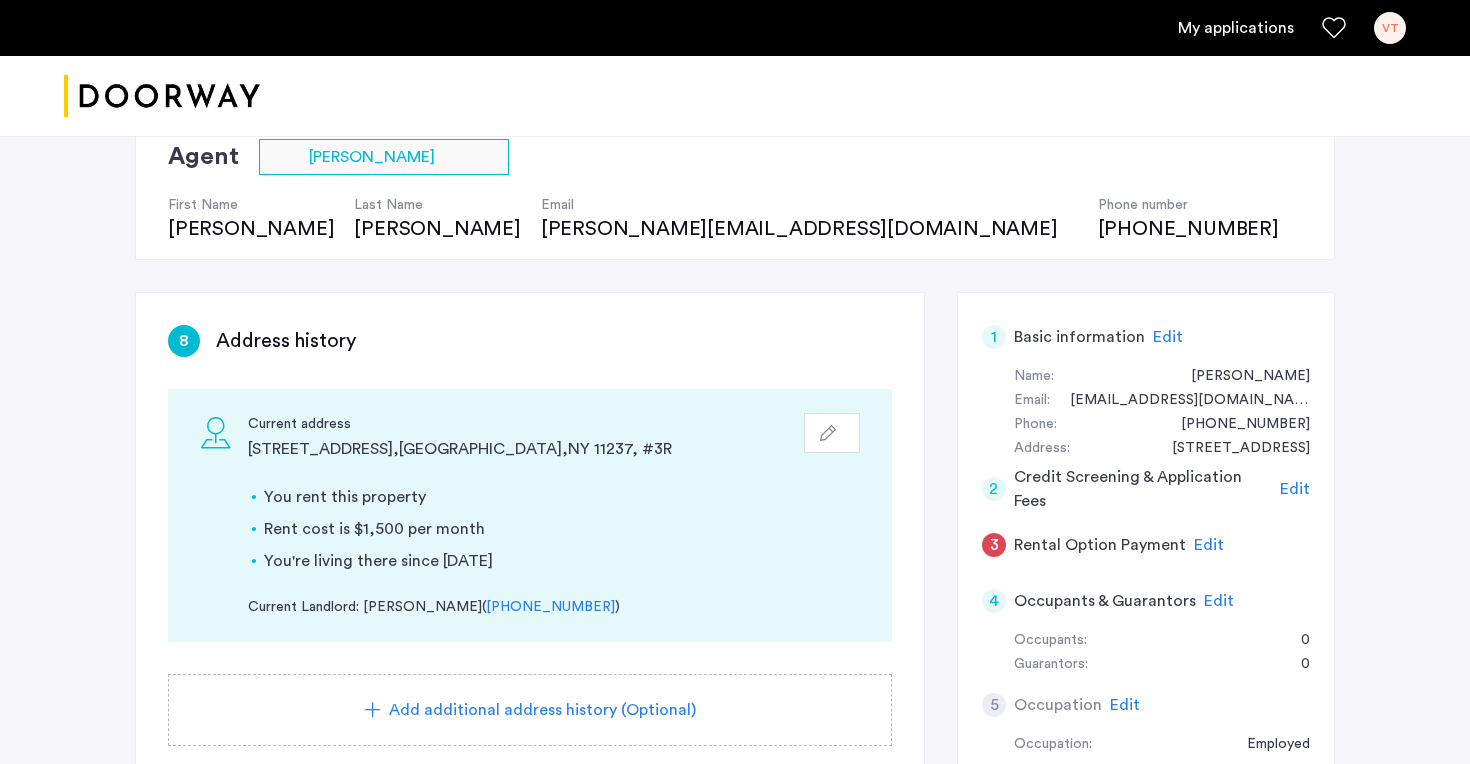 click 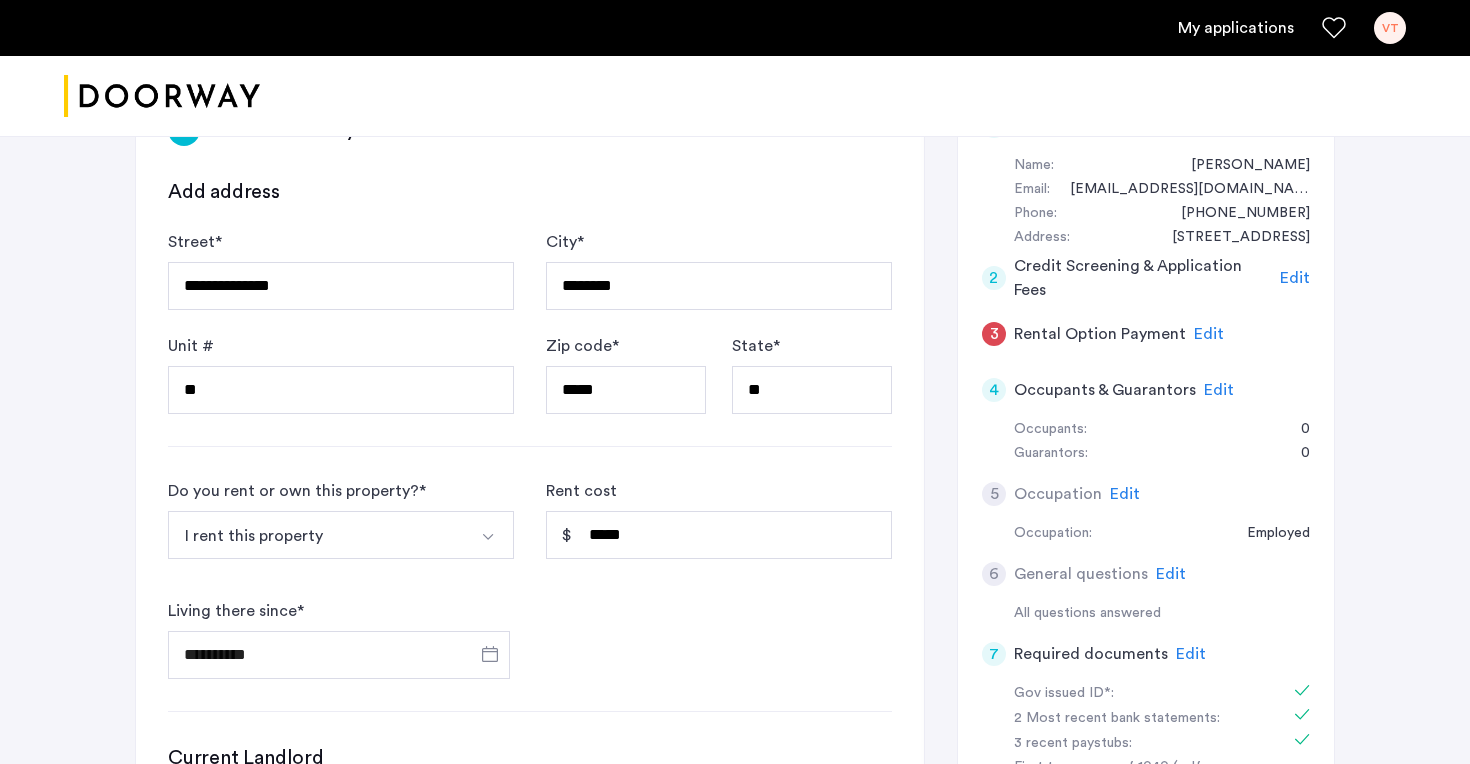 scroll, scrollTop: 400, scrollLeft: 0, axis: vertical 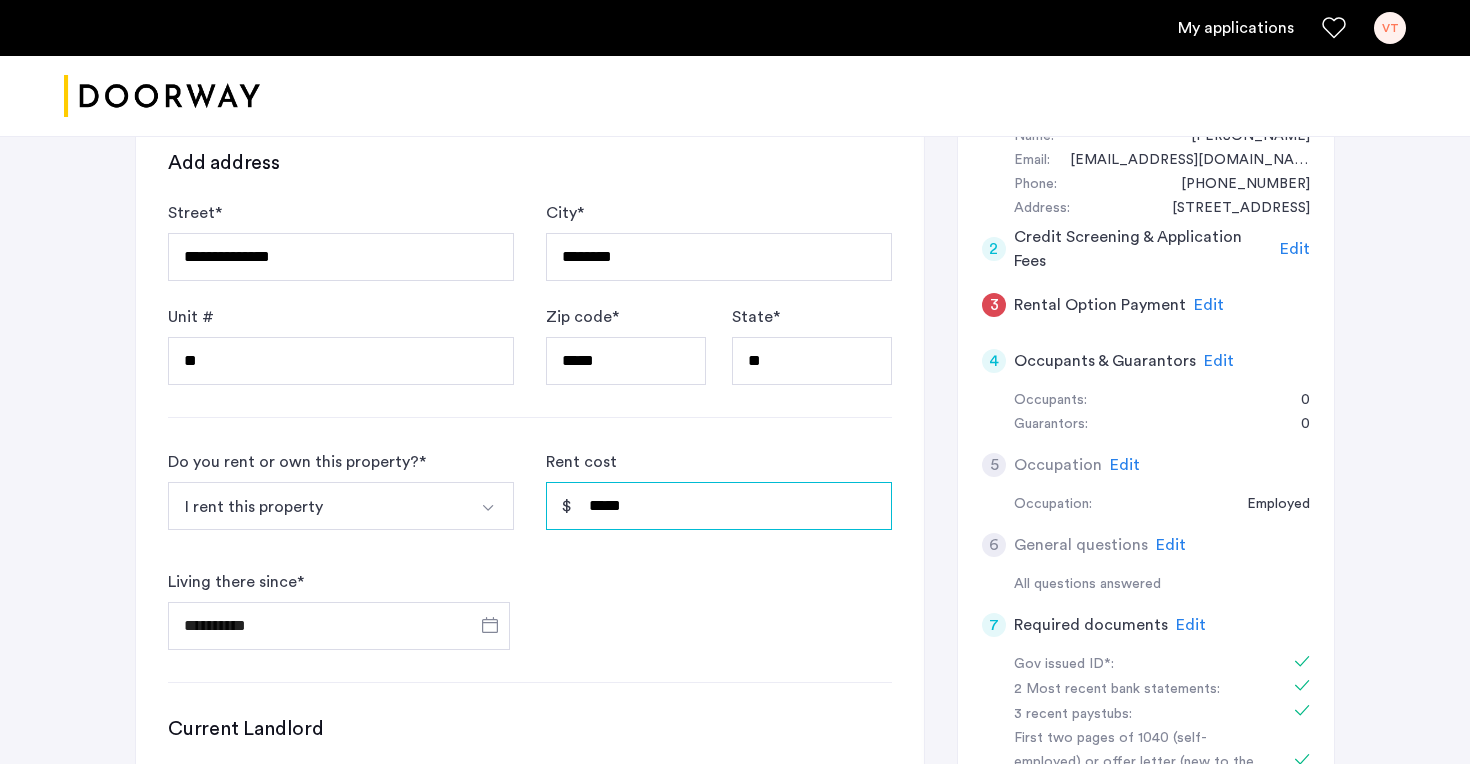 click on "*****" at bounding box center [719, 506] 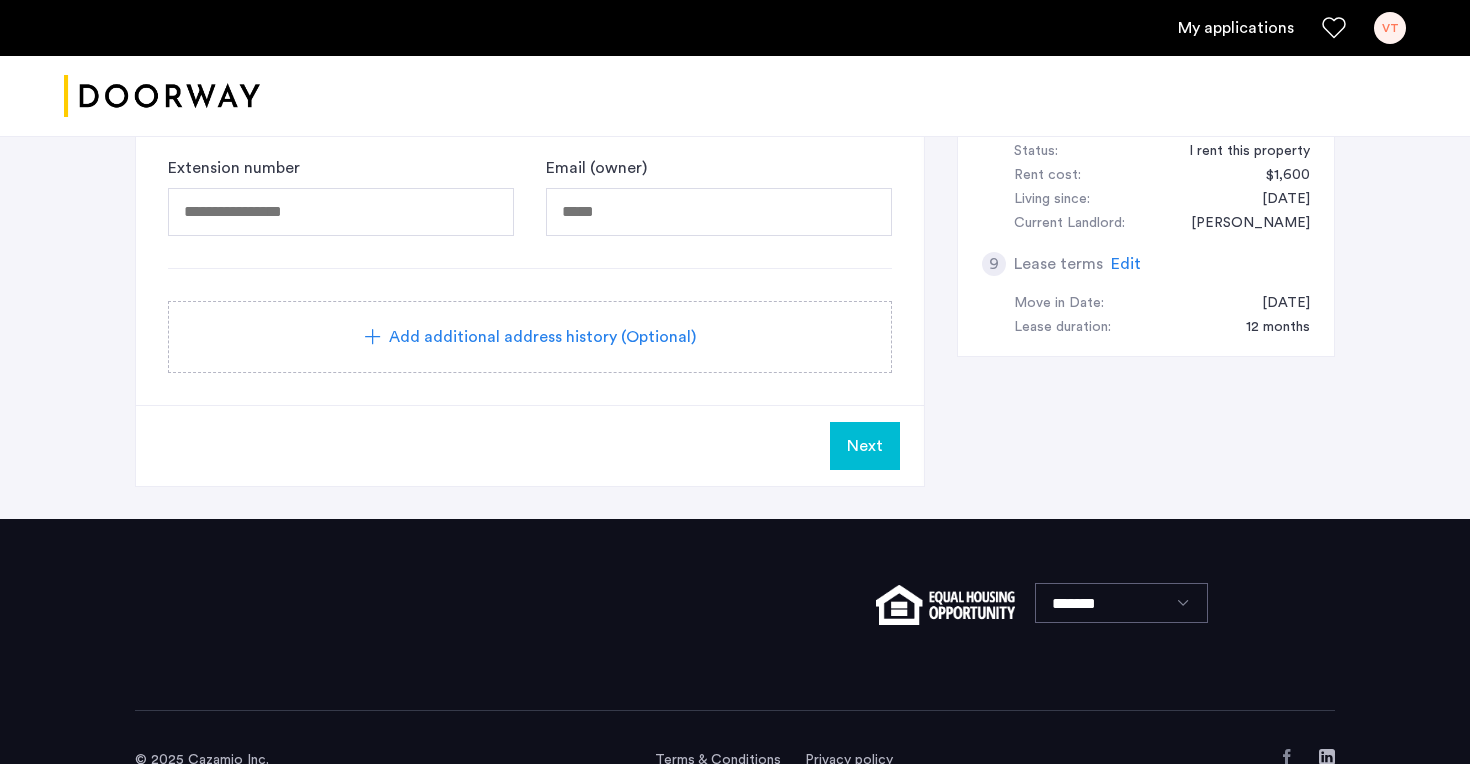 scroll, scrollTop: 1161, scrollLeft: 0, axis: vertical 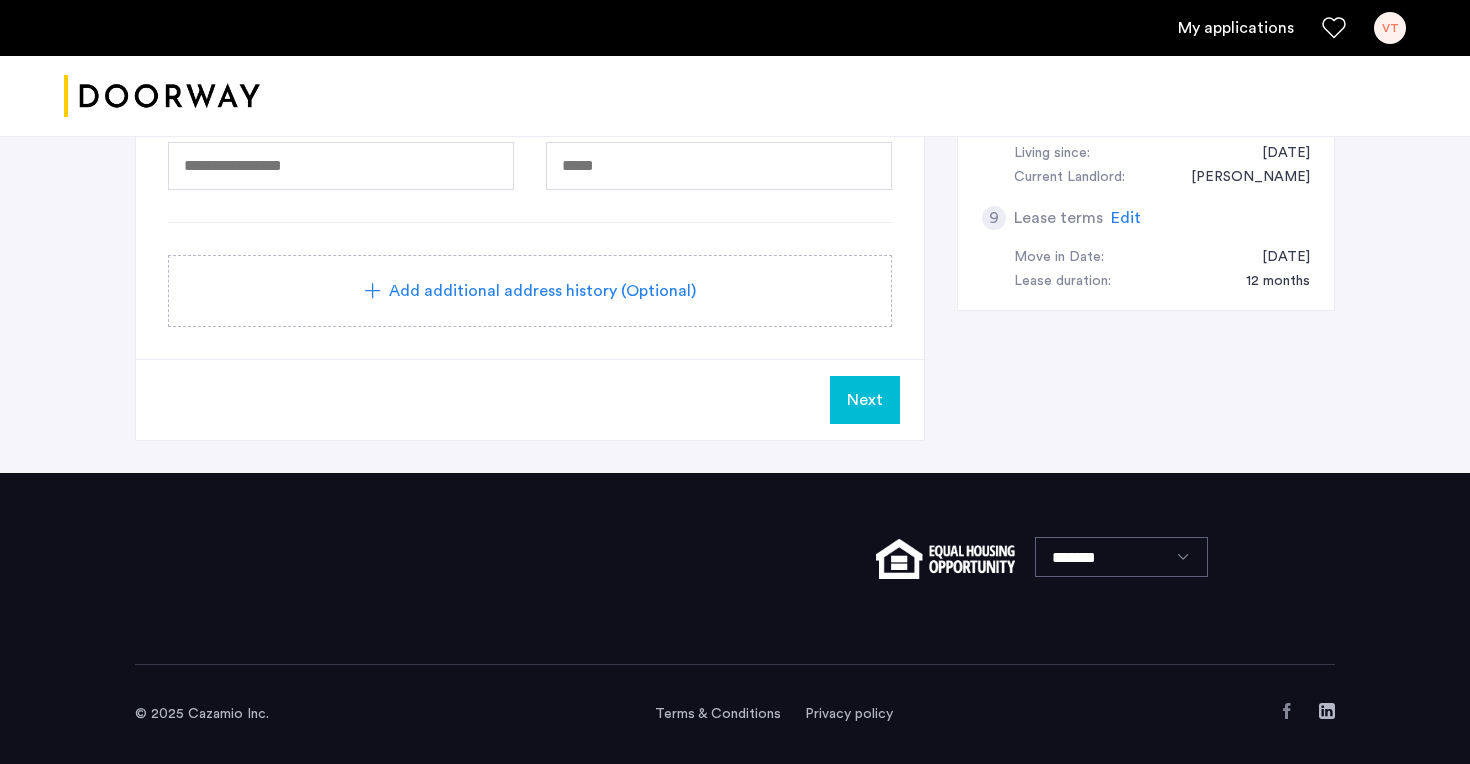 type on "*****" 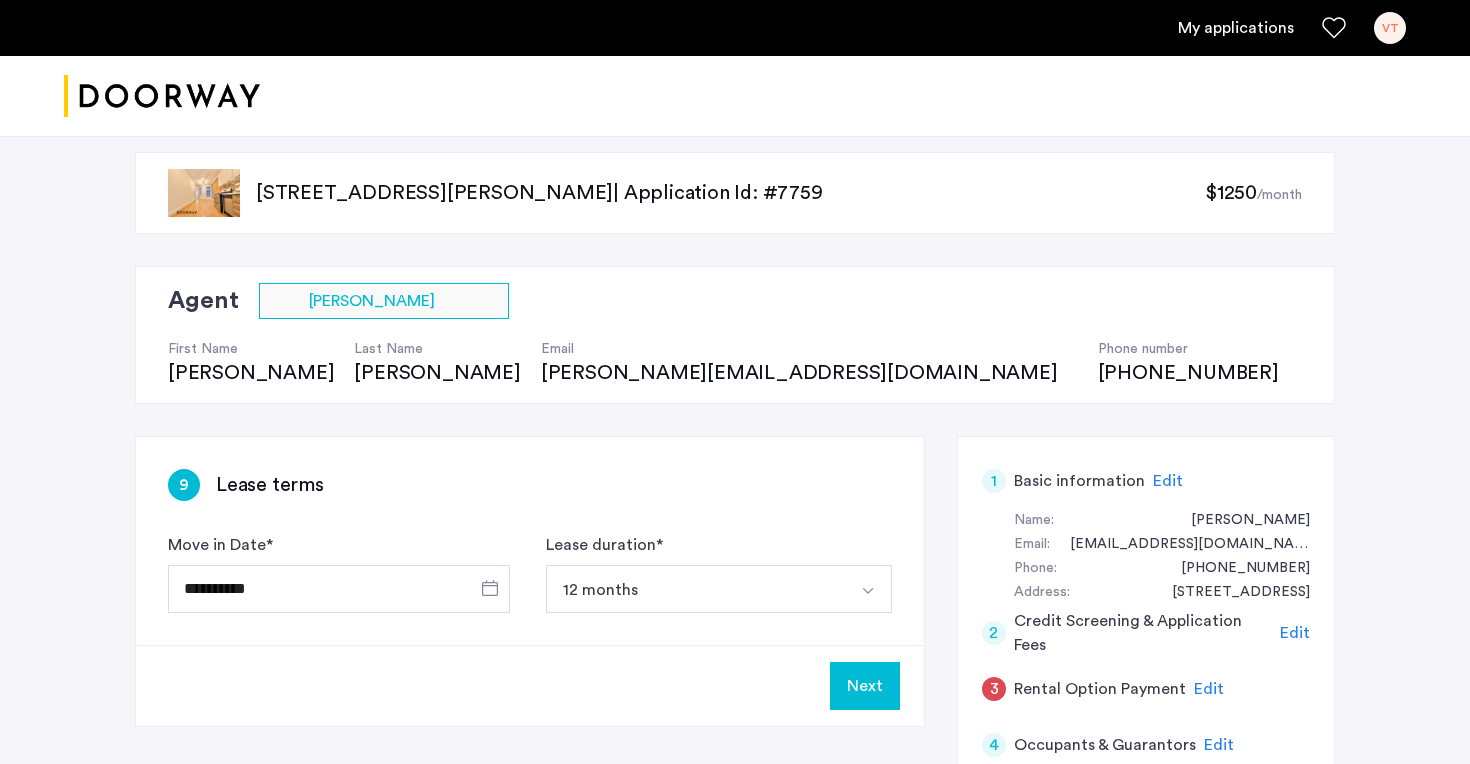 scroll, scrollTop: 0, scrollLeft: 0, axis: both 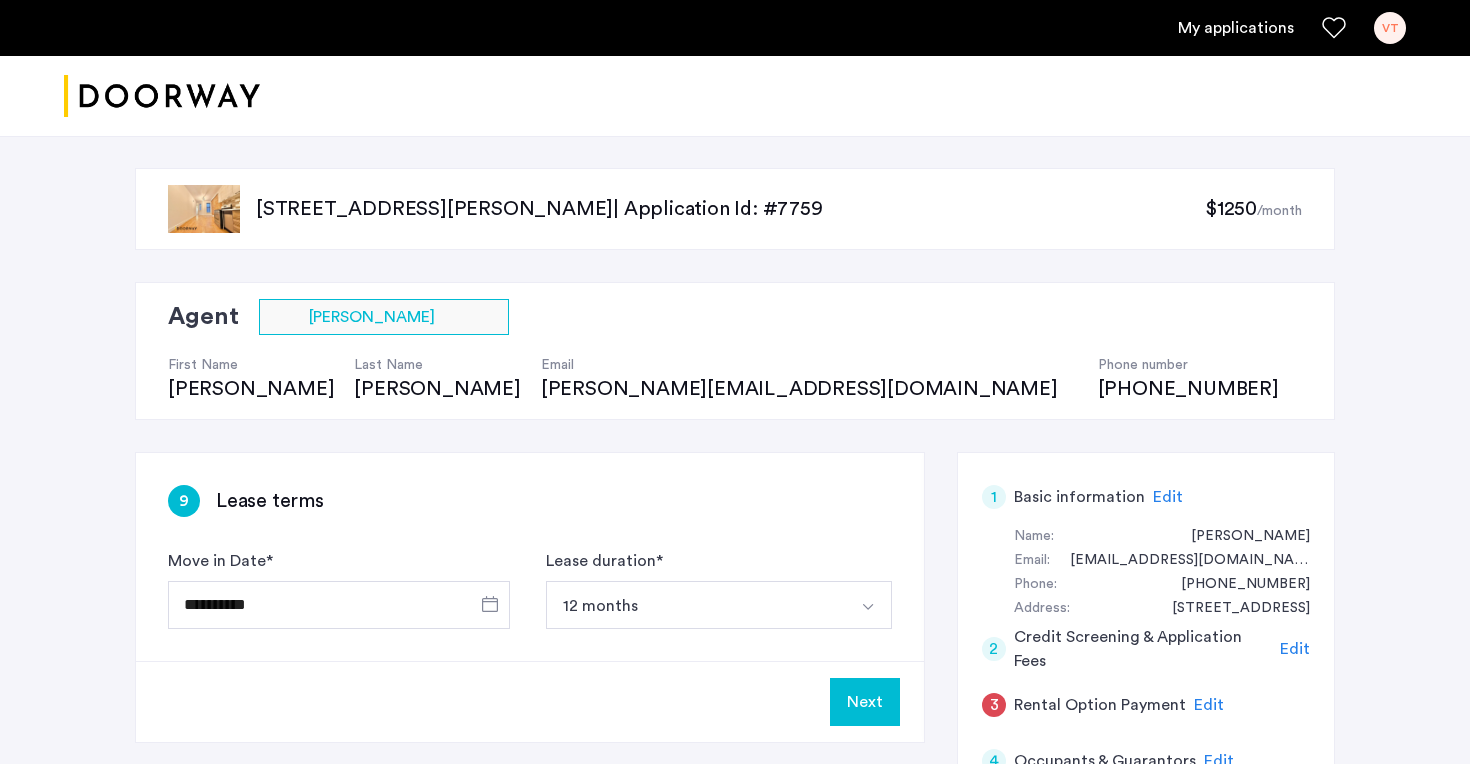click on "Next" 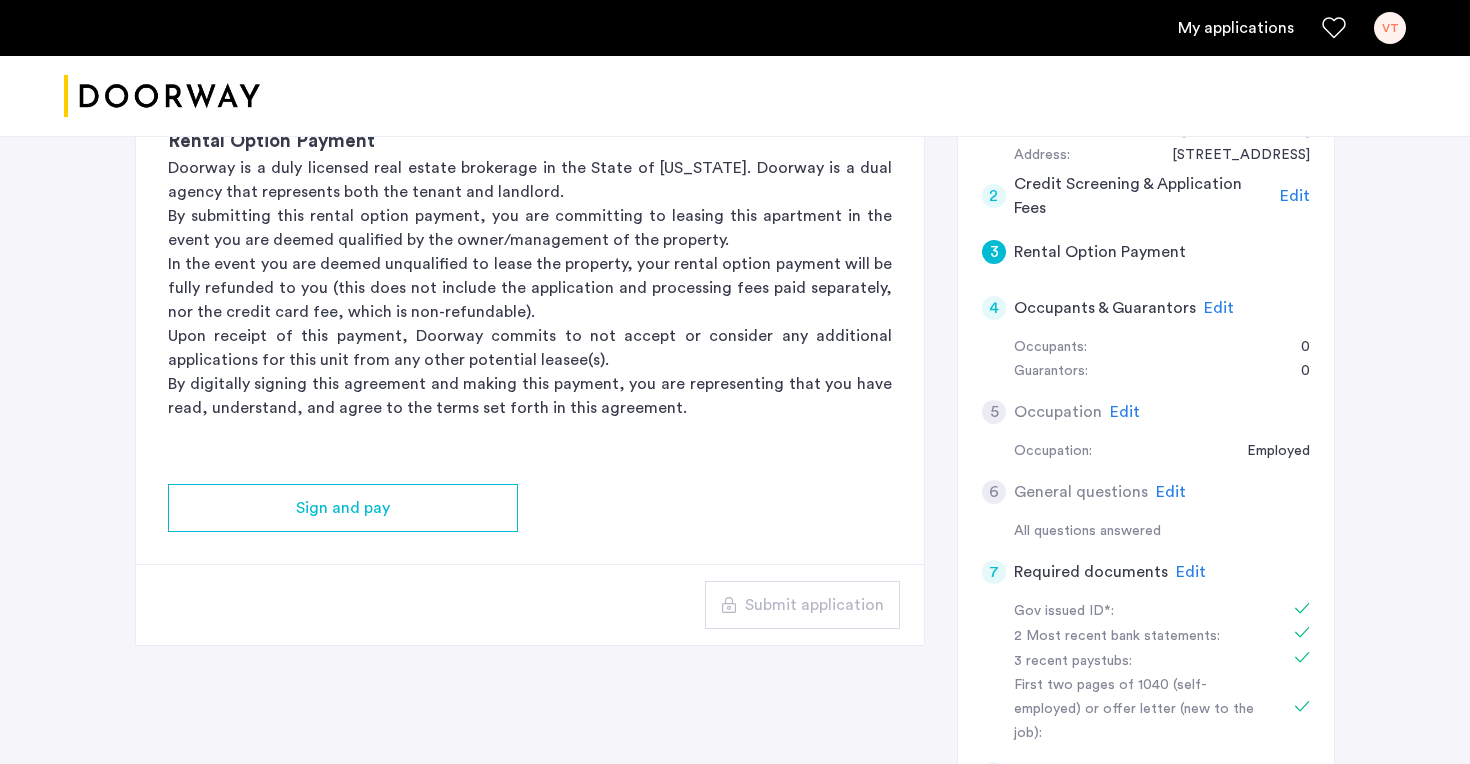 scroll, scrollTop: 455, scrollLeft: 0, axis: vertical 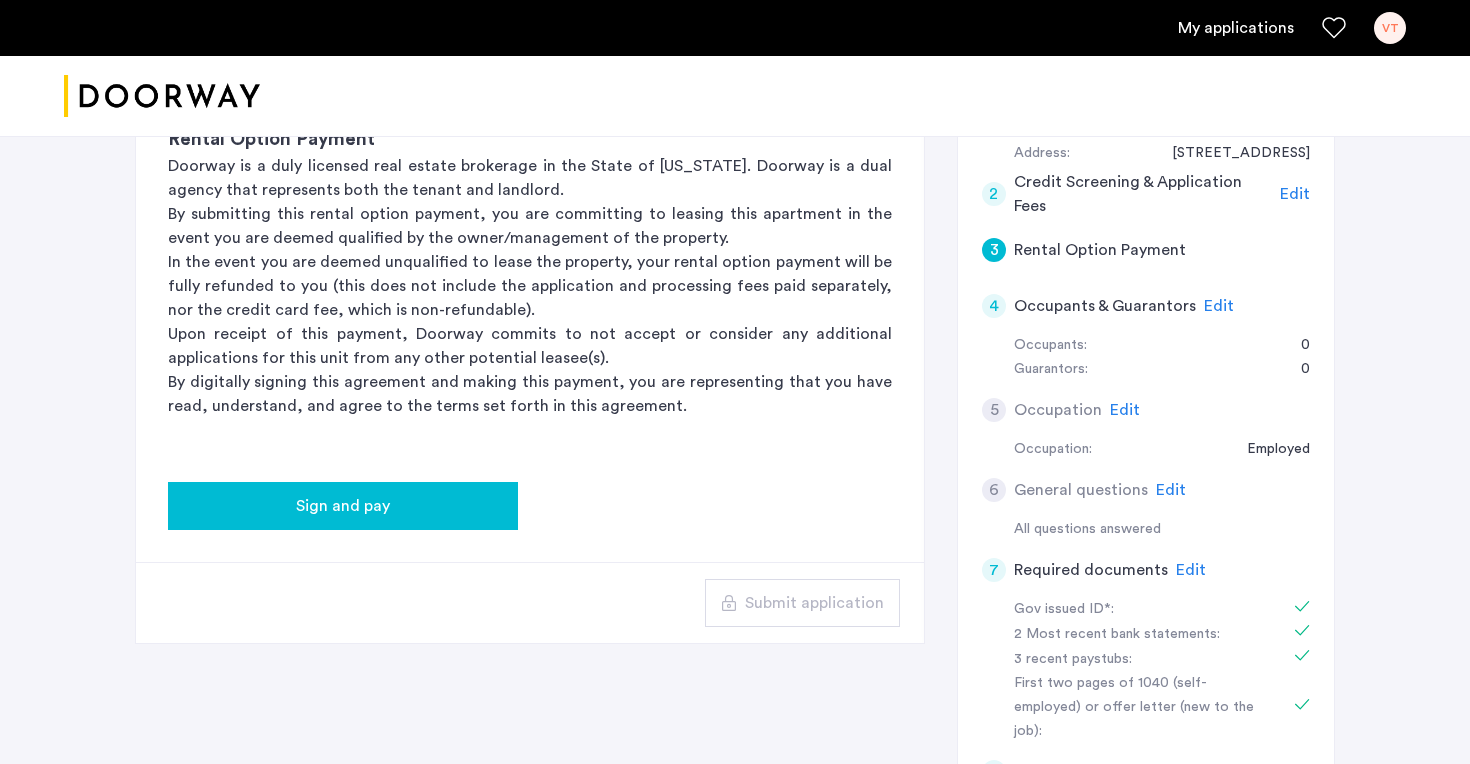 click on "Sign and pay" 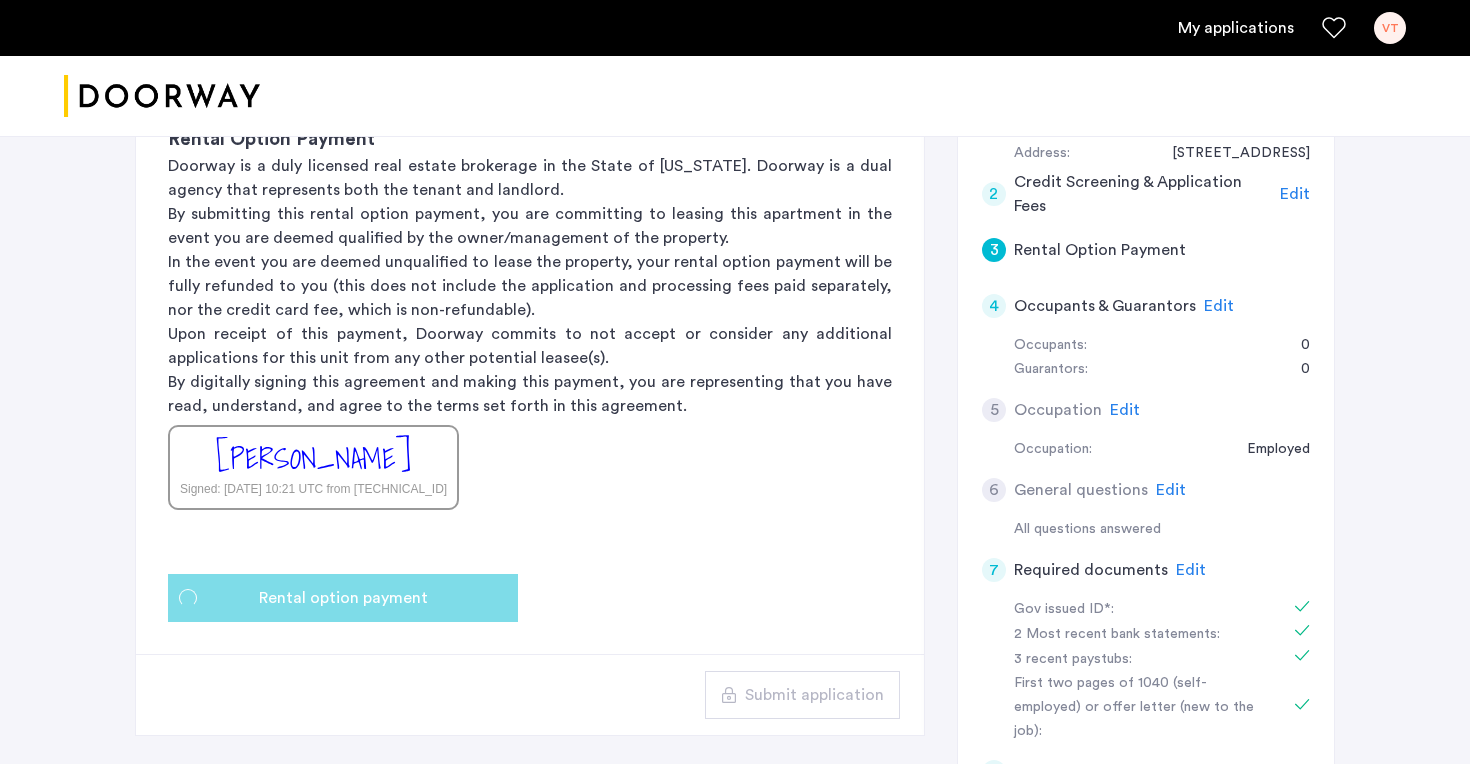 scroll, scrollTop: 0, scrollLeft: 0, axis: both 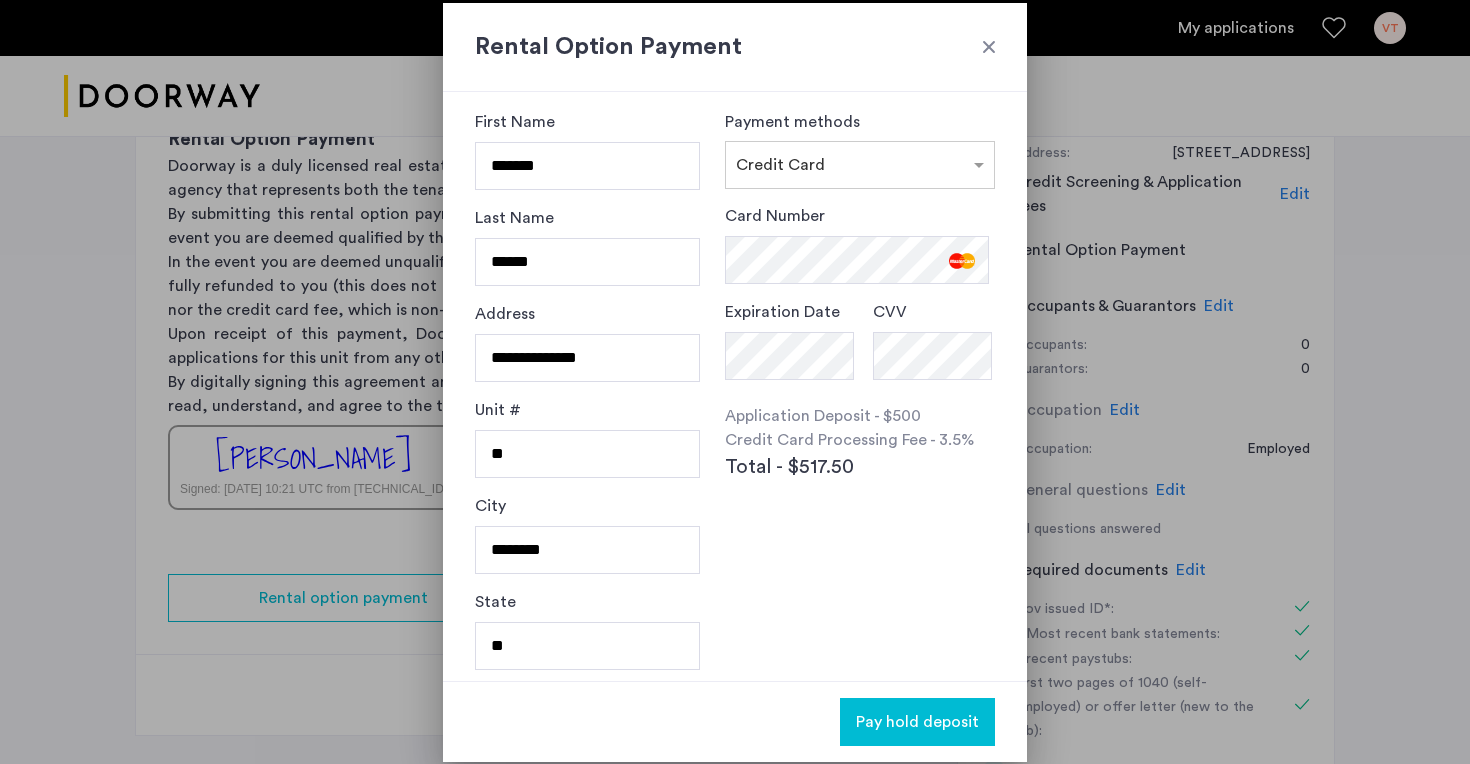 click on "Pay hold deposit" at bounding box center [917, 722] 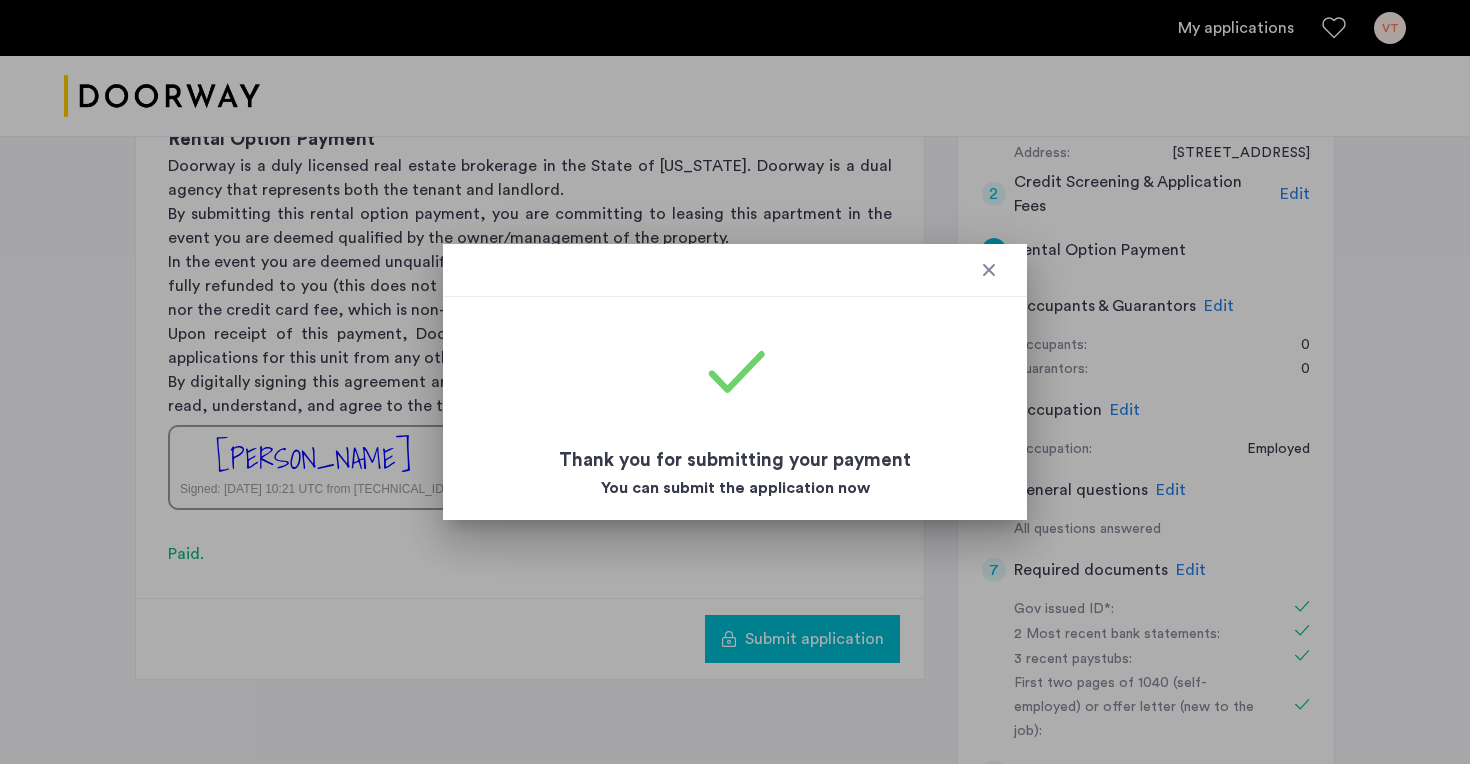 click at bounding box center (989, 270) 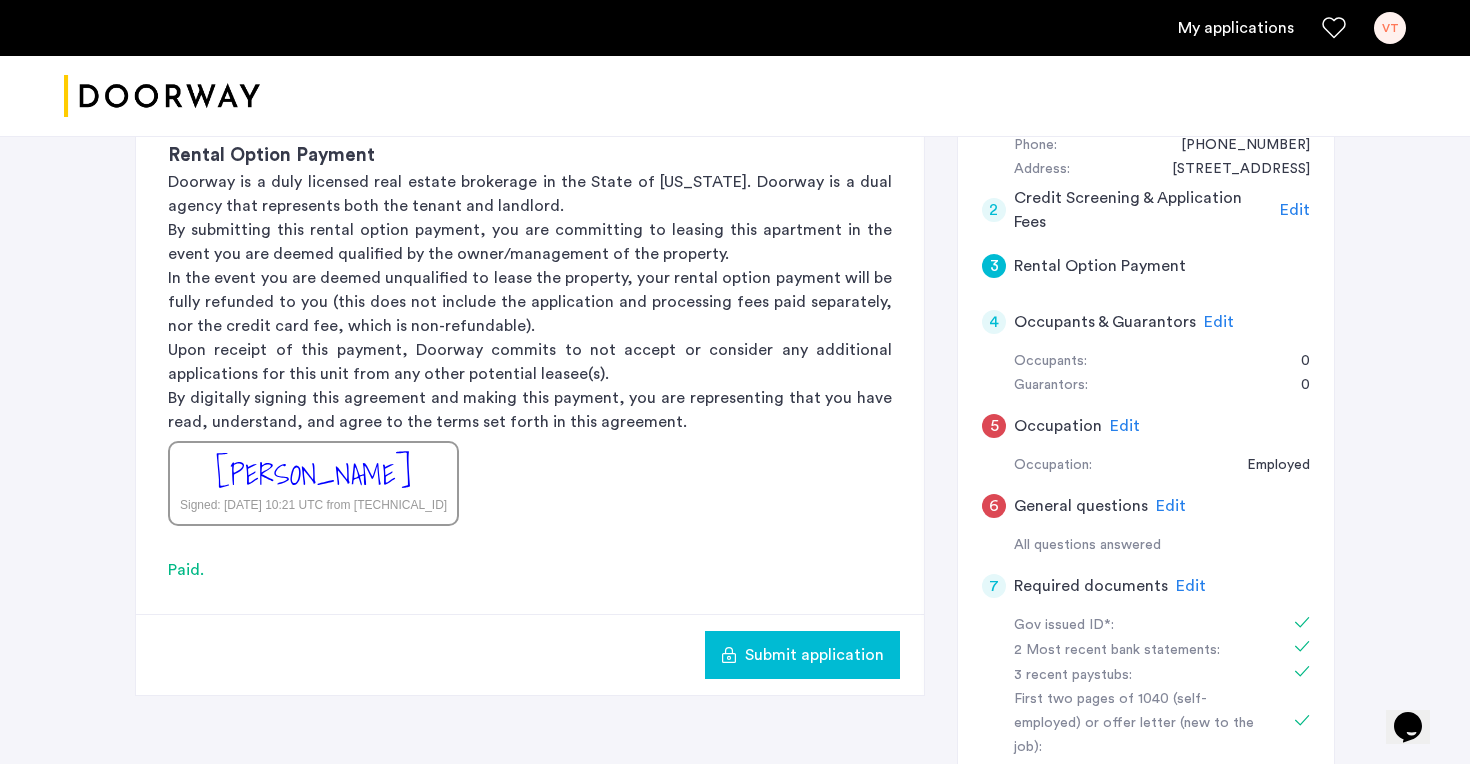 scroll, scrollTop: 519, scrollLeft: 0, axis: vertical 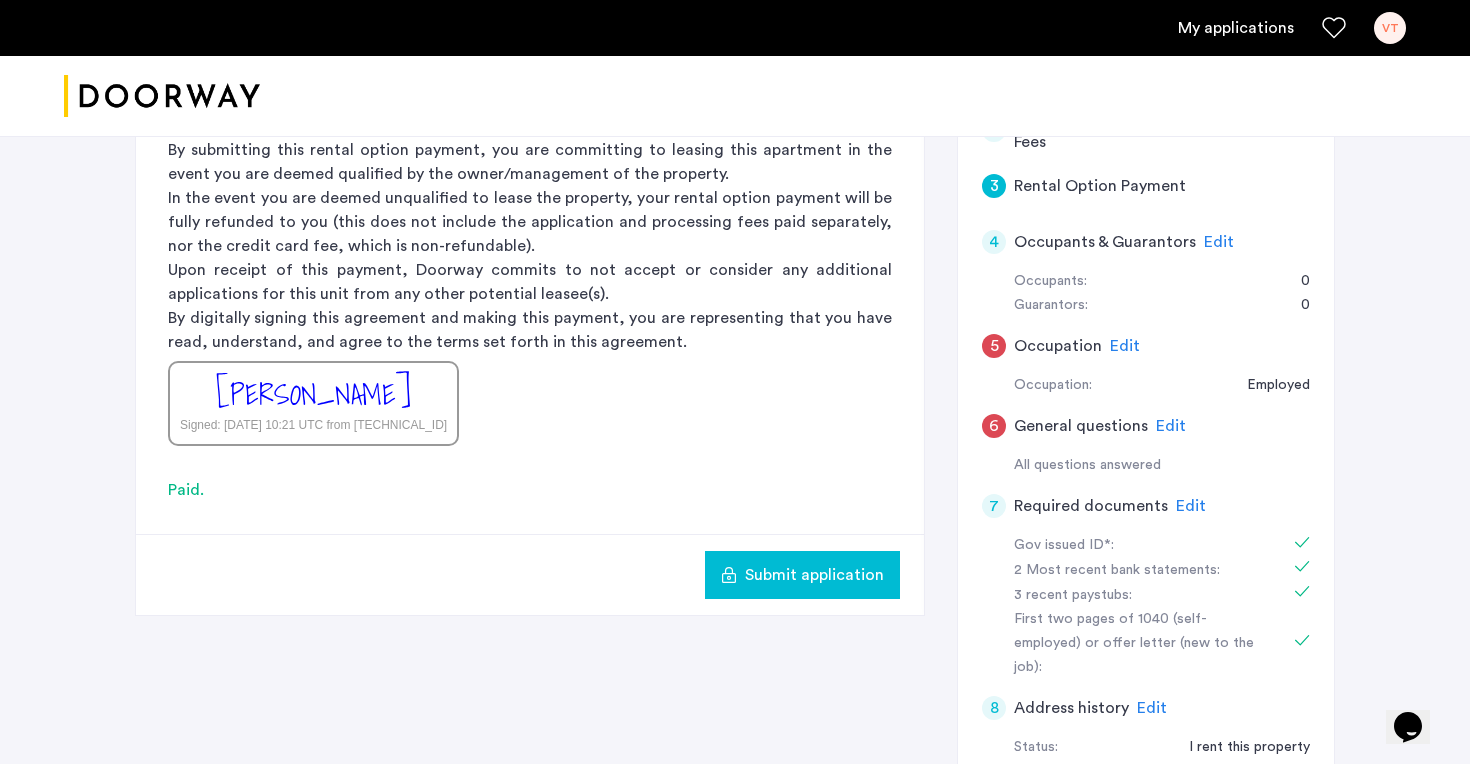 click on "Submit application" 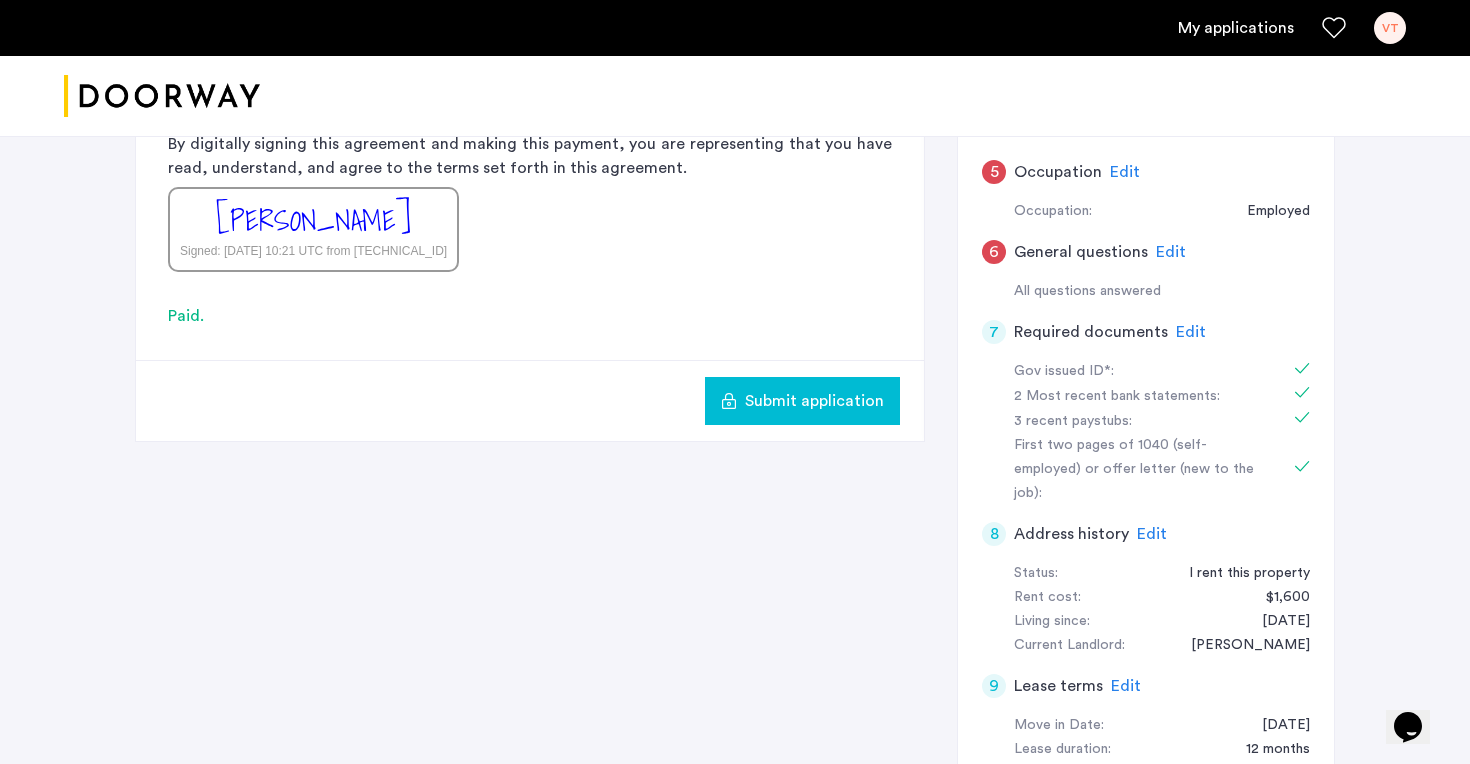 scroll, scrollTop: 746, scrollLeft: 0, axis: vertical 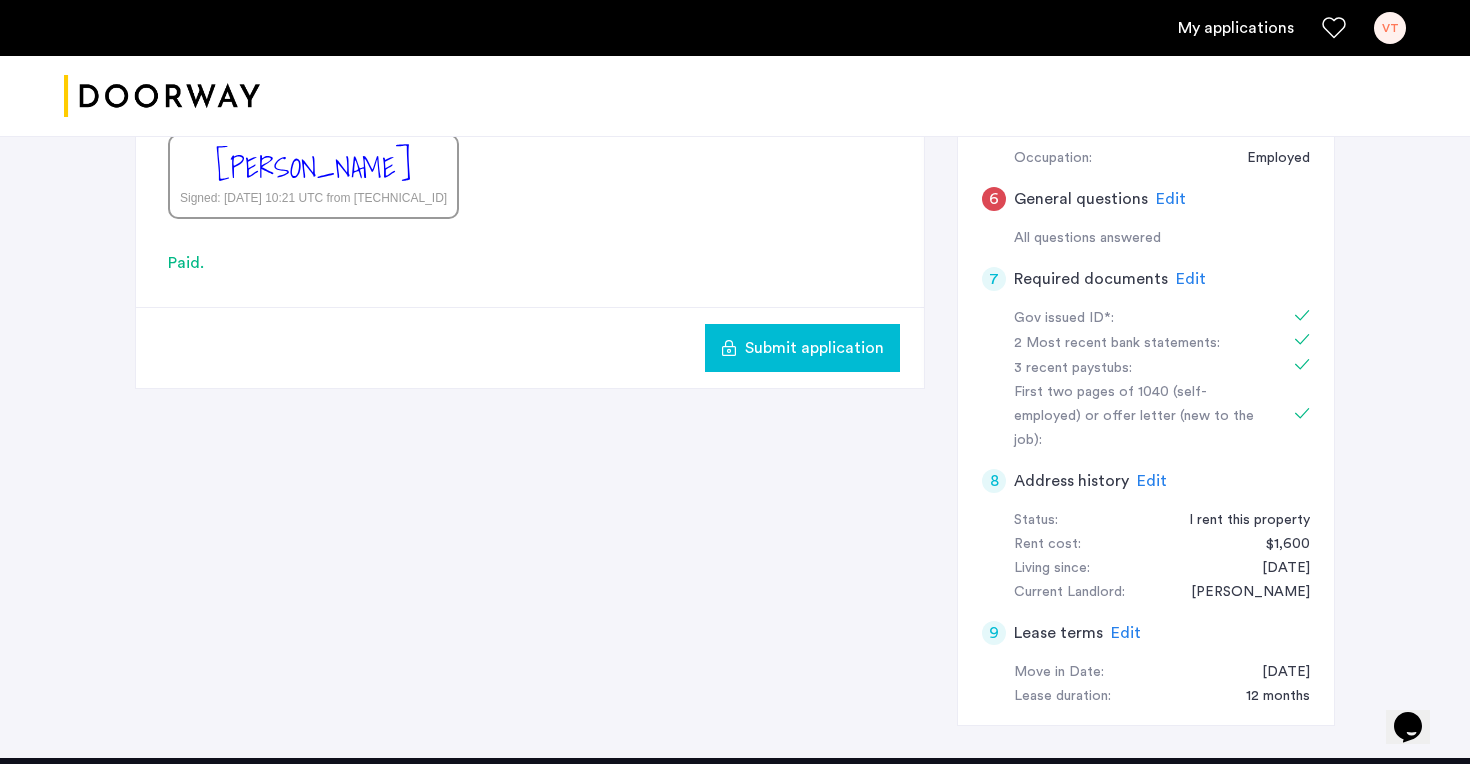 click on "Edit" 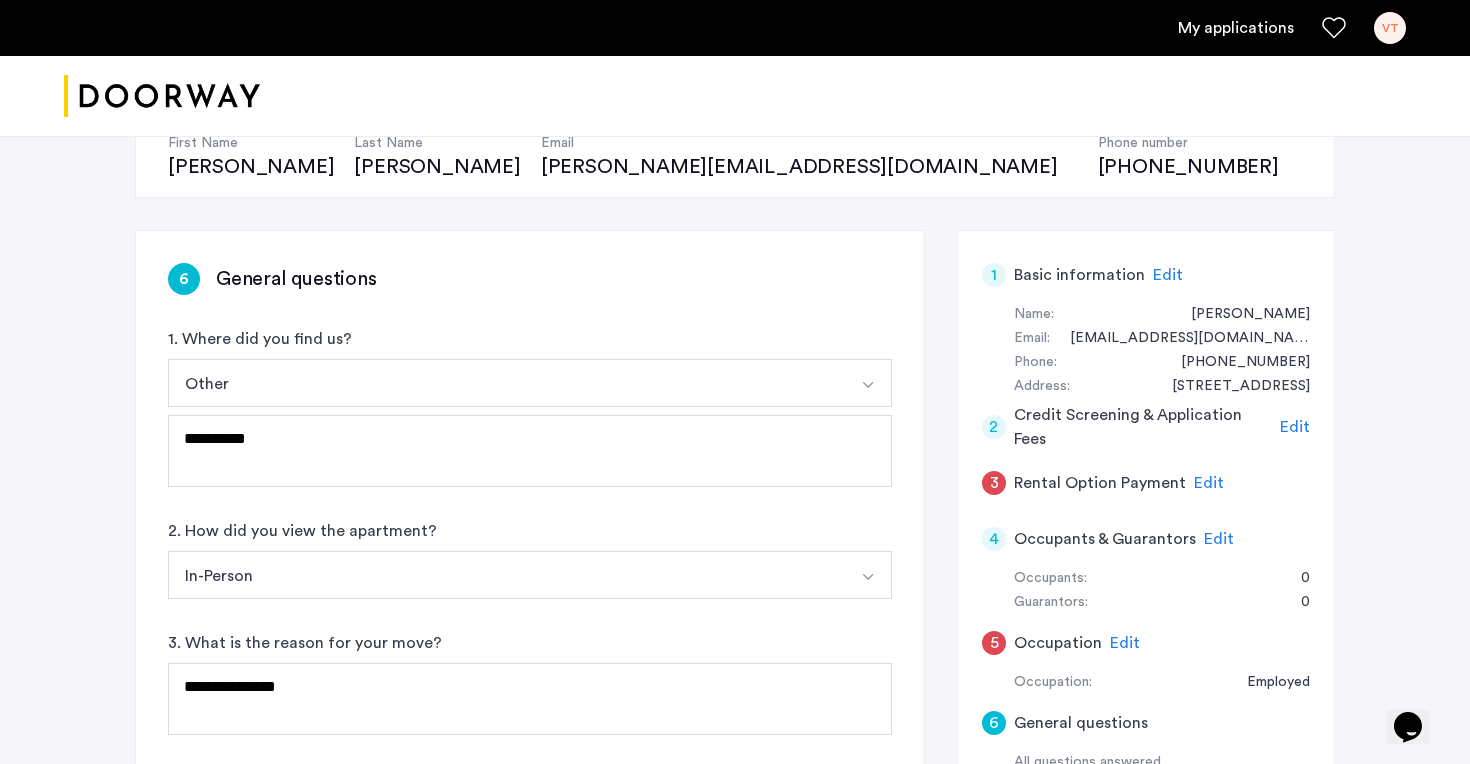 scroll, scrollTop: 225, scrollLeft: 0, axis: vertical 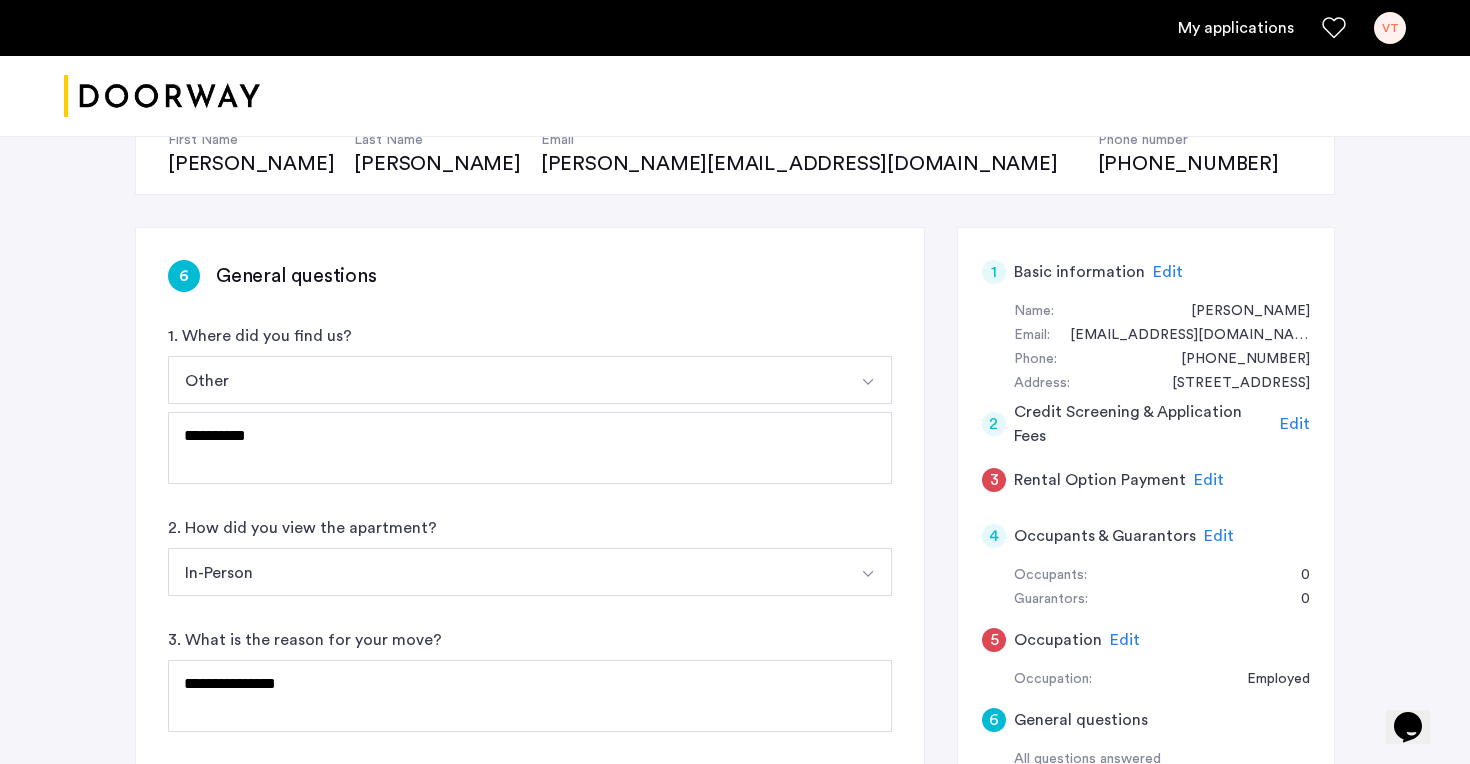 click on "Other" at bounding box center [506, 380] 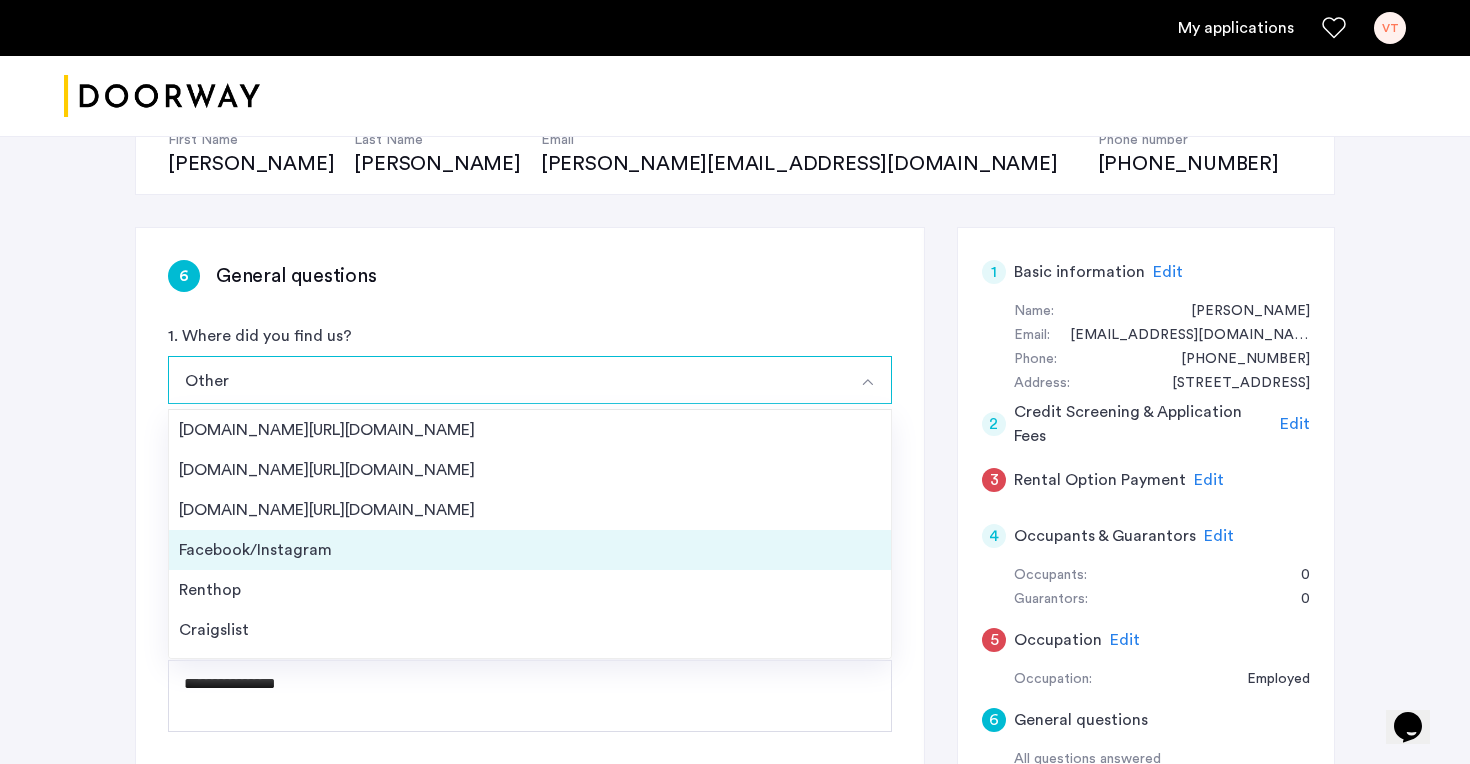 scroll, scrollTop: 17, scrollLeft: 0, axis: vertical 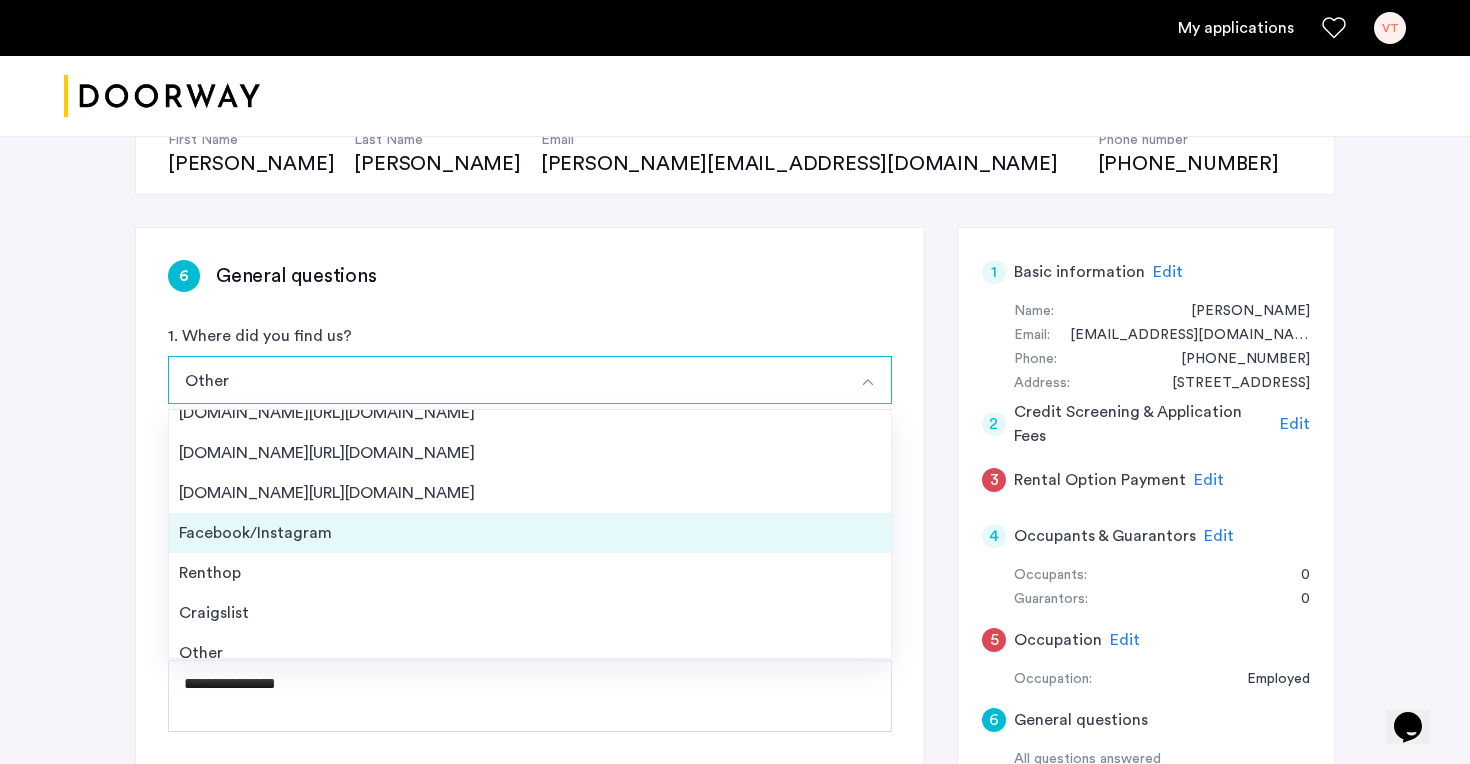 click on "Facebook/Instagram" at bounding box center [530, 533] 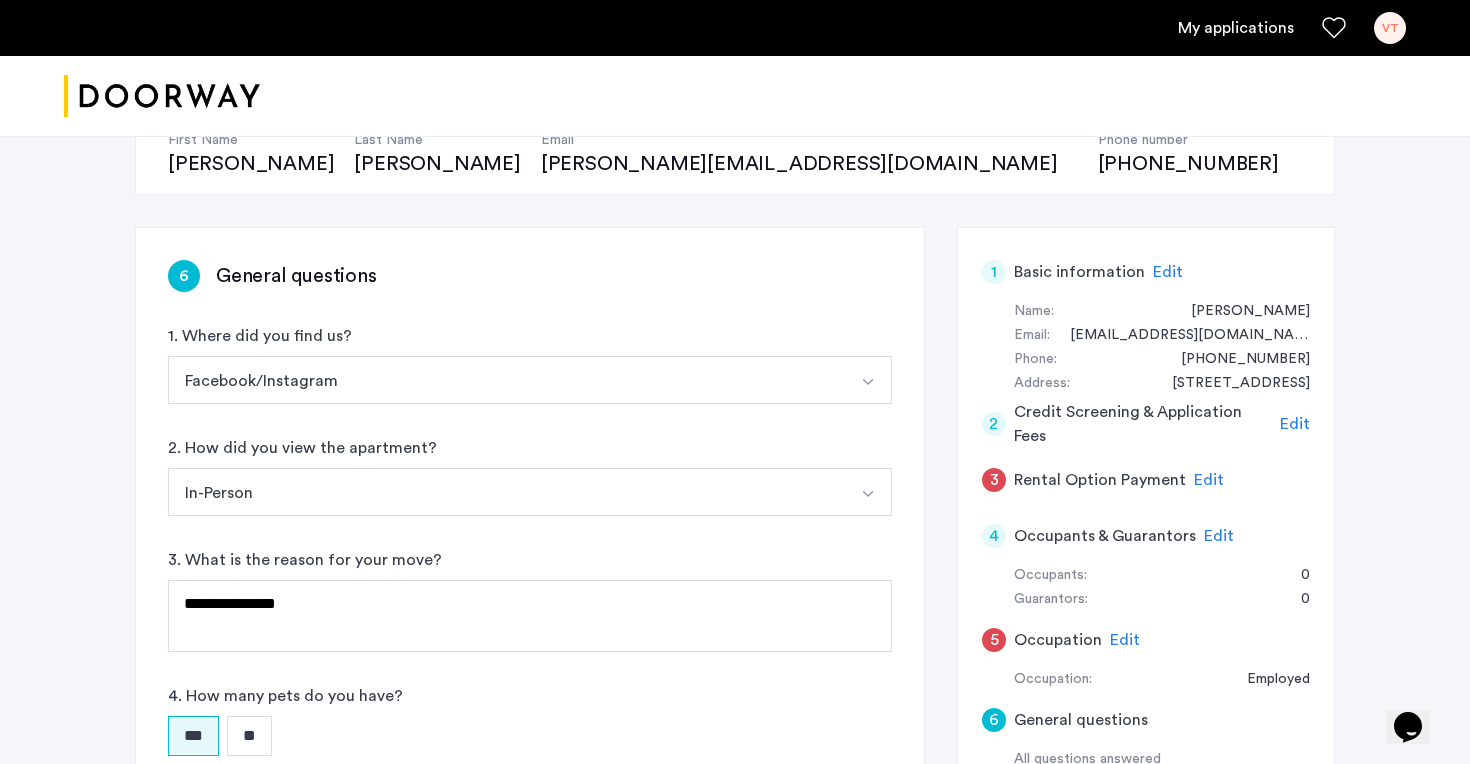 click on "In-Person" at bounding box center (506, 492) 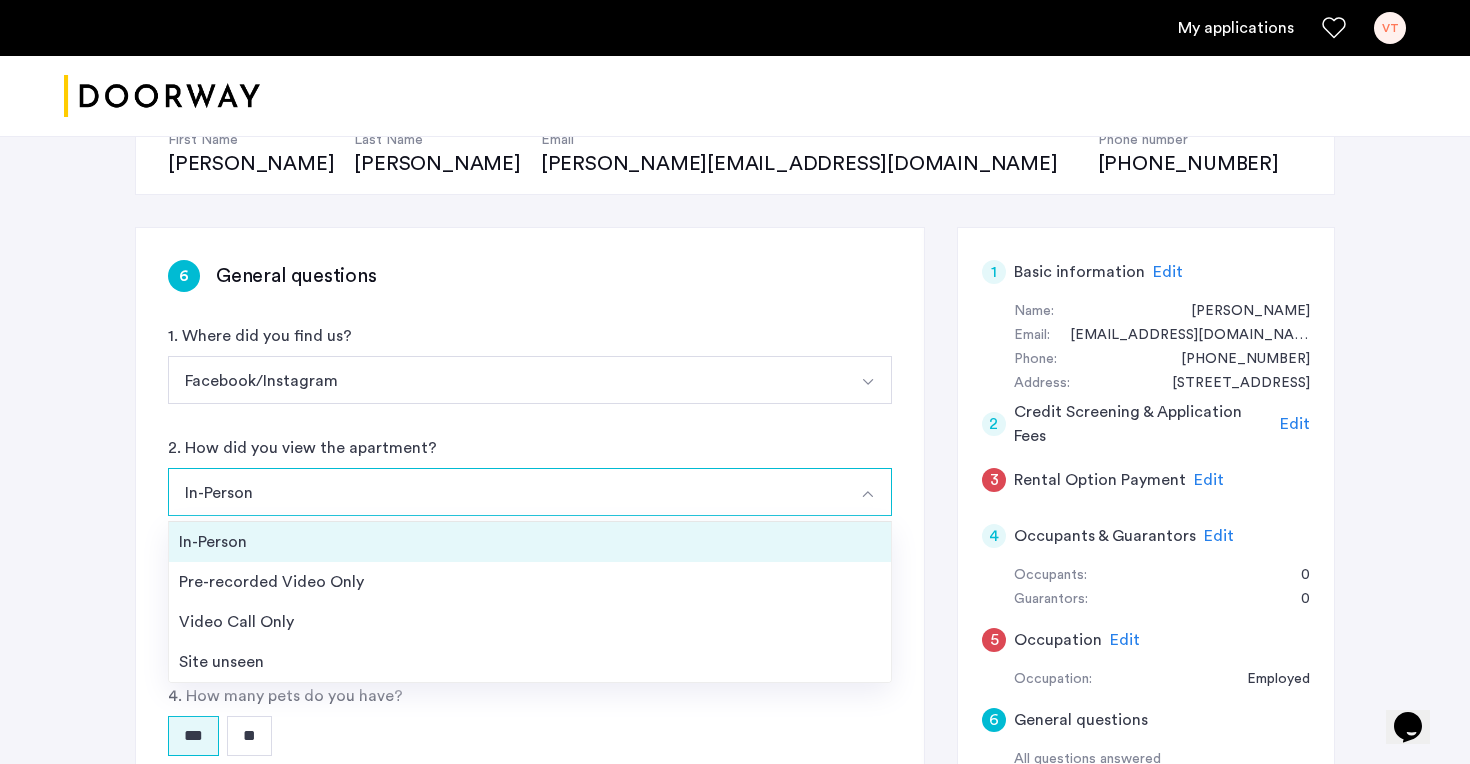 click on "In-Person" at bounding box center (530, 542) 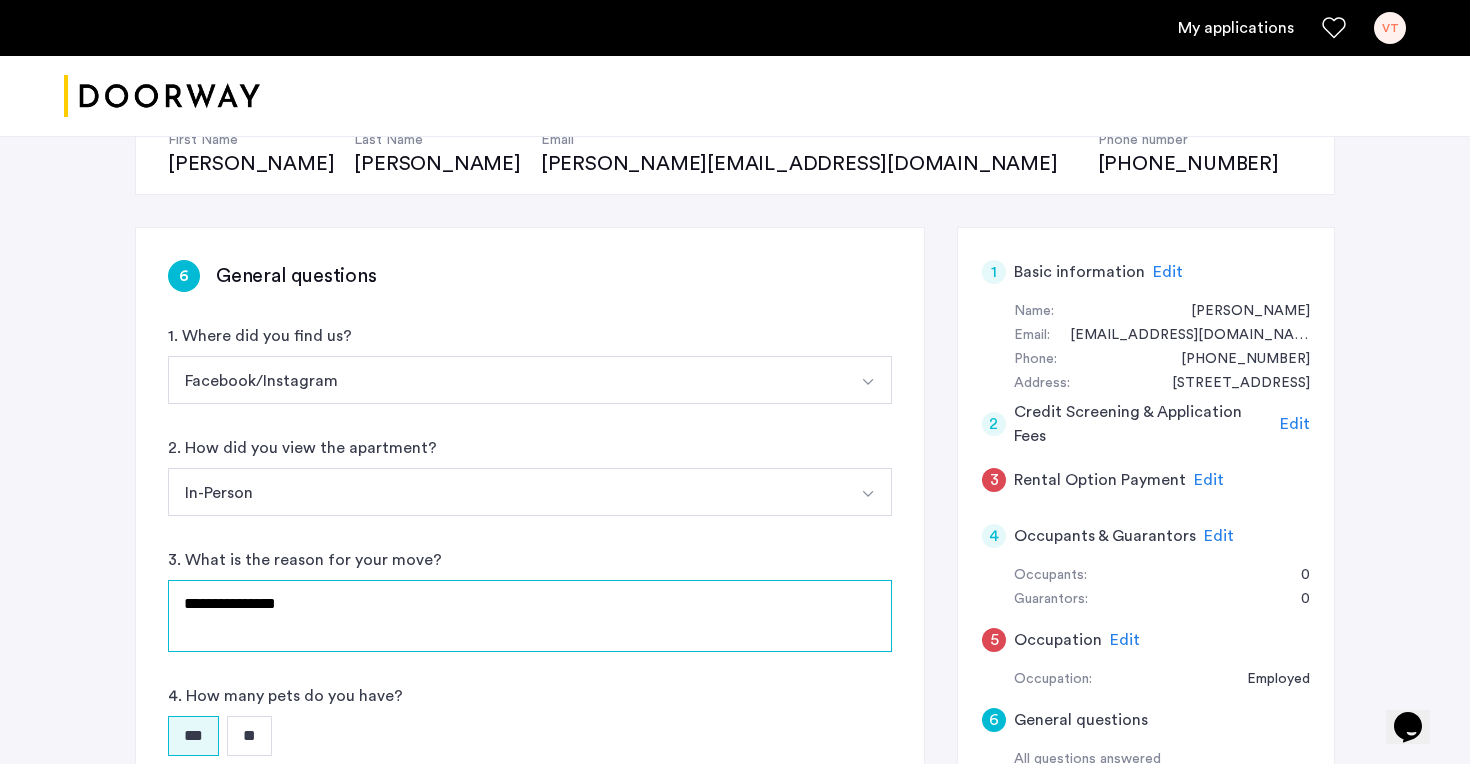 click on "**********" 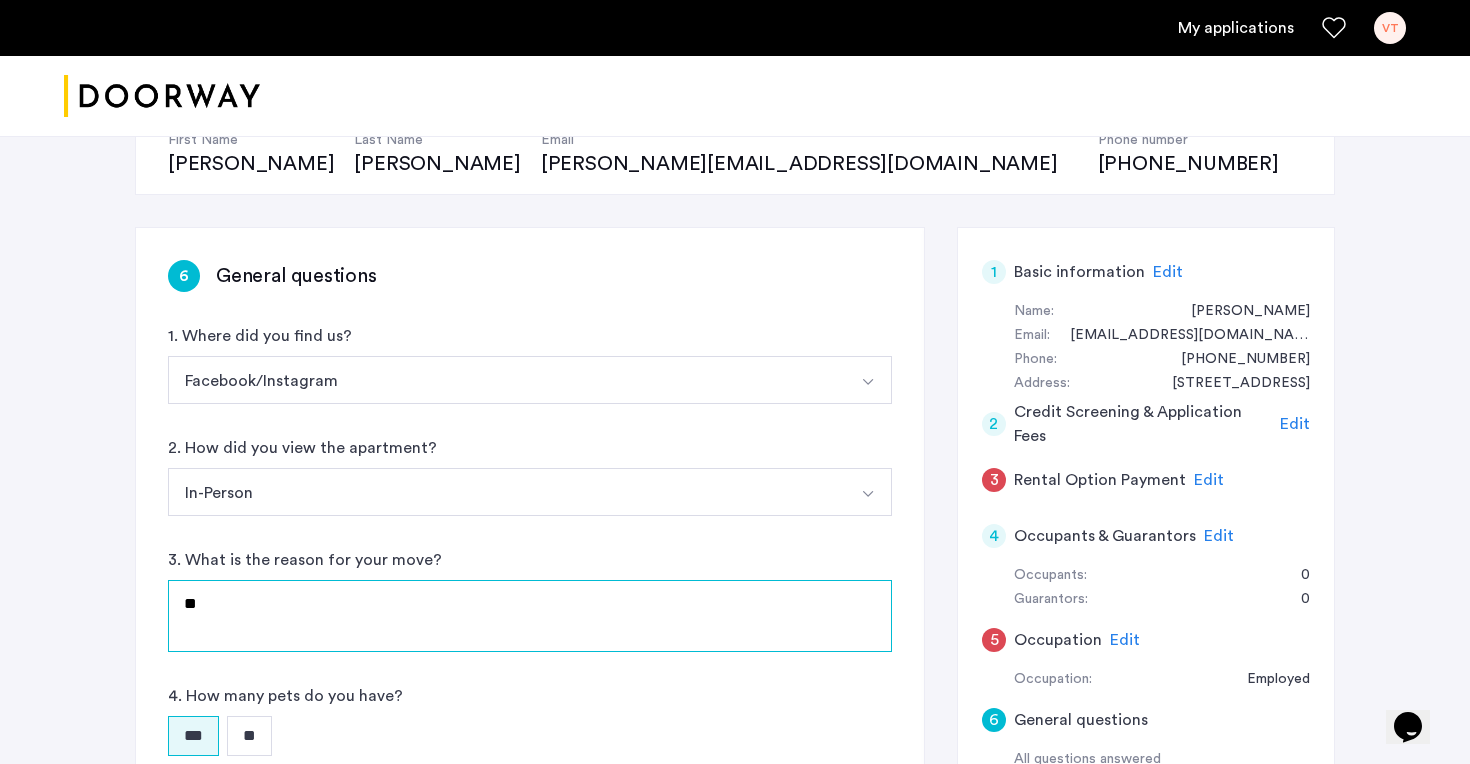 type on "*" 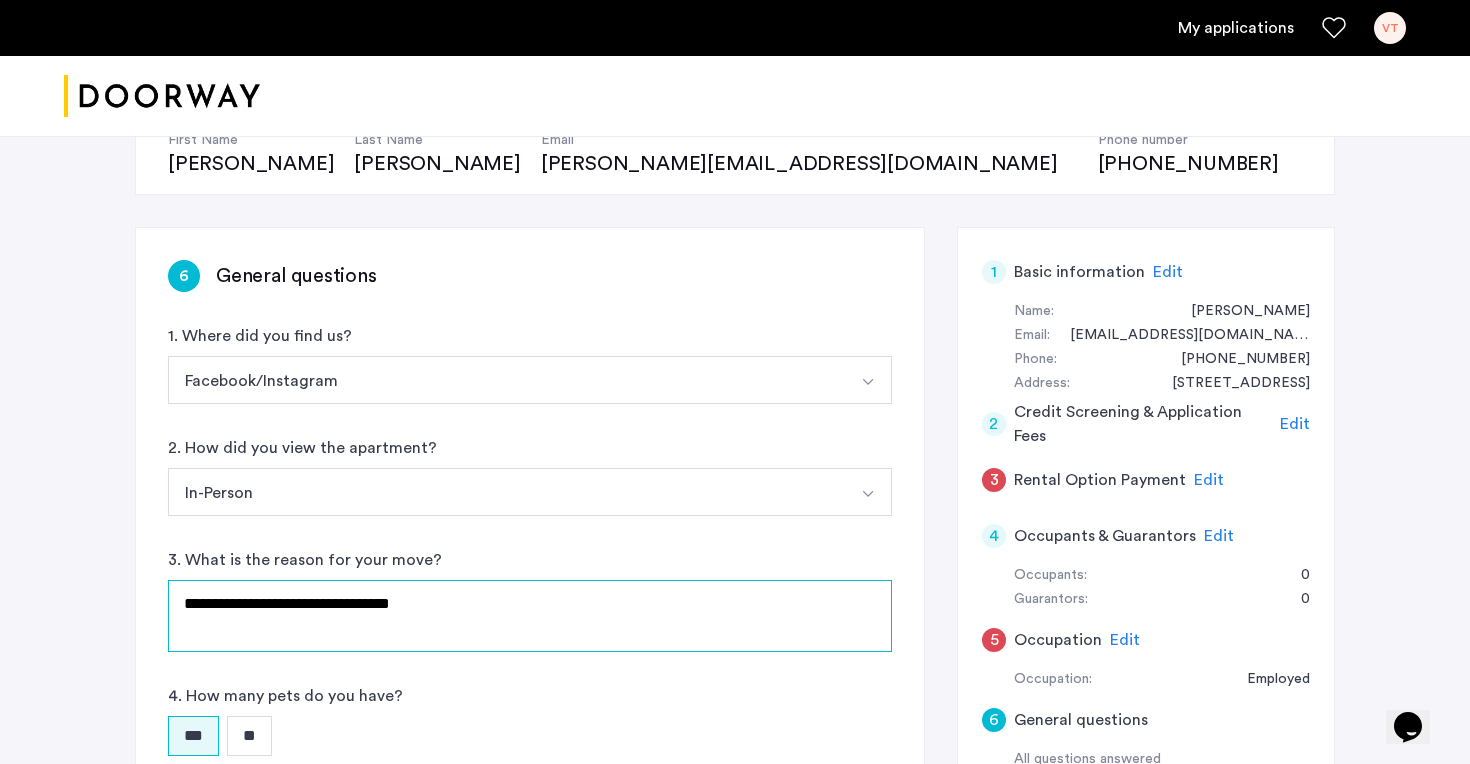 click on "**********" 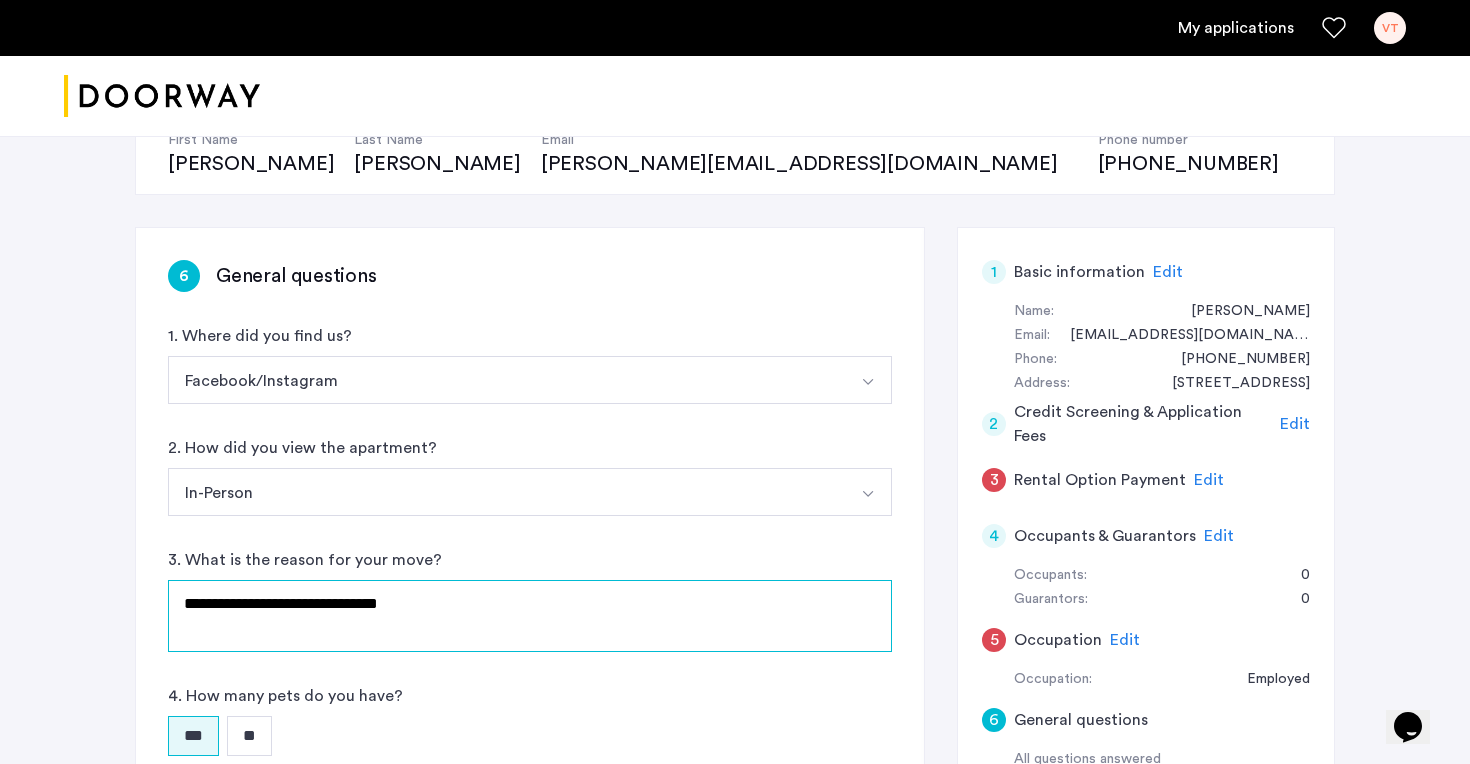 click on "**********" 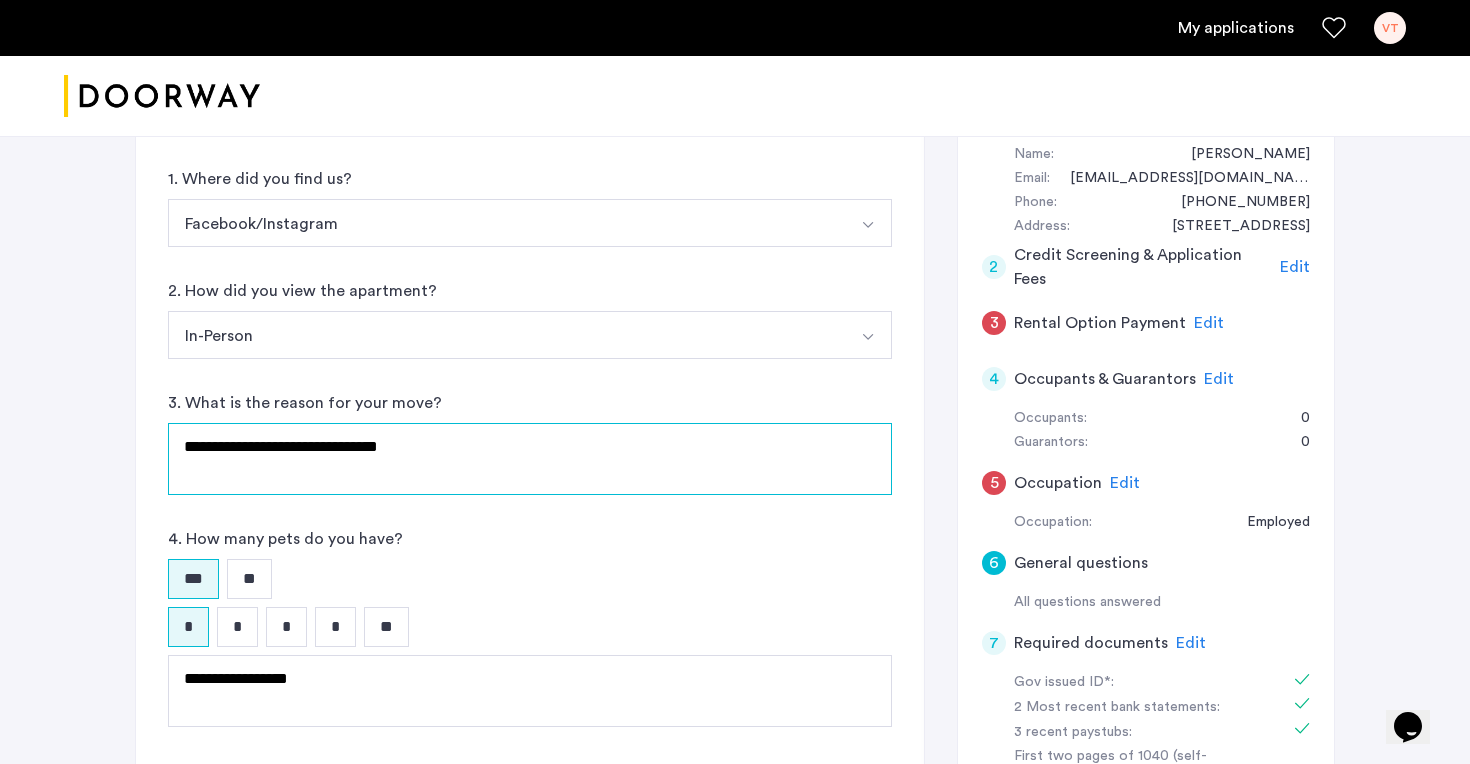 scroll, scrollTop: 469, scrollLeft: 0, axis: vertical 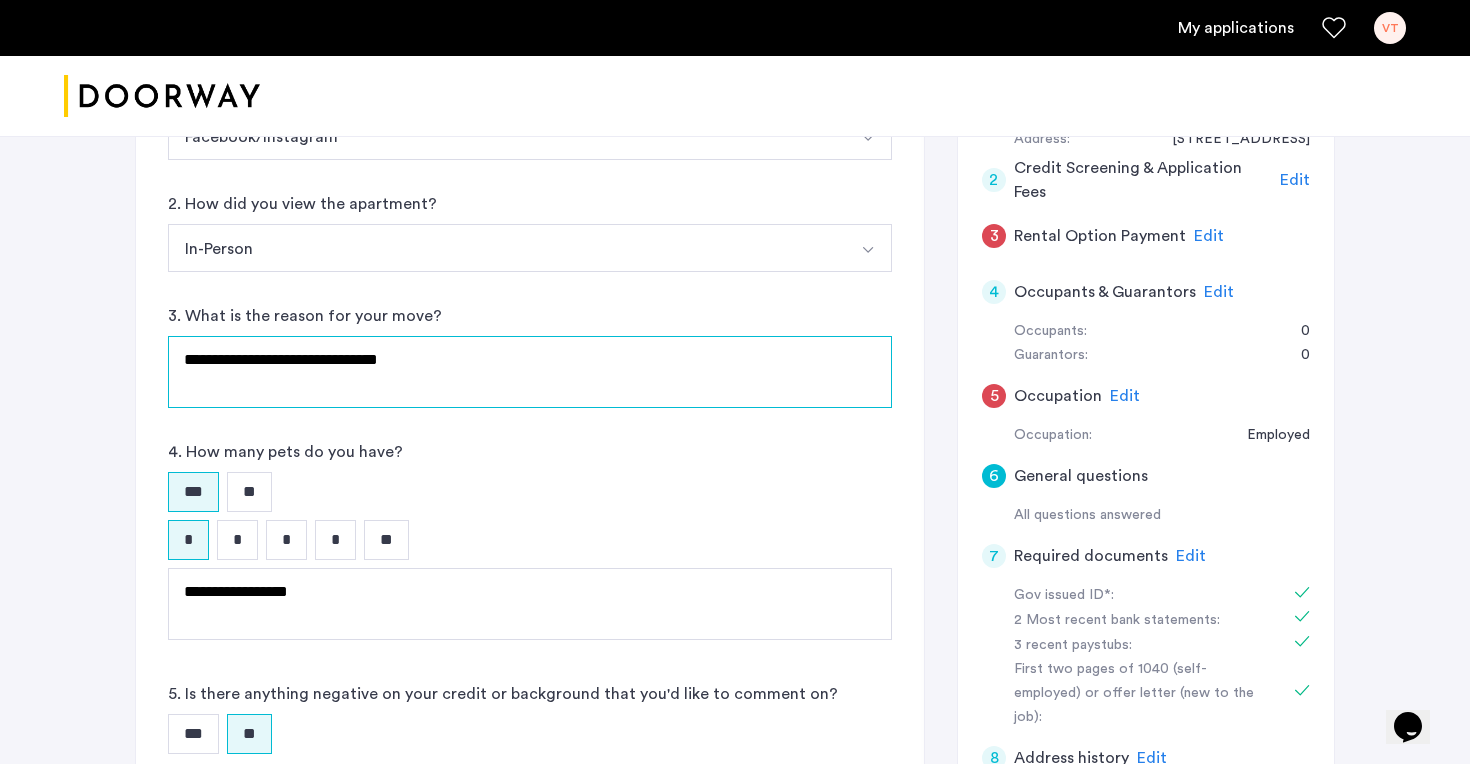 type on "**********" 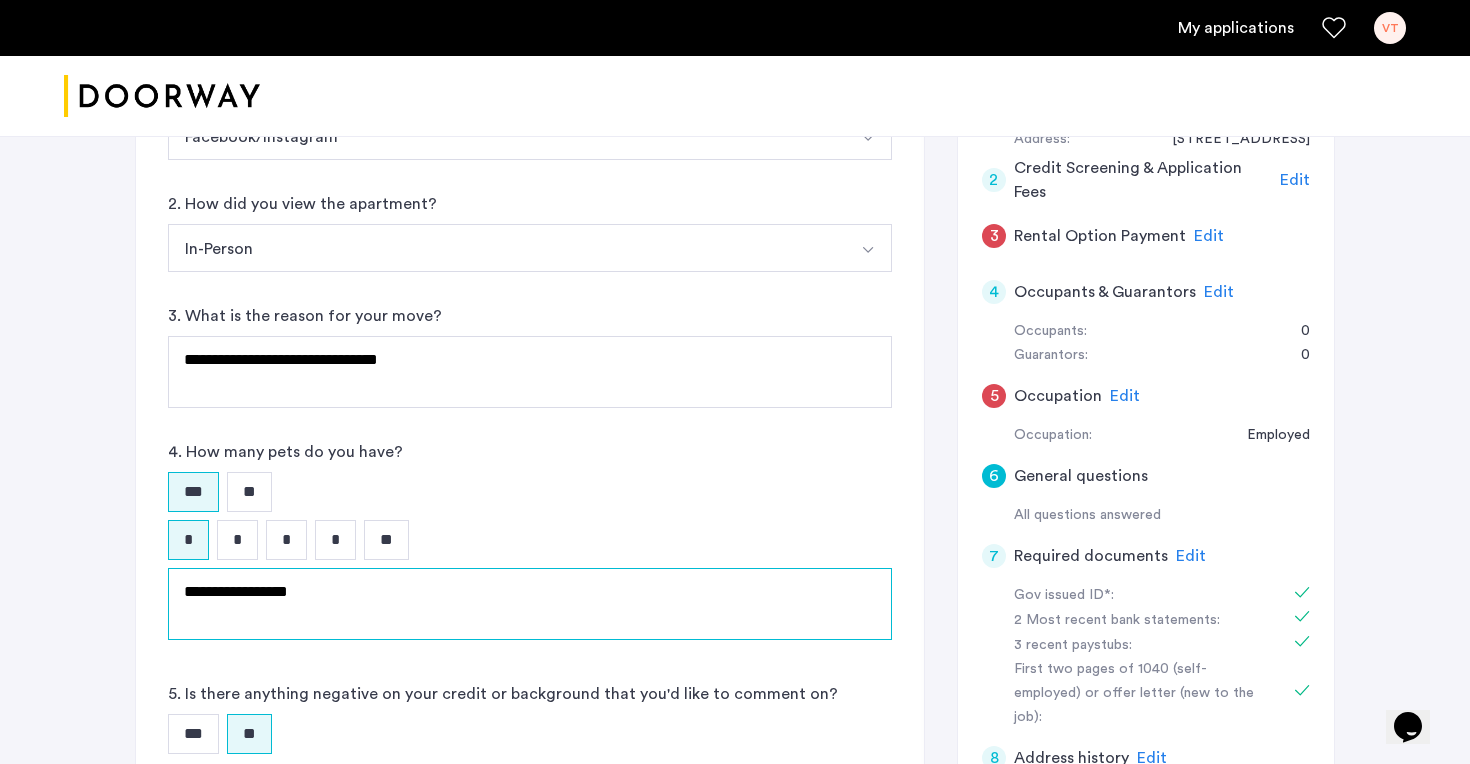 click on "**********" 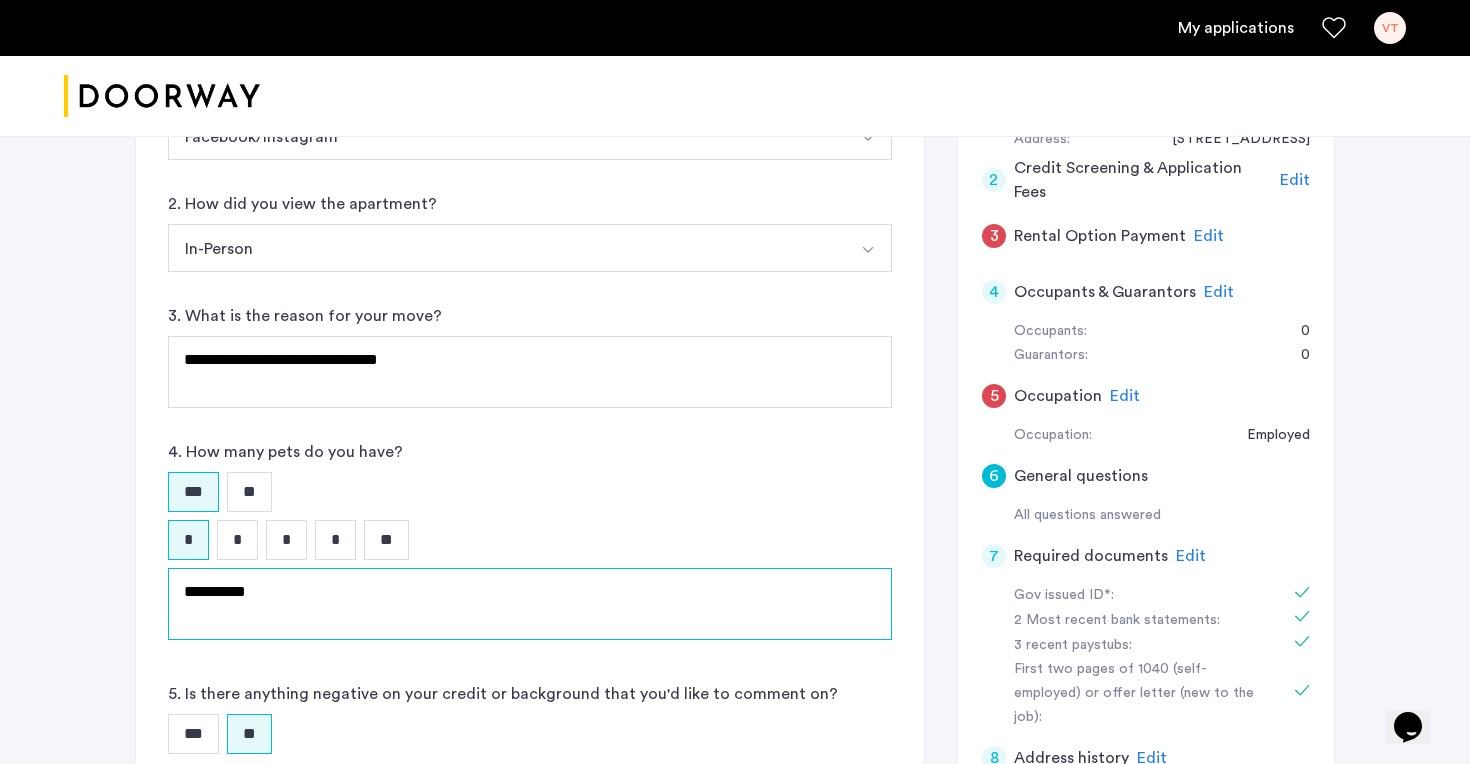 click on "**********" 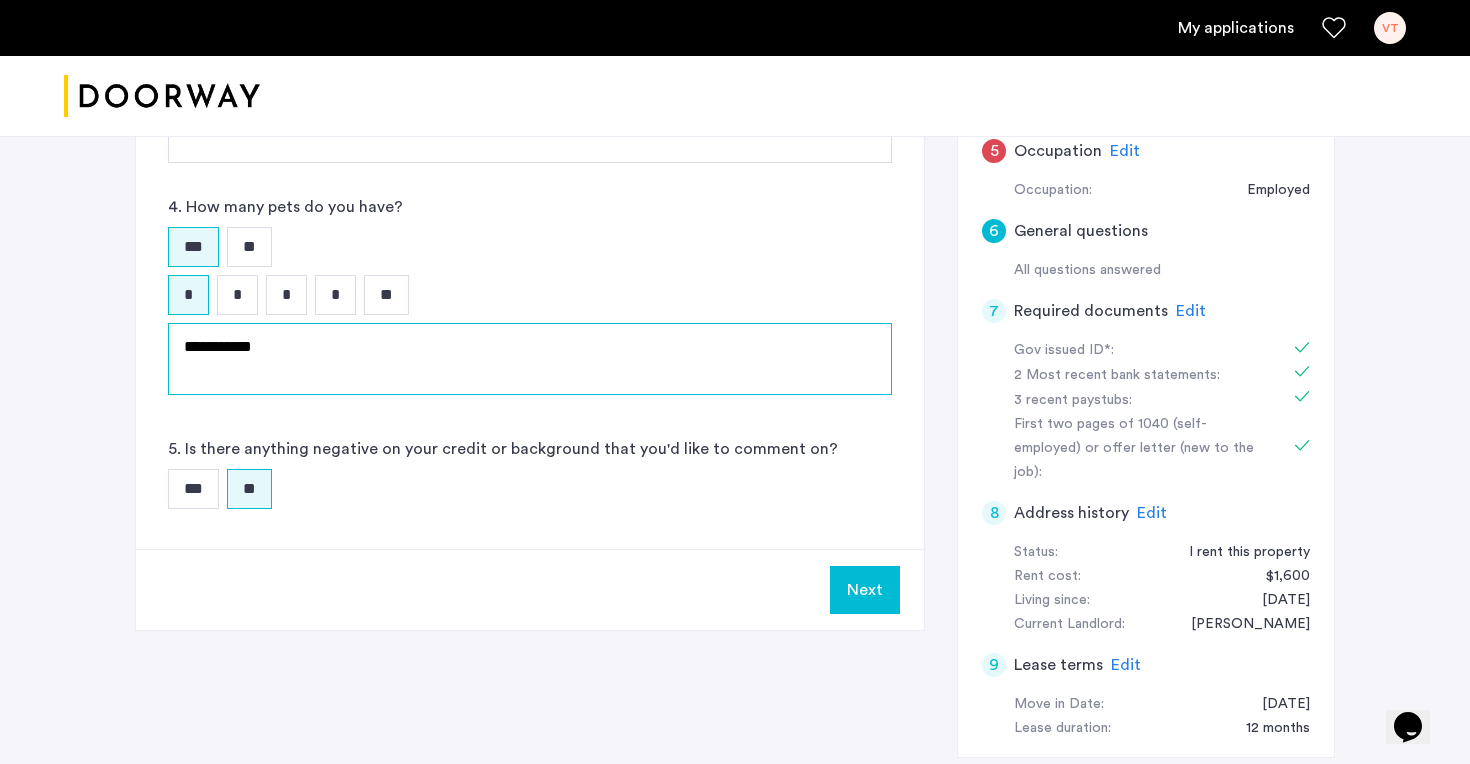scroll, scrollTop: 704, scrollLeft: 0, axis: vertical 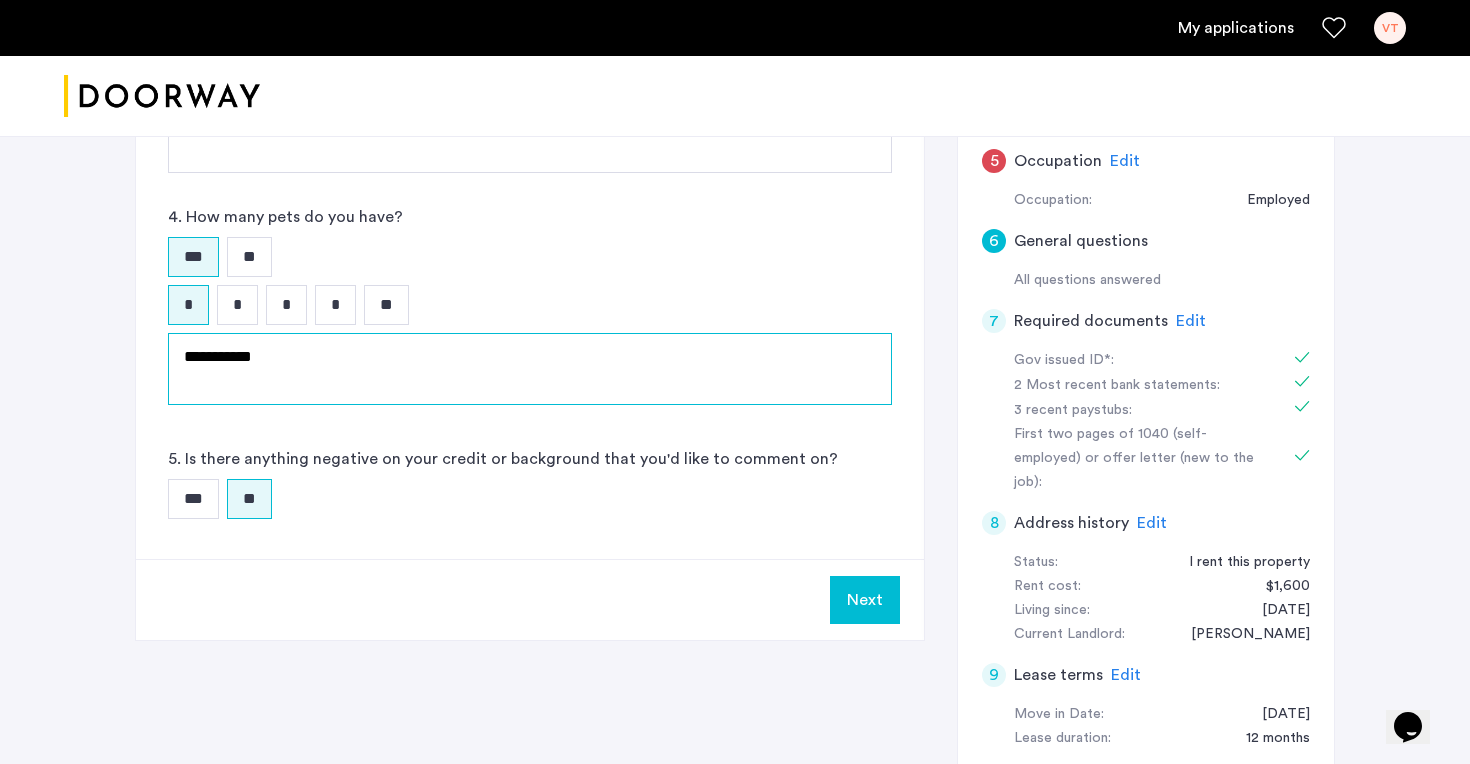 type on "**********" 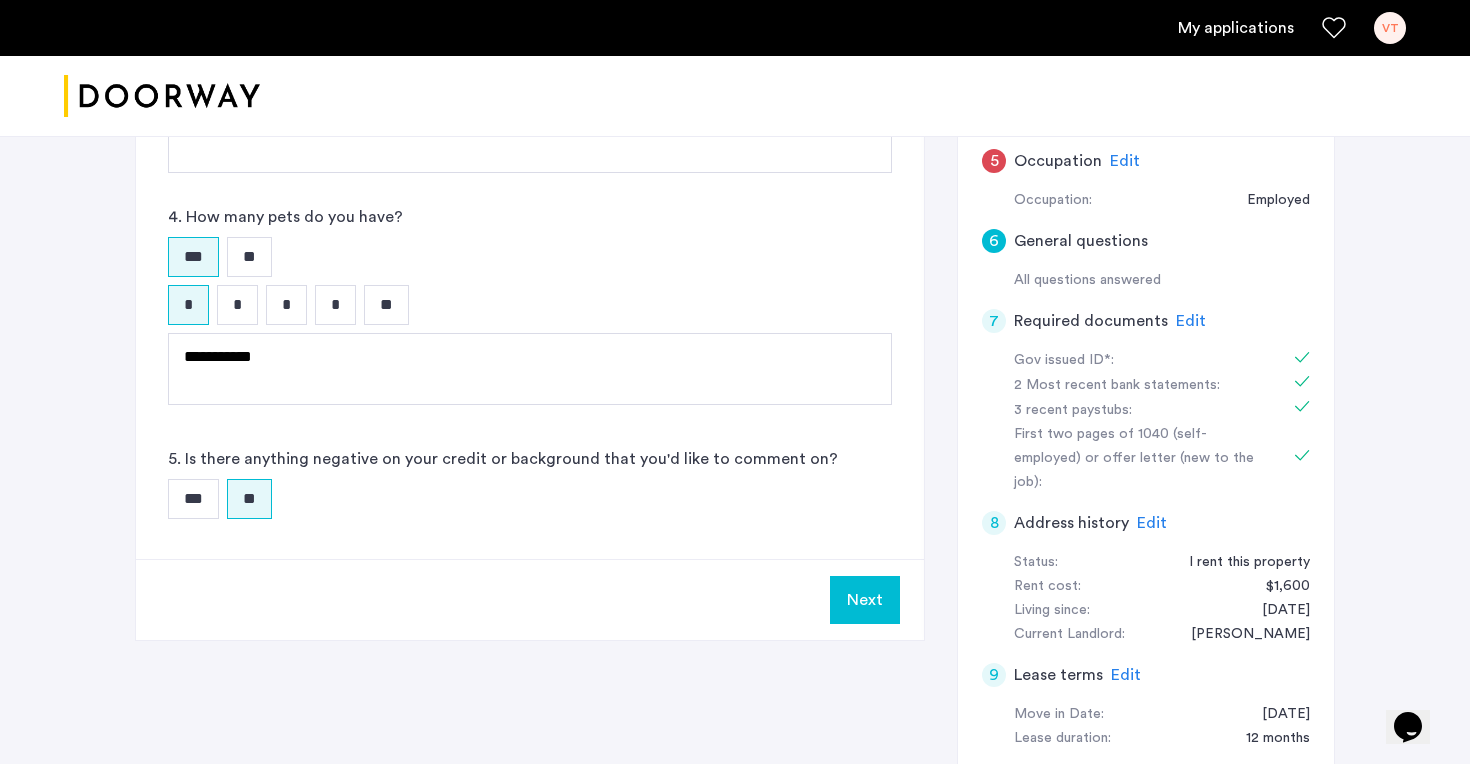 click on "Next" at bounding box center [865, 600] 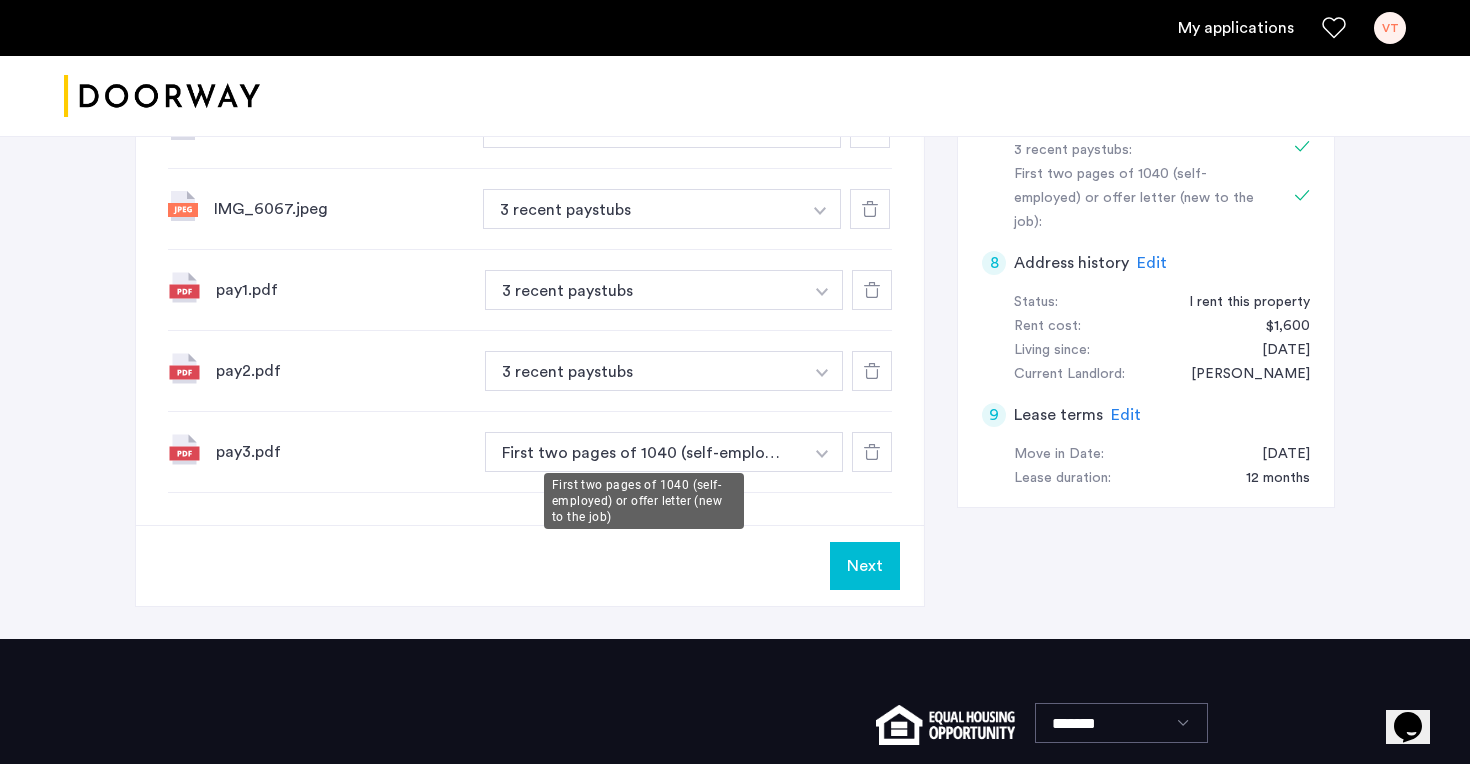 scroll, scrollTop: 972, scrollLeft: 0, axis: vertical 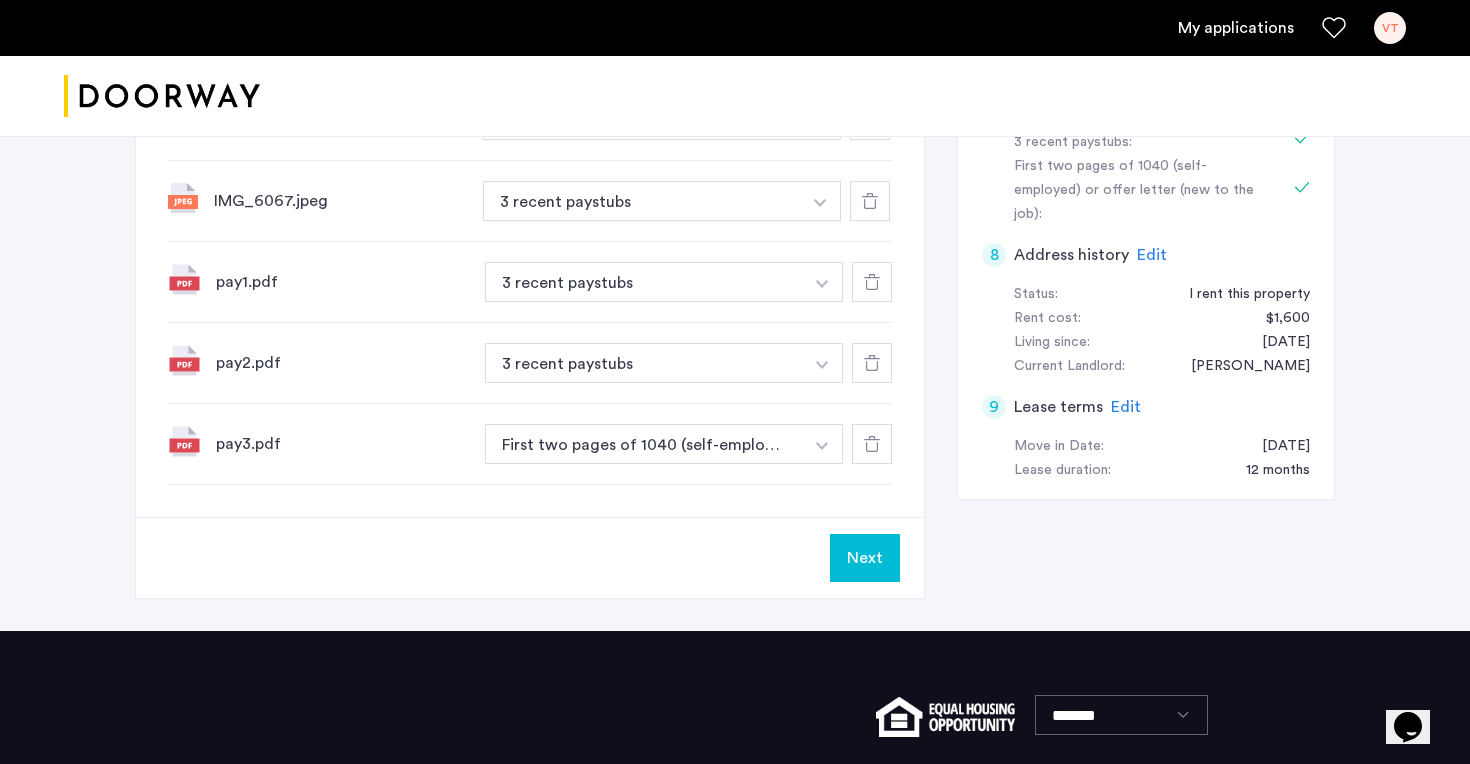 click on "Next" 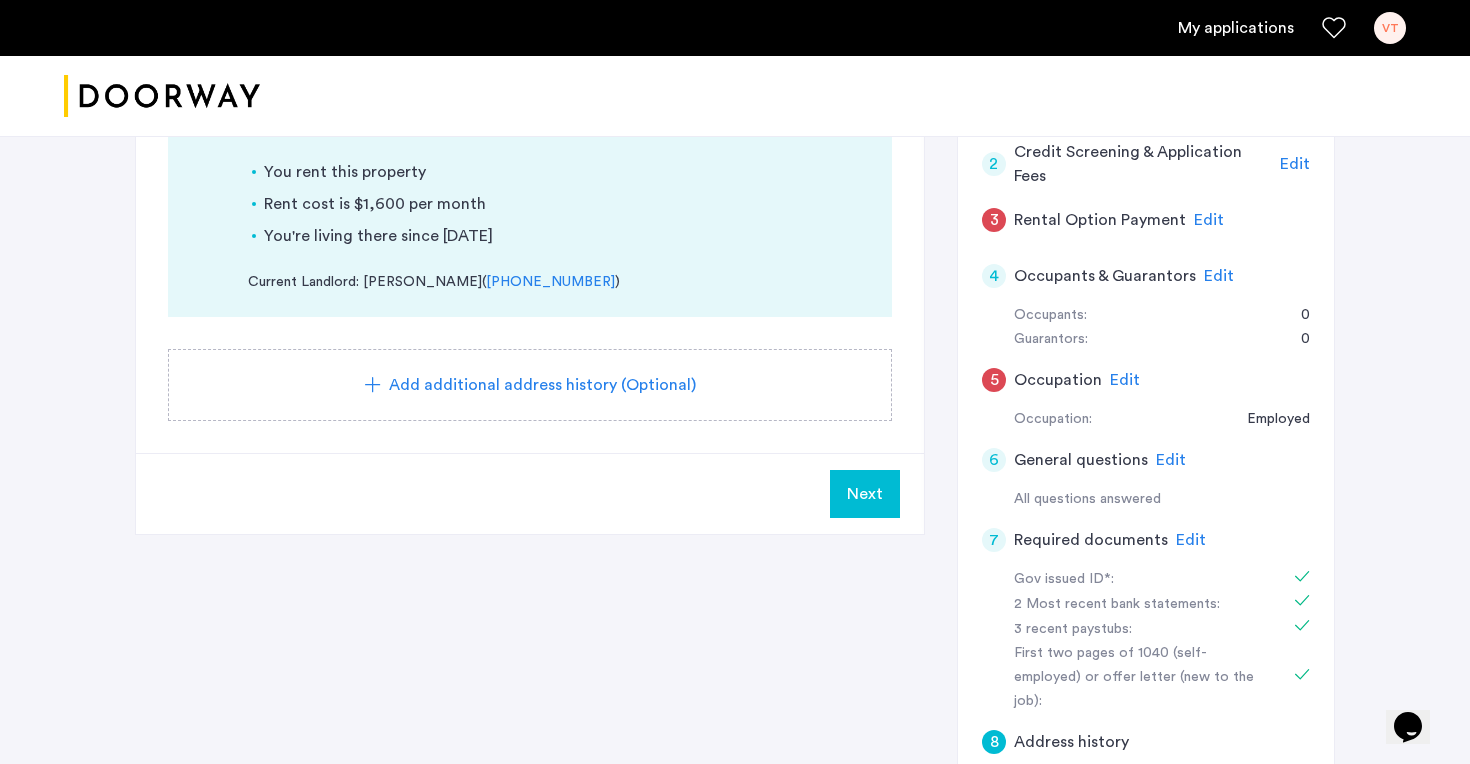 scroll, scrollTop: 487, scrollLeft: 0, axis: vertical 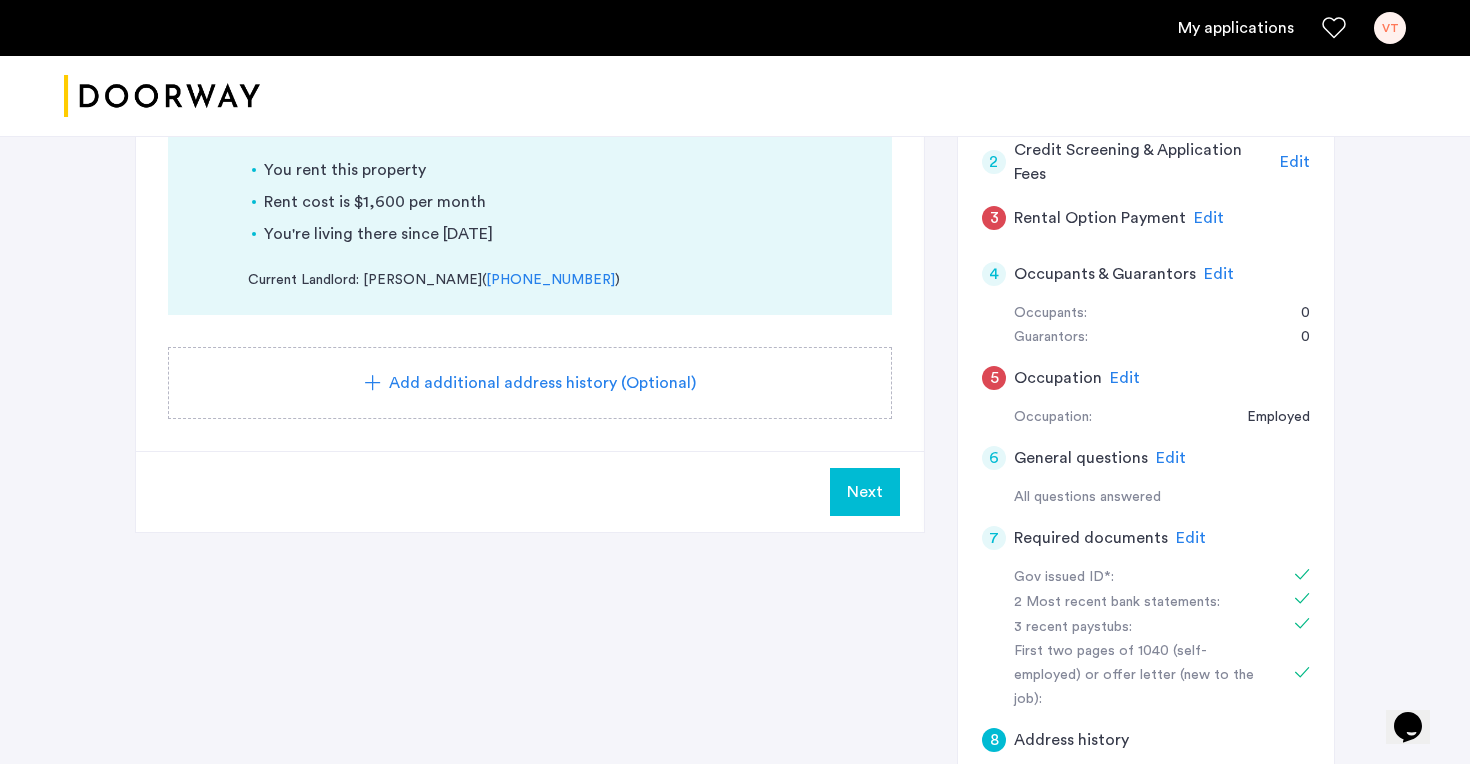 click on "Next" 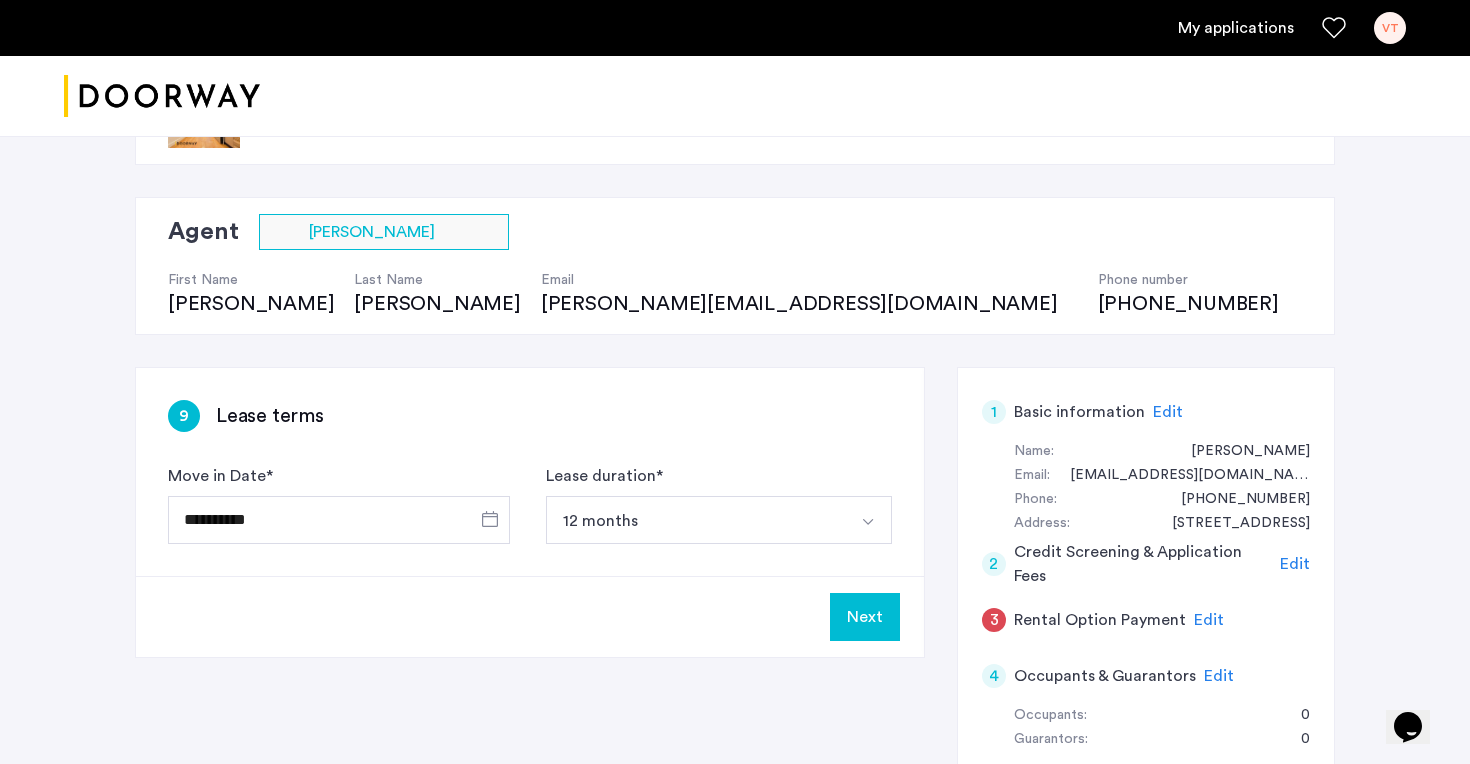 scroll, scrollTop: 32, scrollLeft: 0, axis: vertical 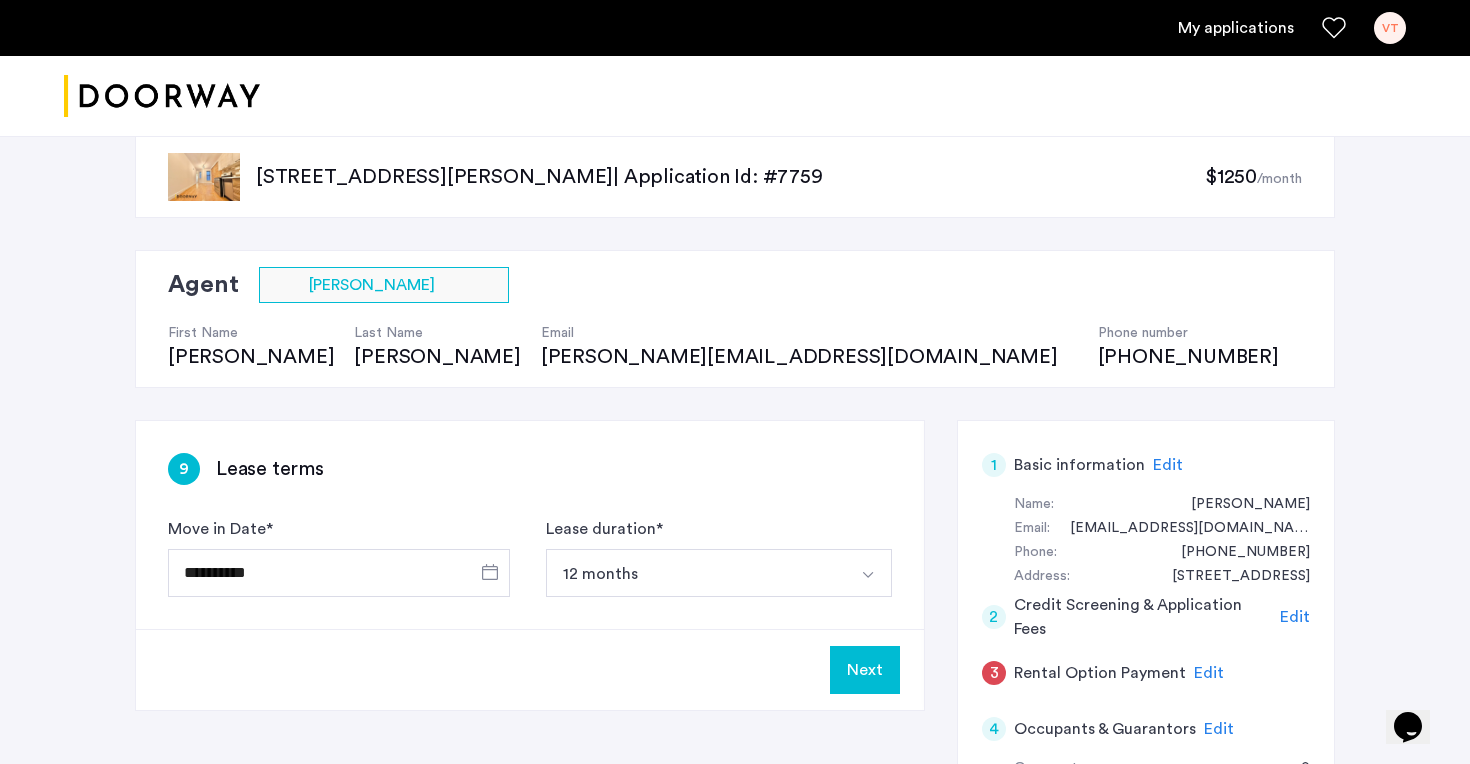click on "Next" 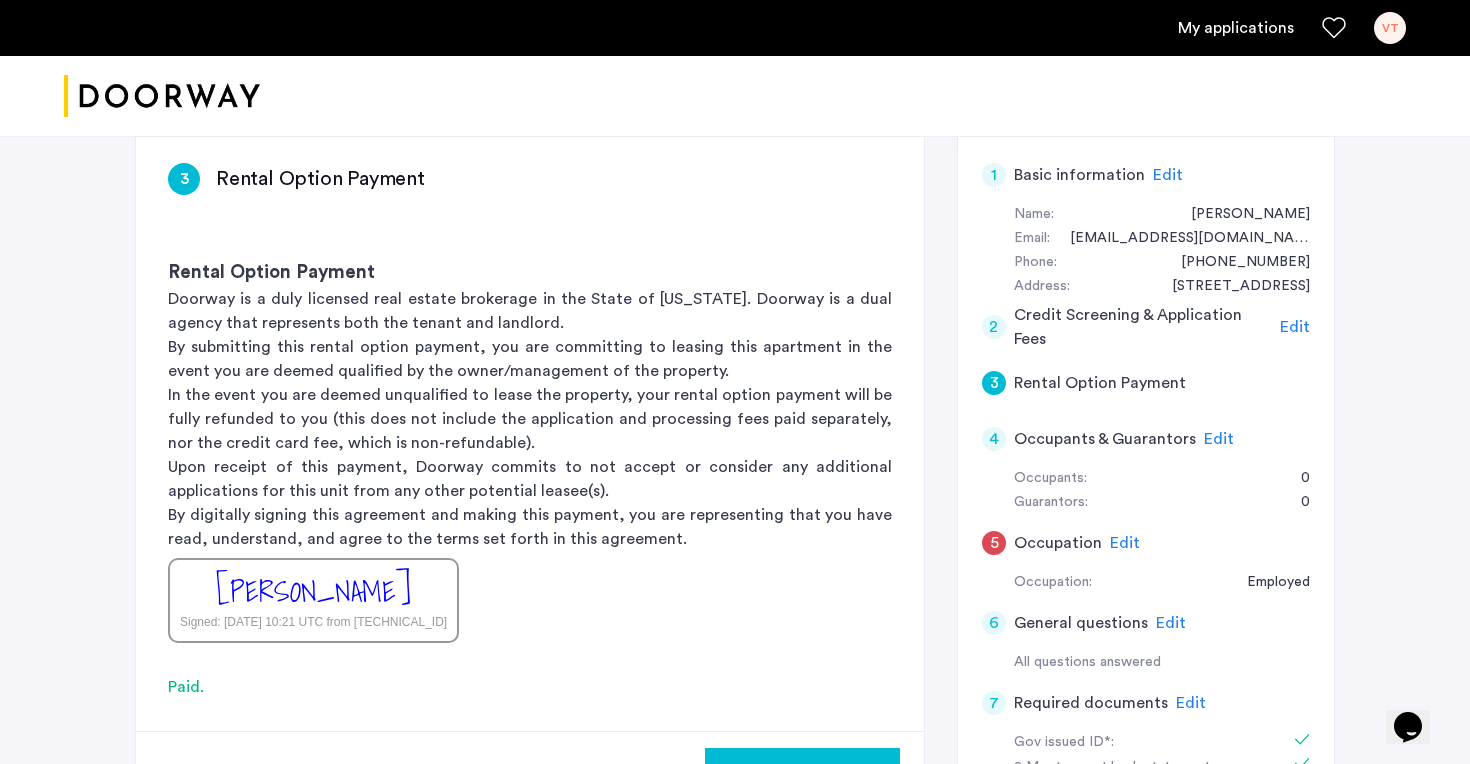 scroll, scrollTop: 582, scrollLeft: 0, axis: vertical 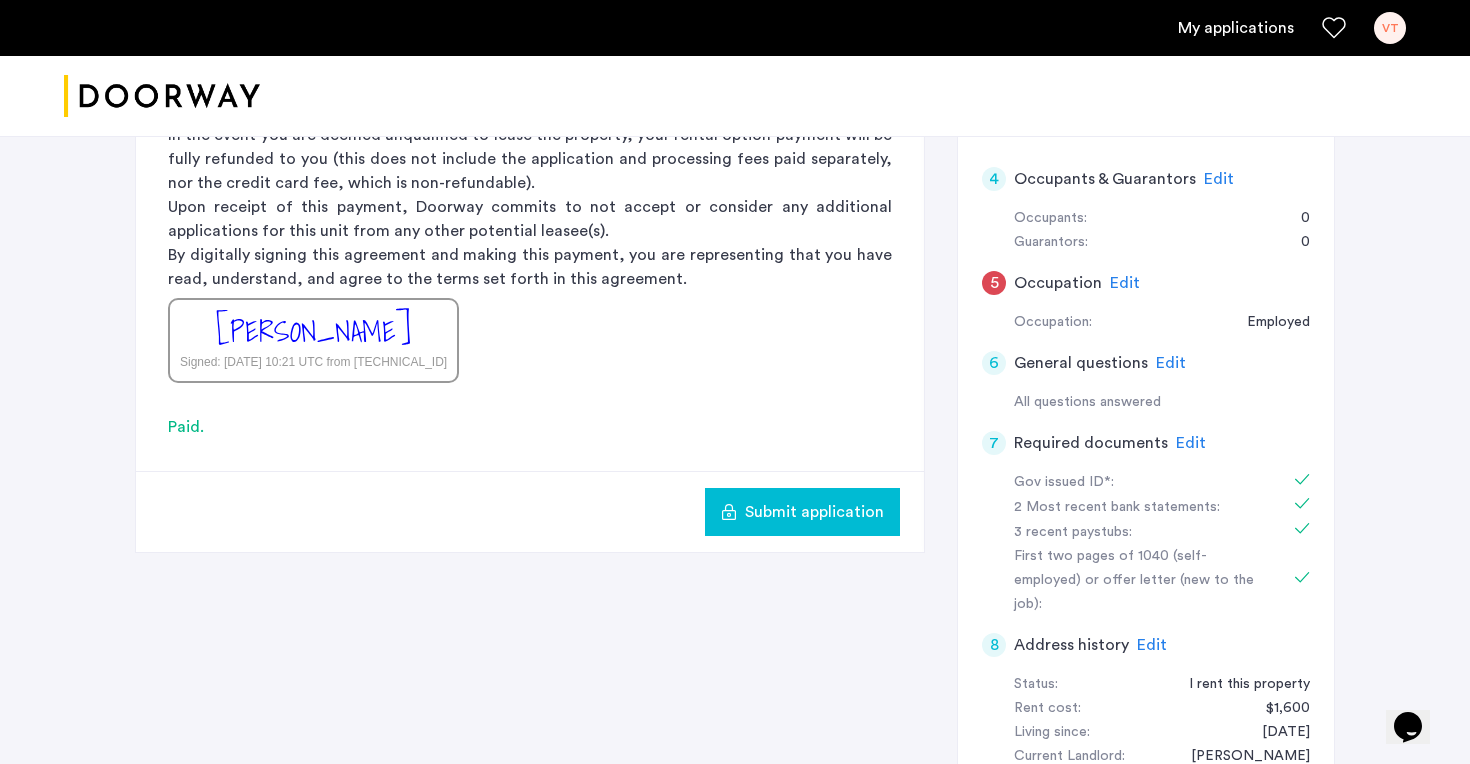 click on "Submit application" 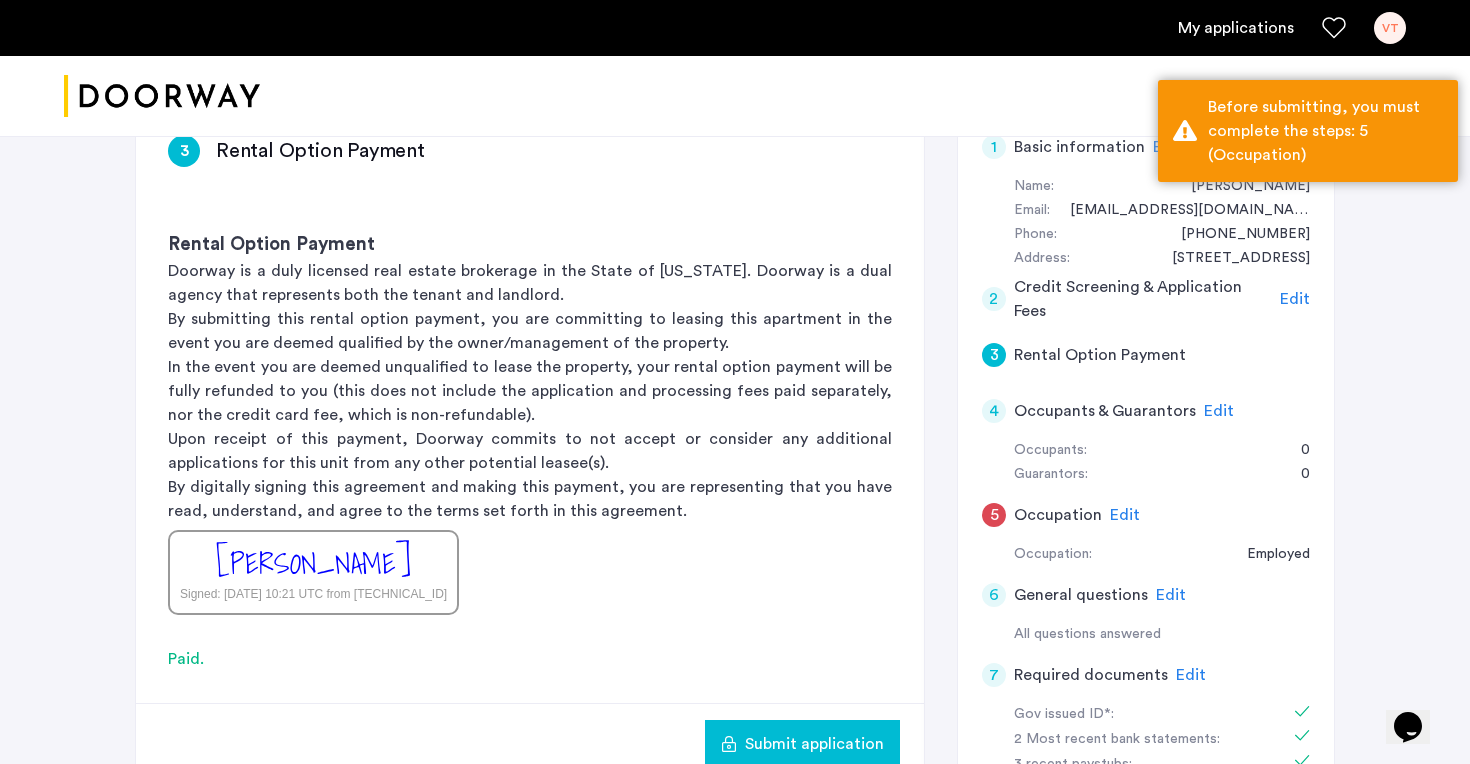 scroll, scrollTop: 0, scrollLeft: 0, axis: both 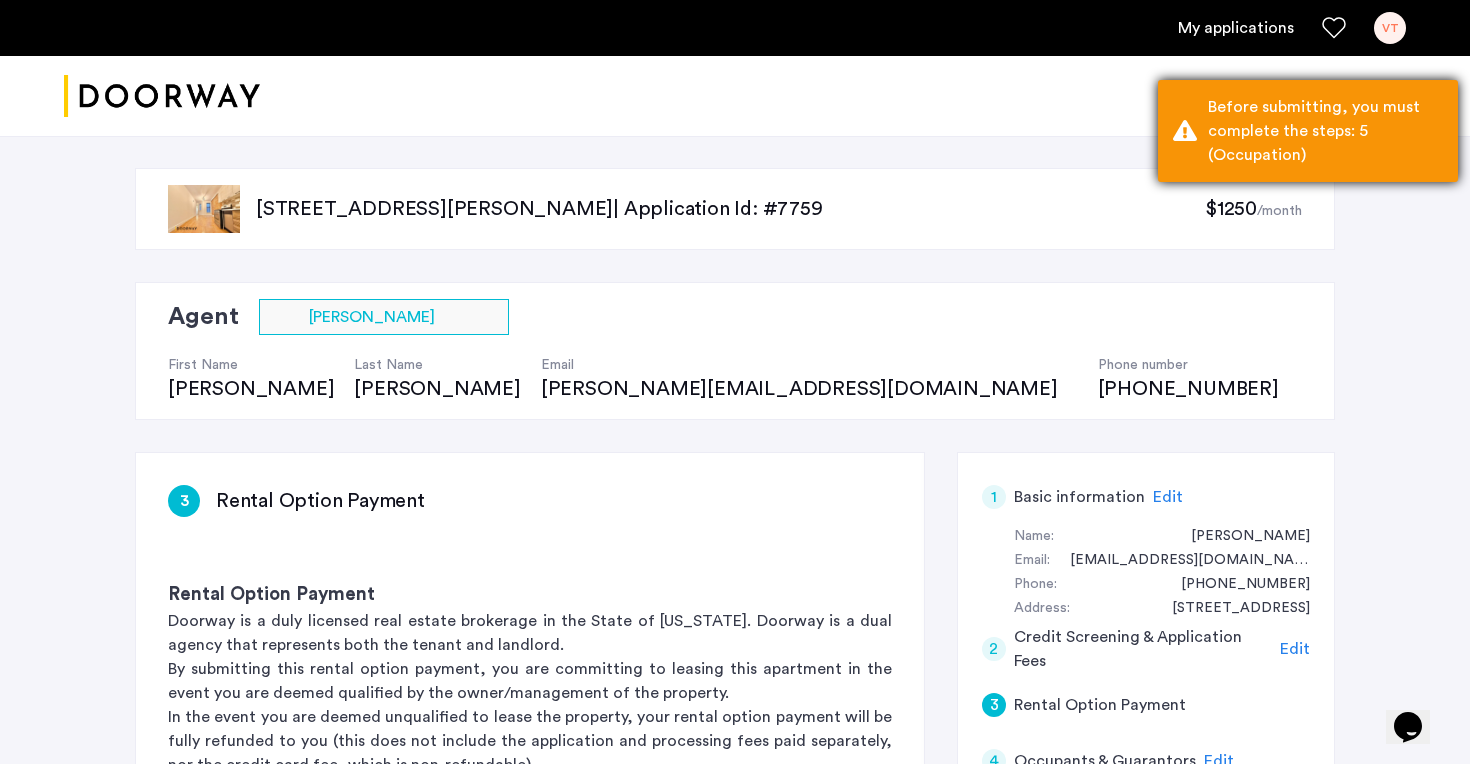 click on "Before submitting, you must complete the steps: 5 (Occupation)" at bounding box center [1325, 131] 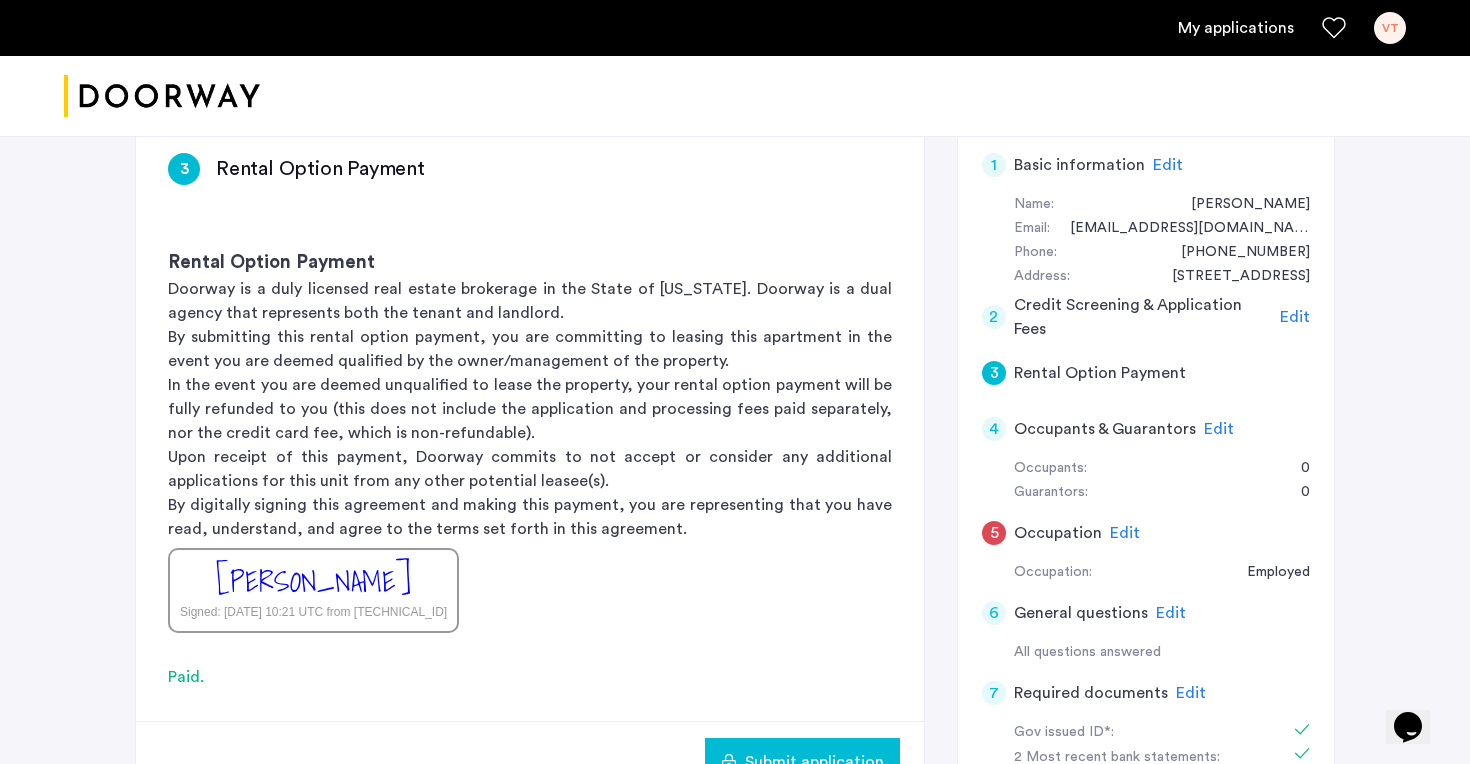 scroll, scrollTop: 343, scrollLeft: 0, axis: vertical 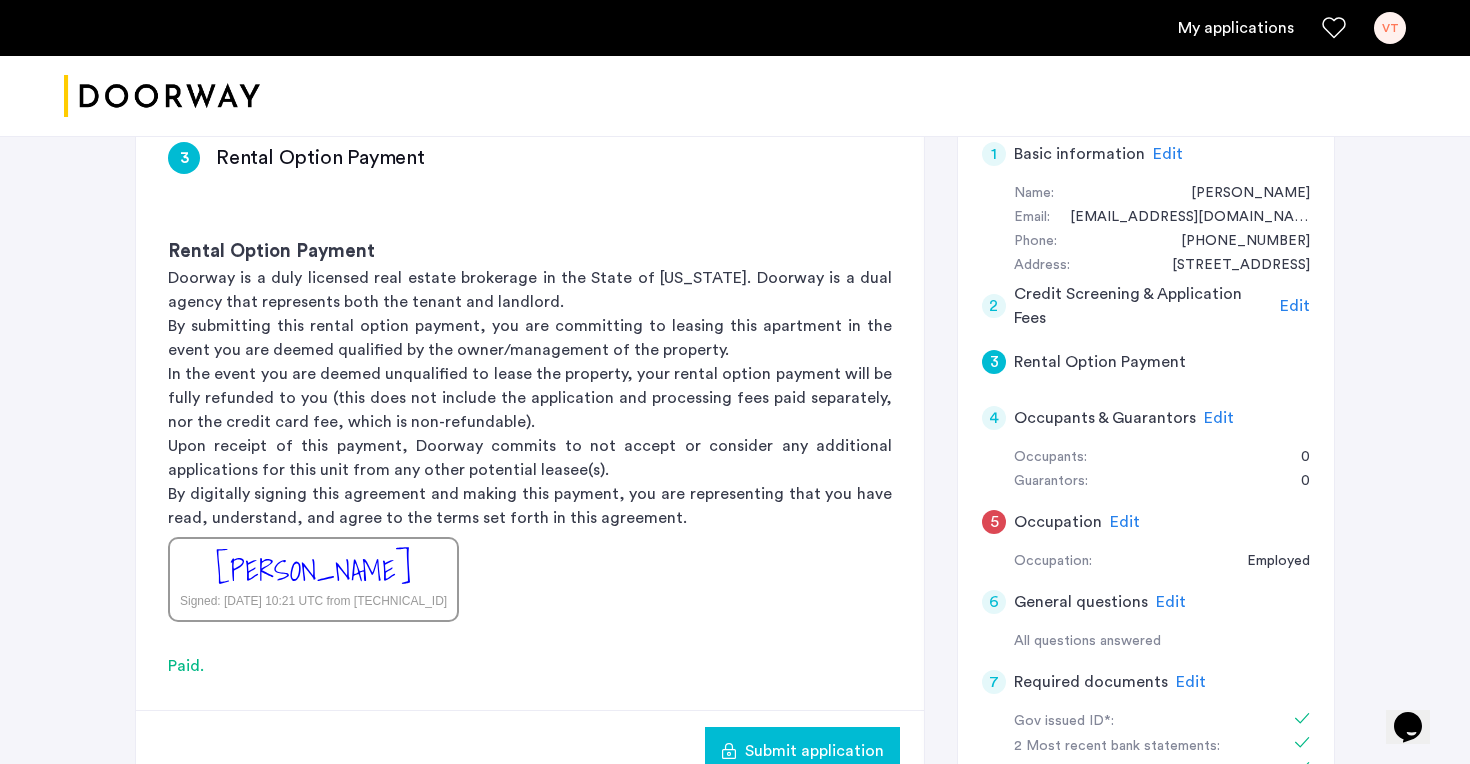 click on "Edit" 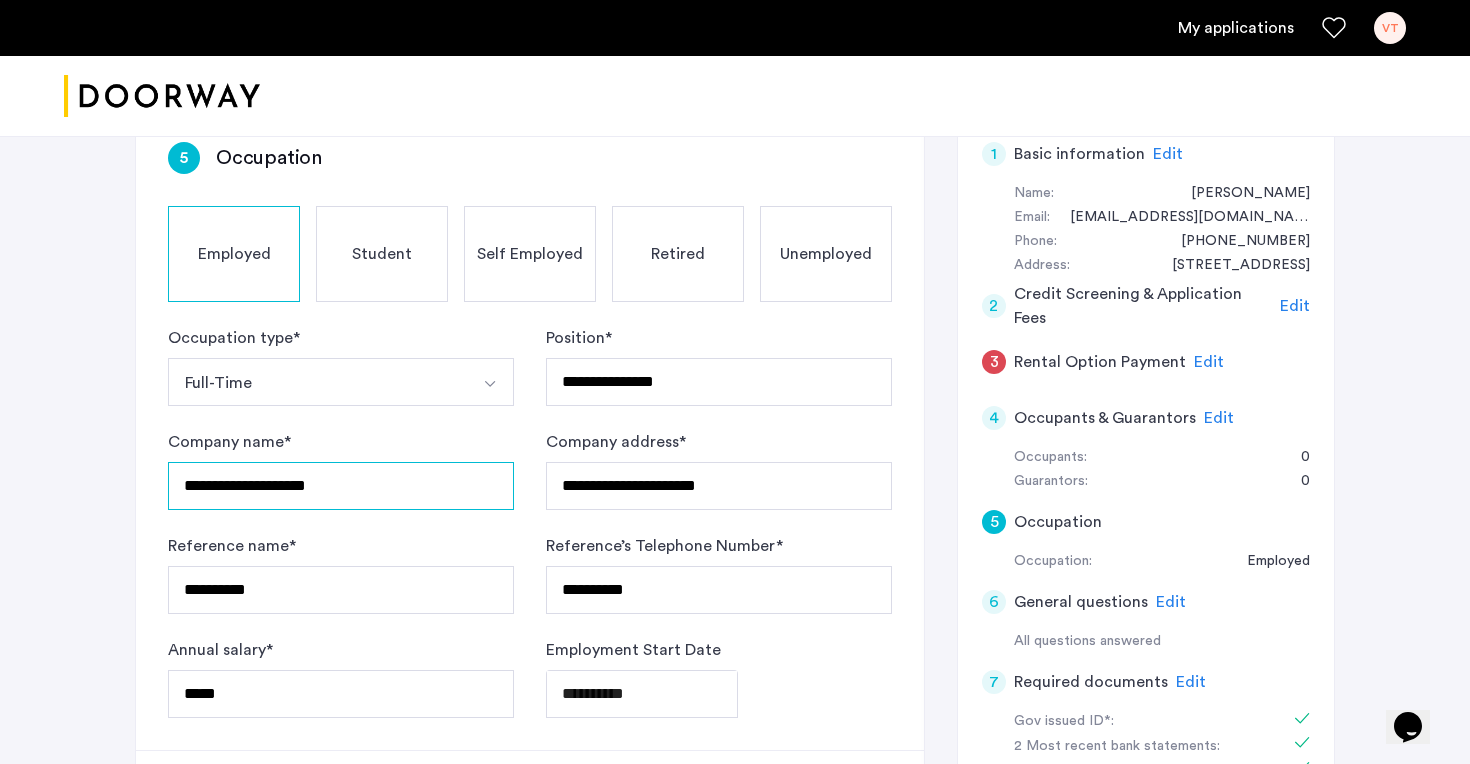 click on "**********" at bounding box center [341, 486] 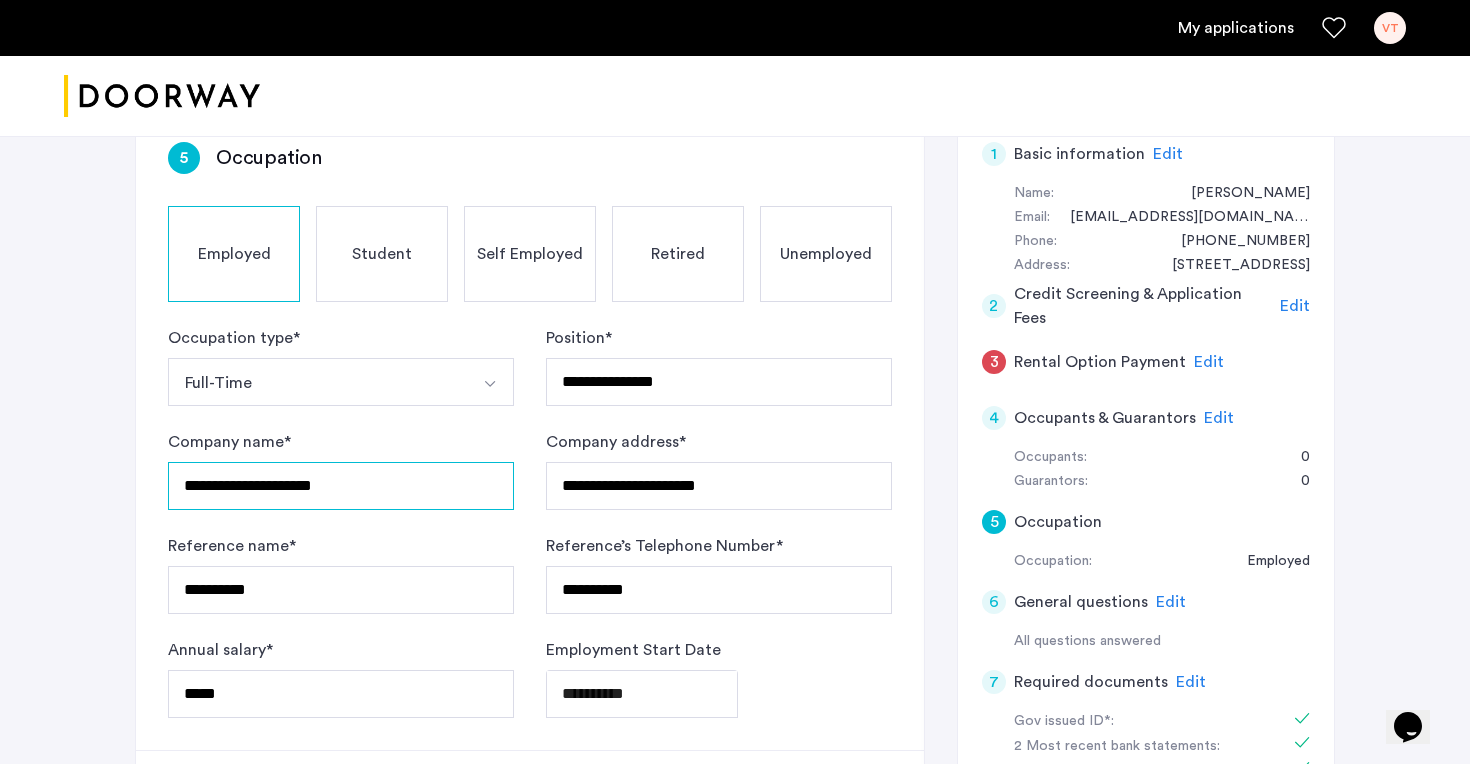 click on "**********" at bounding box center (341, 486) 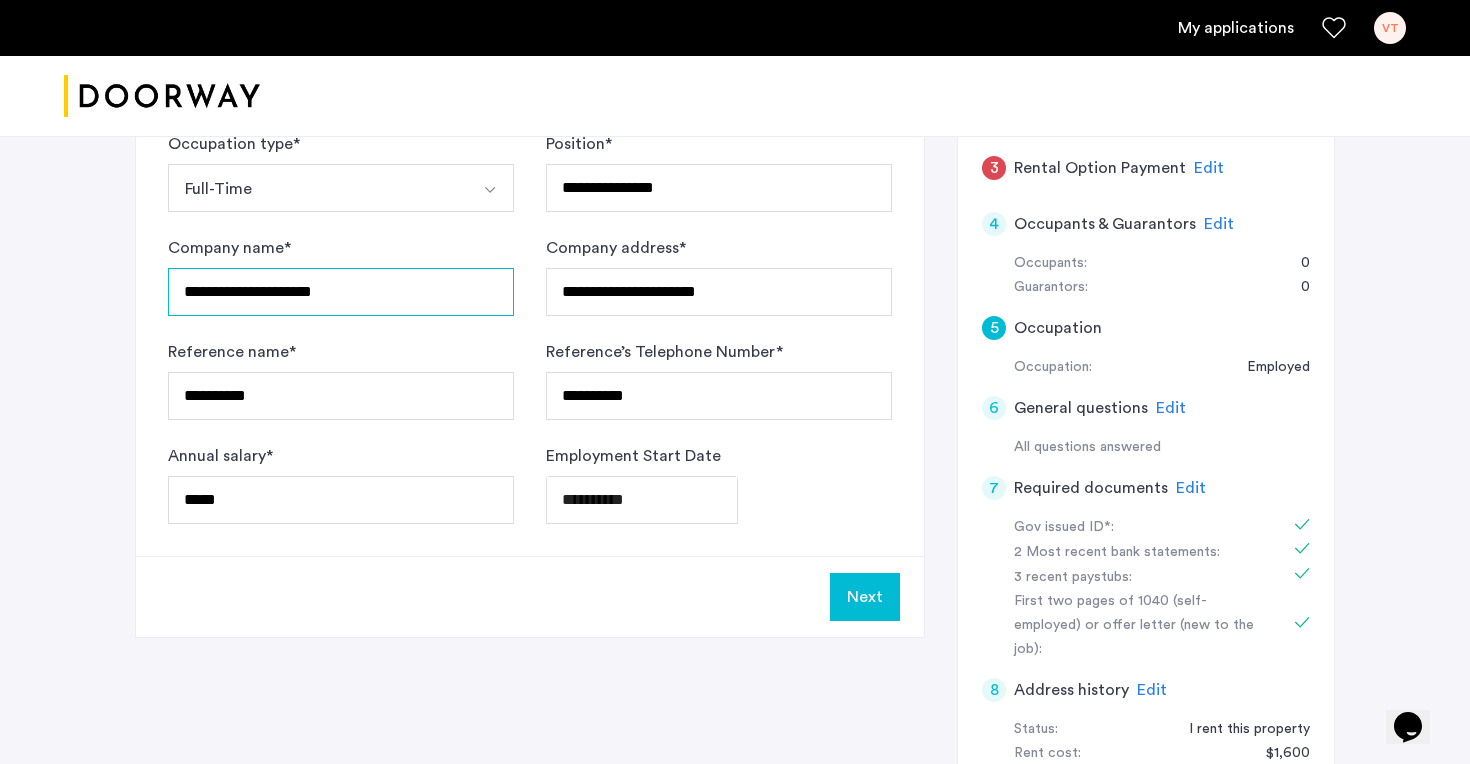 scroll, scrollTop: 541, scrollLeft: 0, axis: vertical 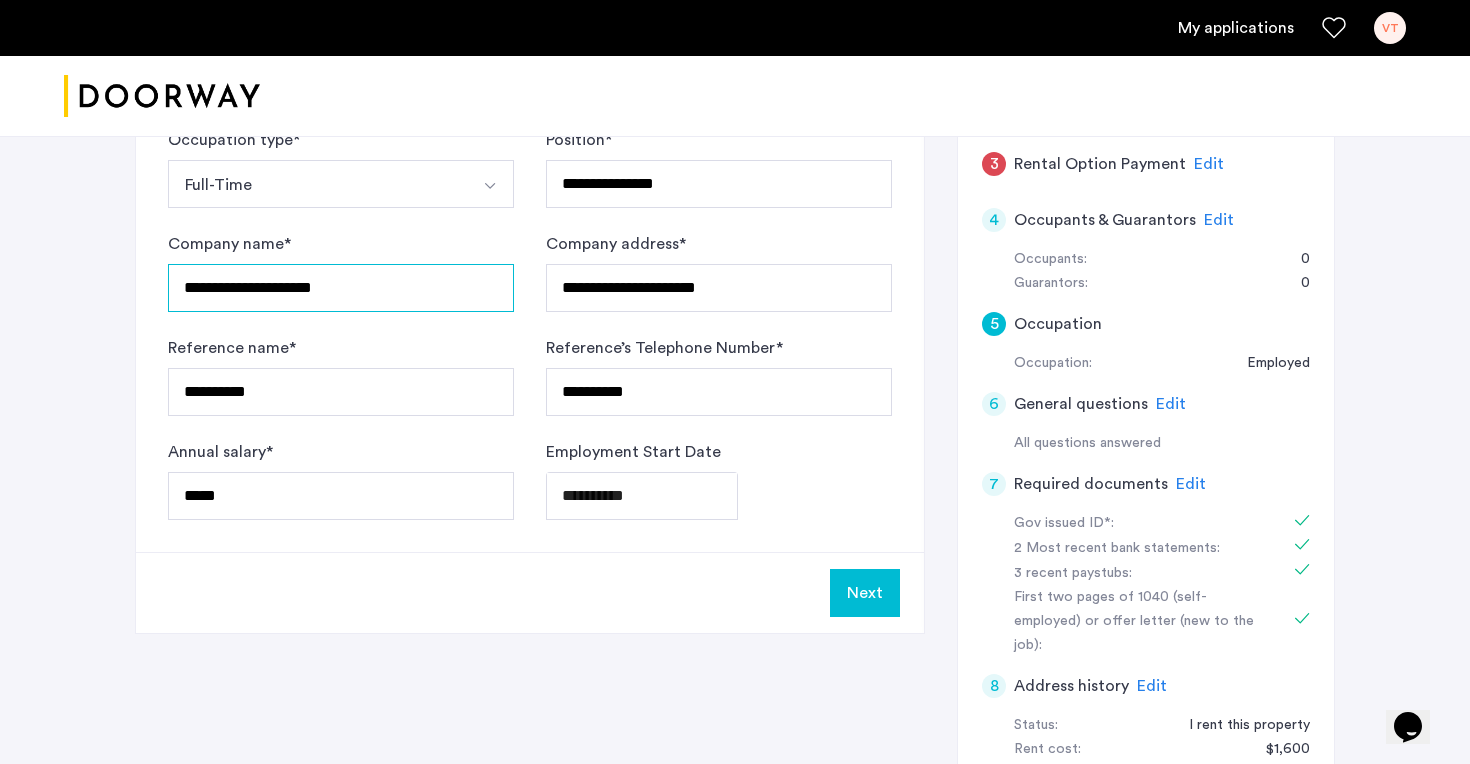 type on "**********" 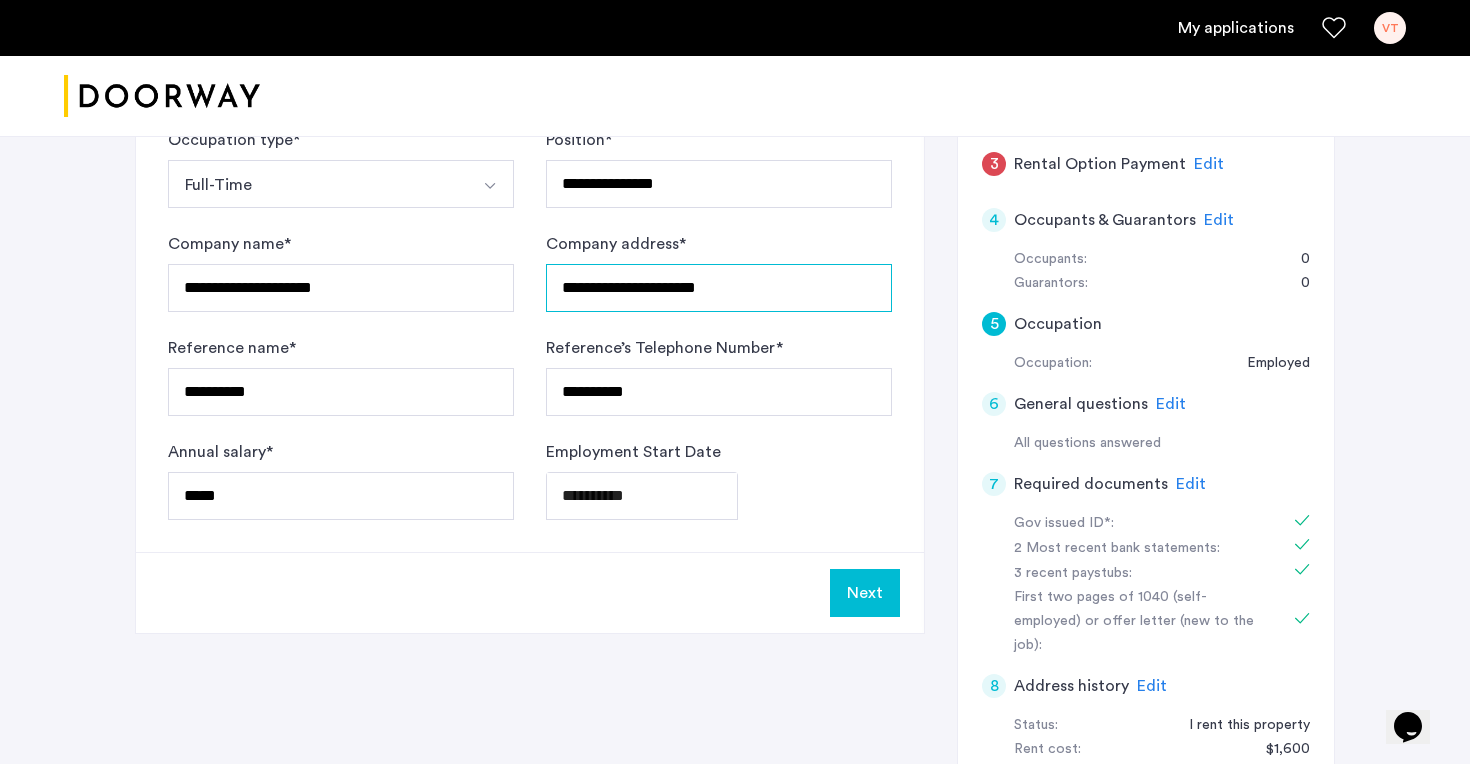 click on "**********" at bounding box center (719, 288) 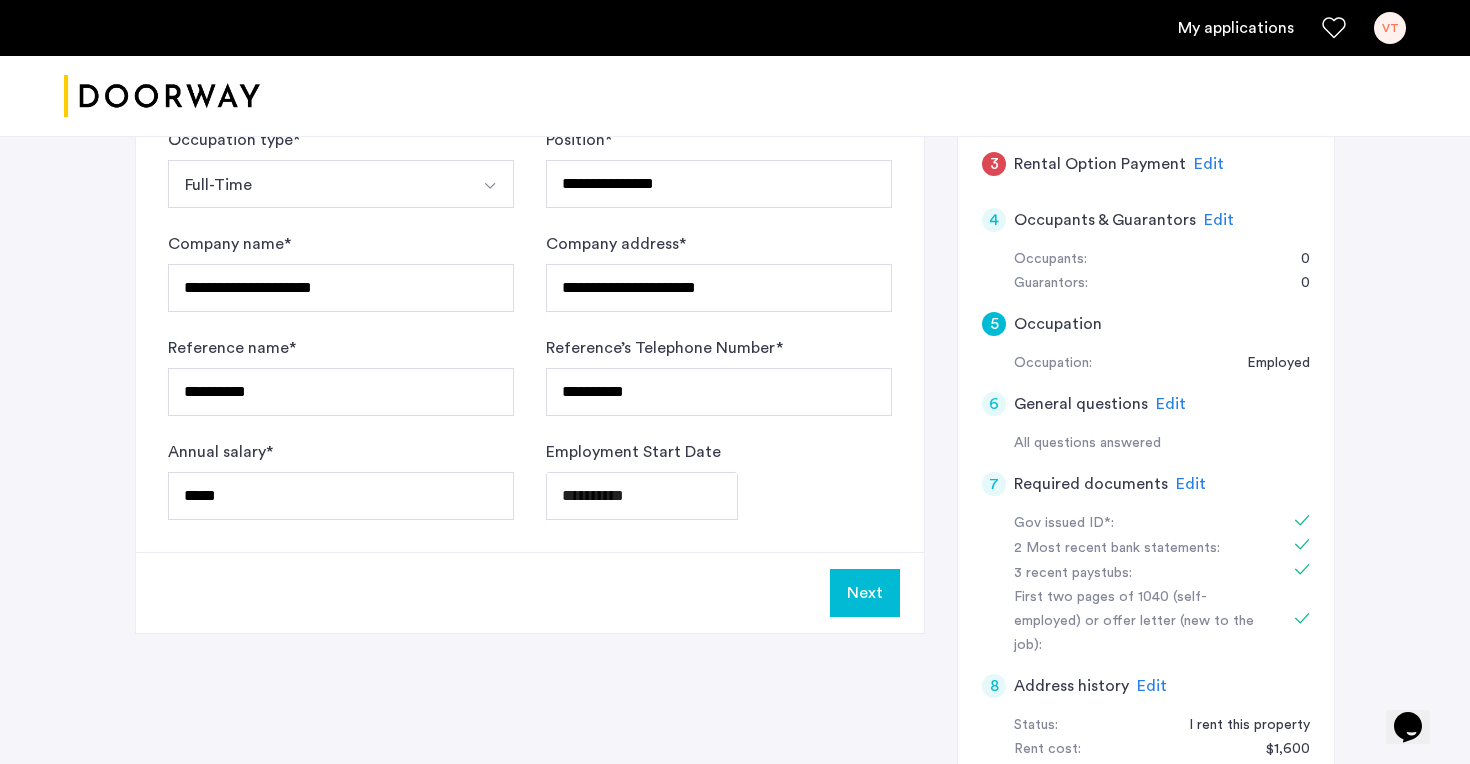 click on "**********" at bounding box center (735, 356) 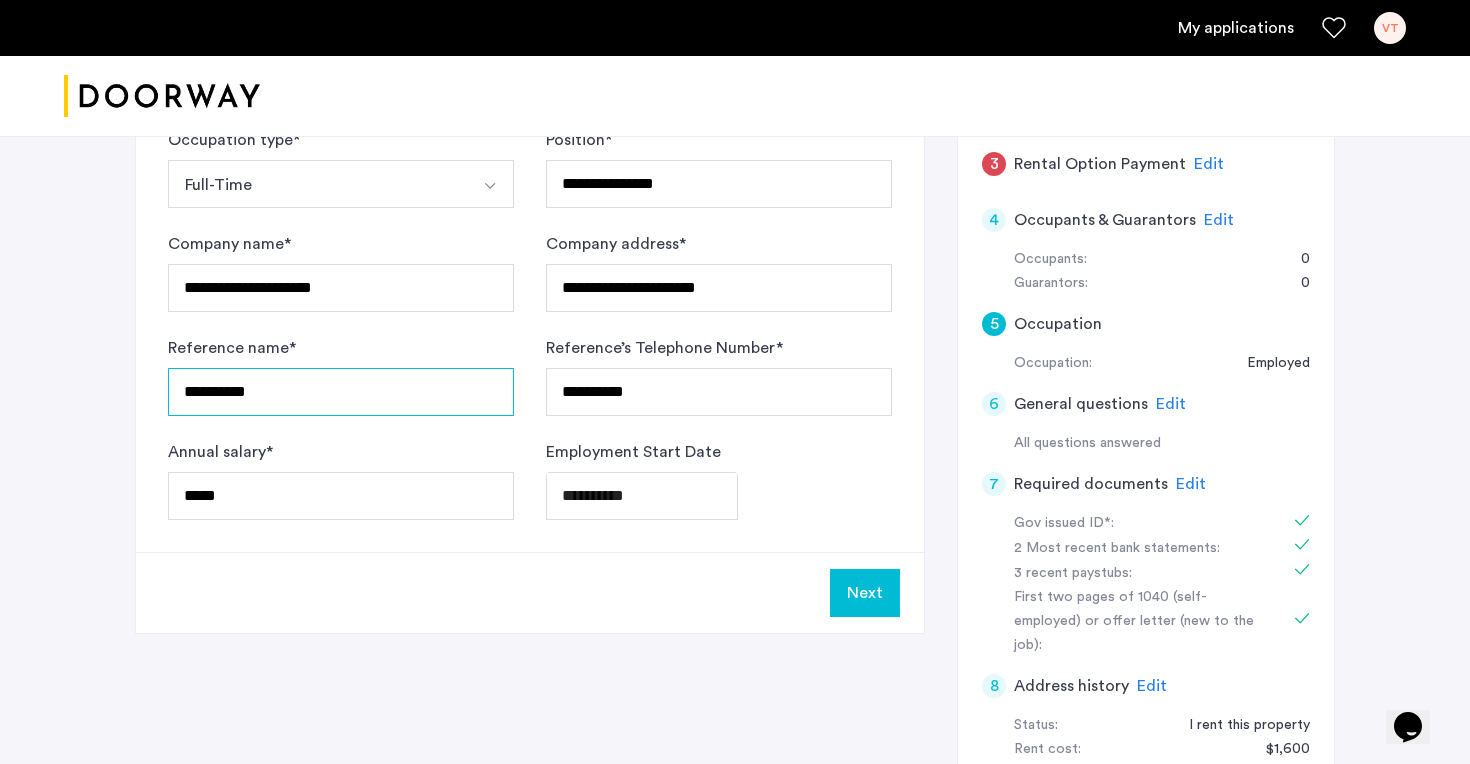 click on "**********" at bounding box center [341, 392] 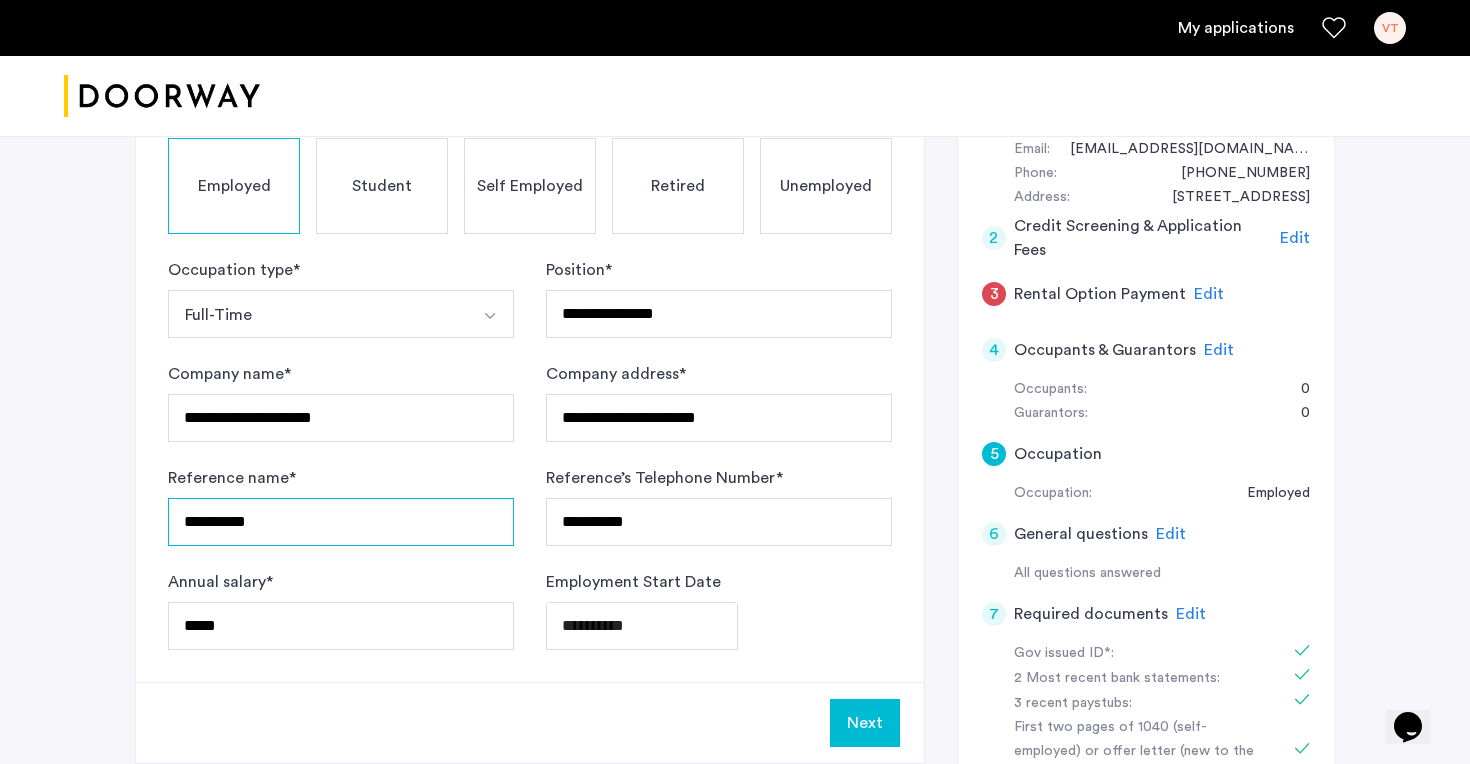 scroll, scrollTop: 412, scrollLeft: 0, axis: vertical 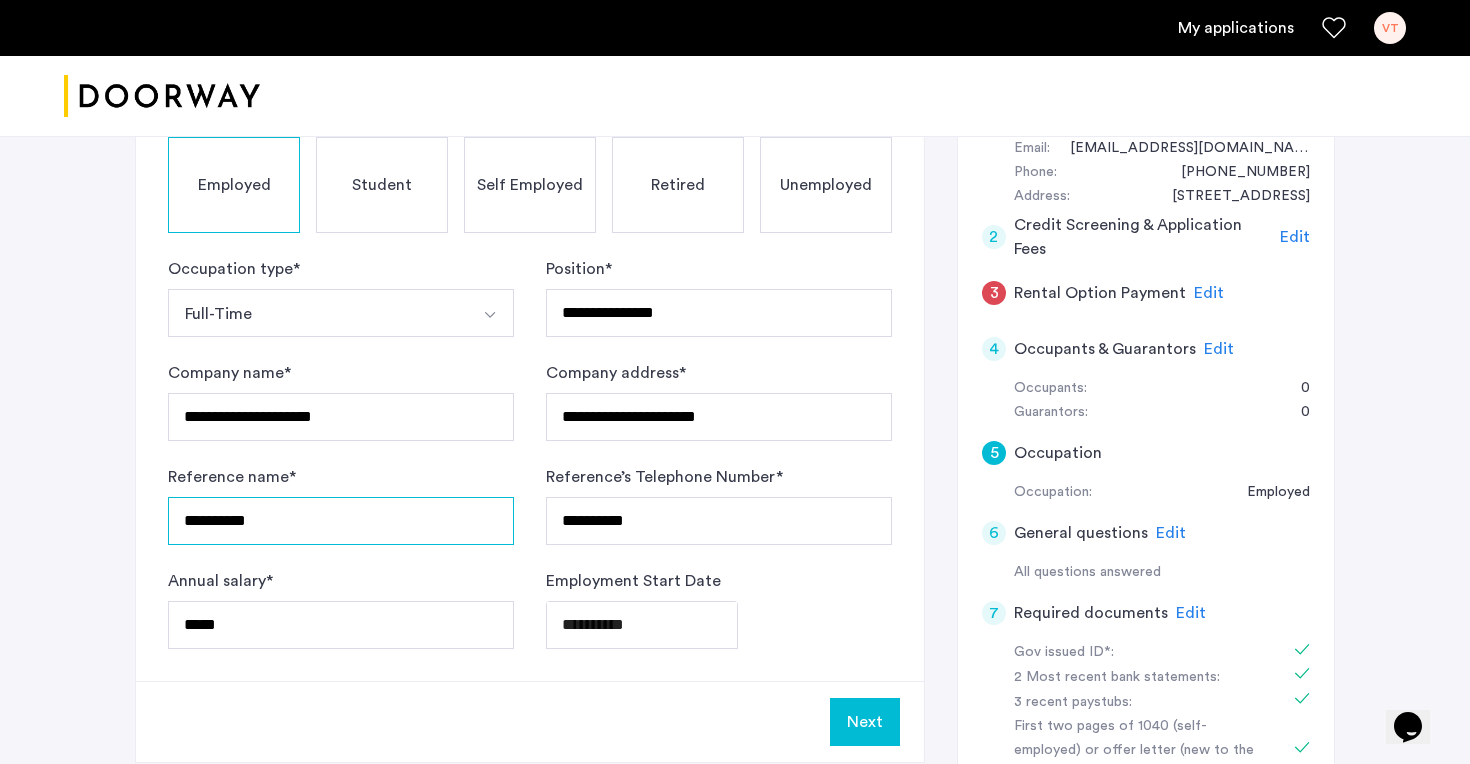 click on "**********" at bounding box center (341, 521) 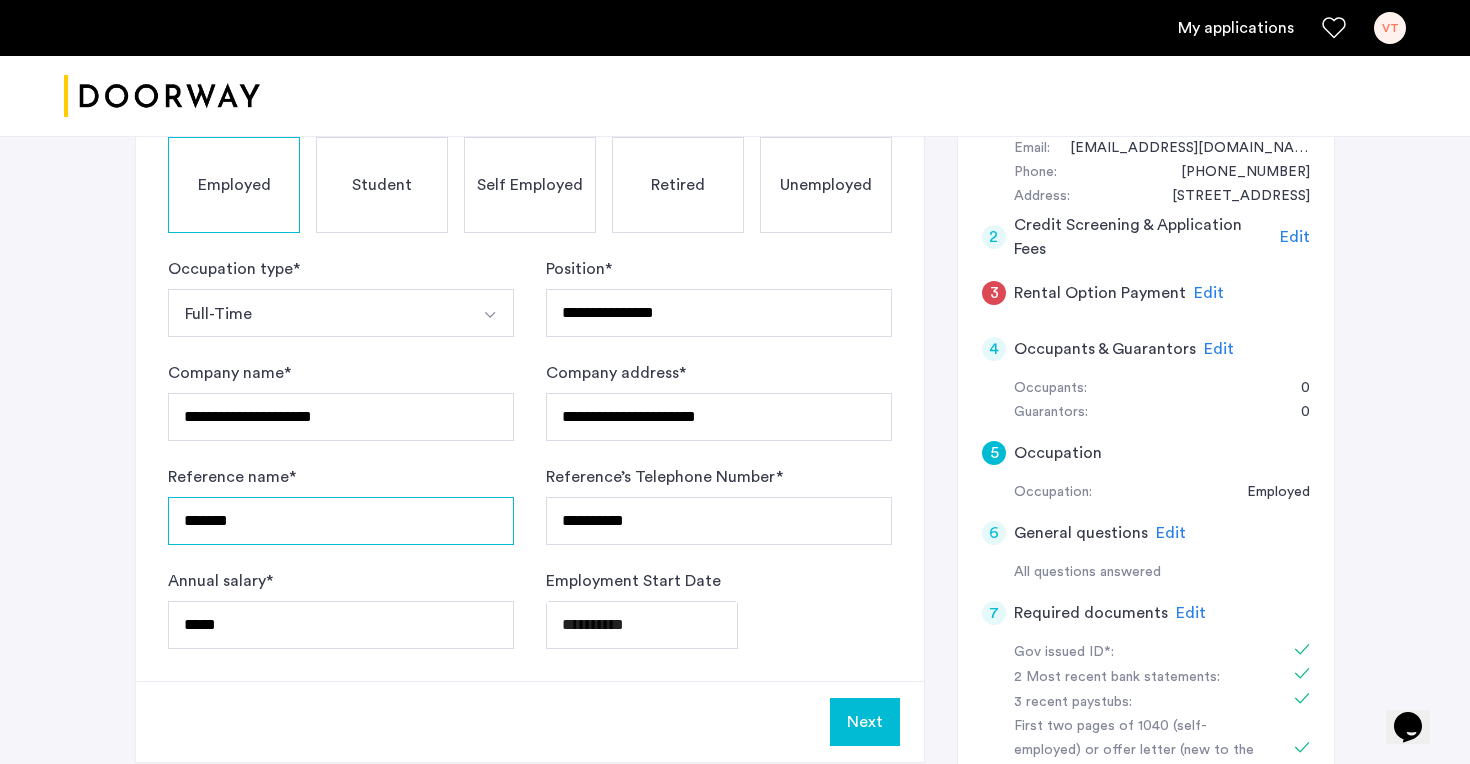 type on "********" 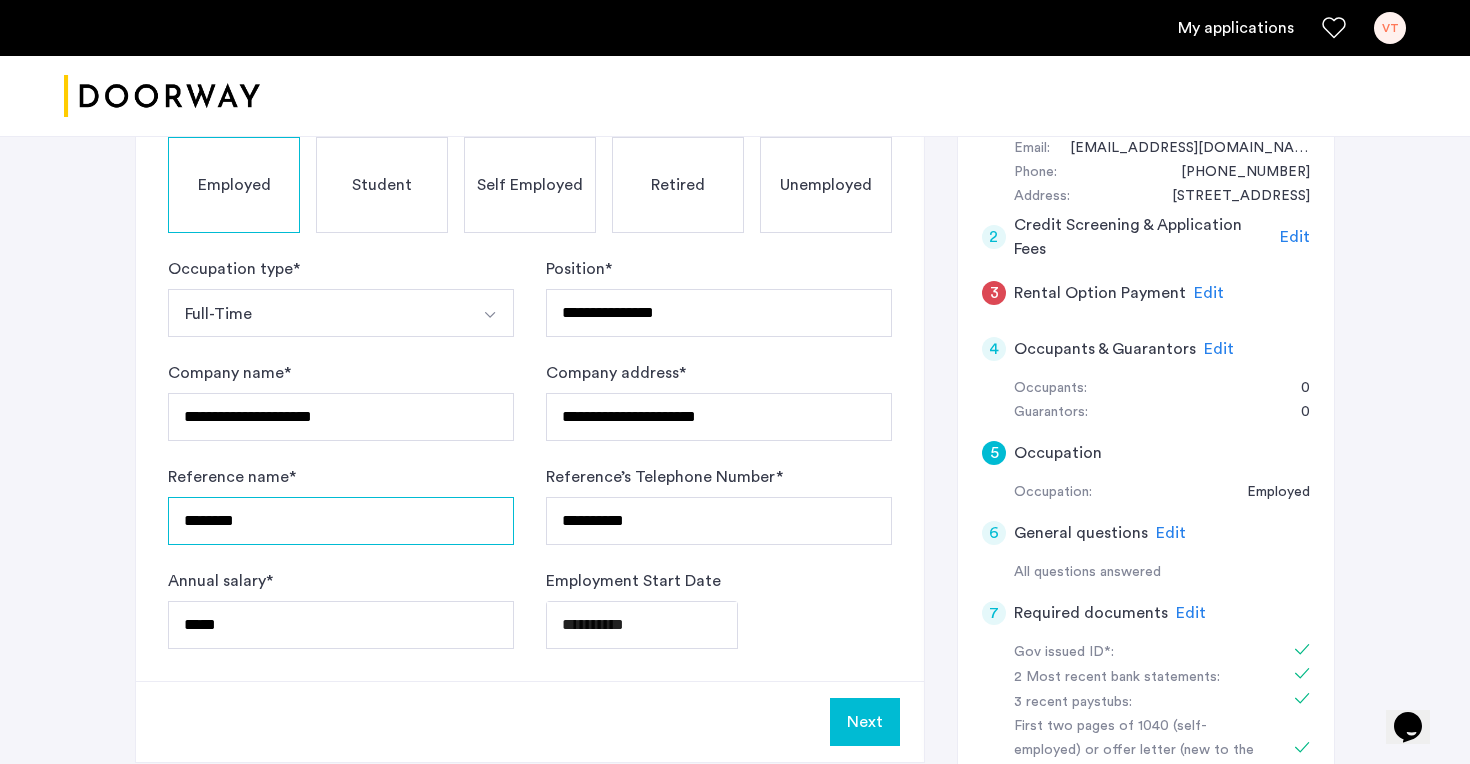 click on "********" at bounding box center (341, 521) 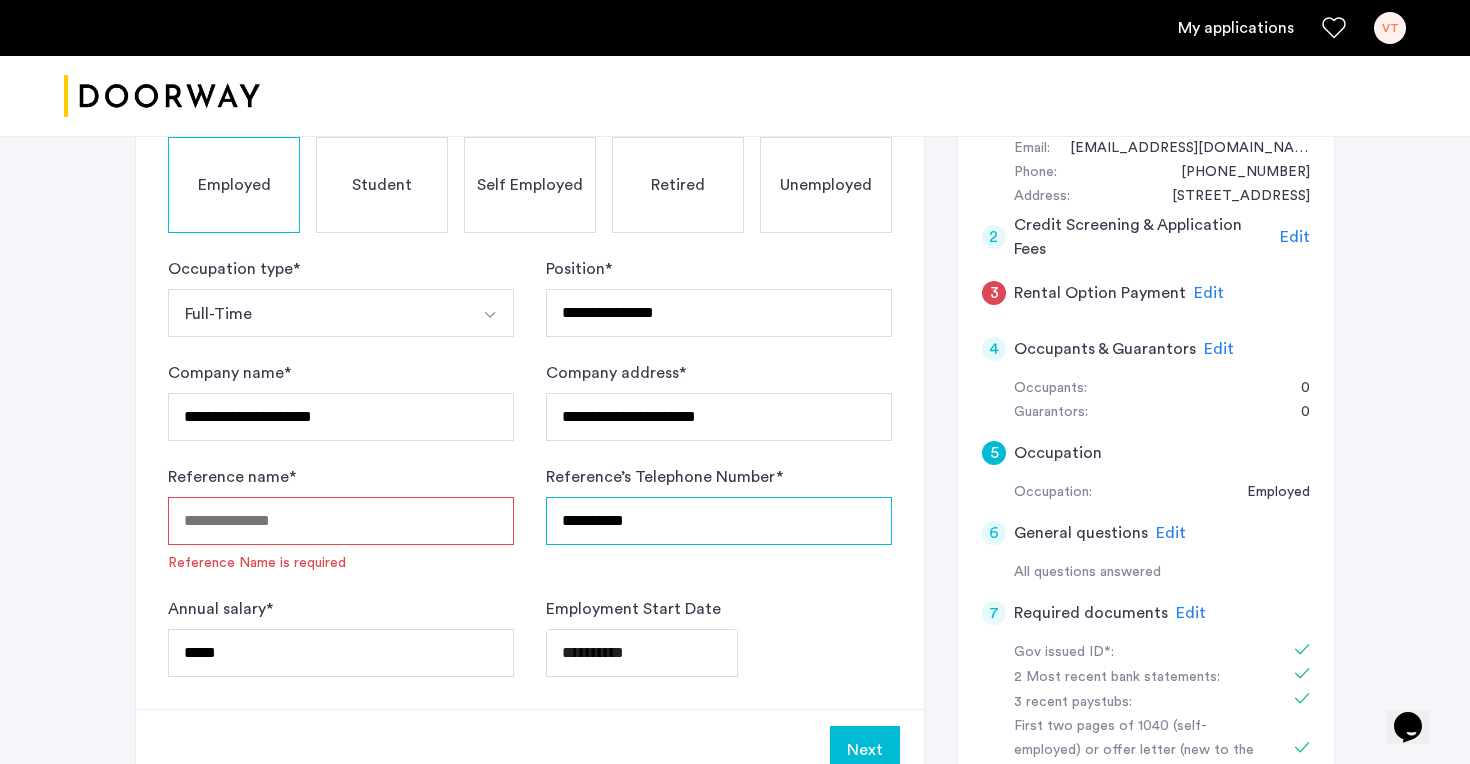 click on "**********" at bounding box center (719, 521) 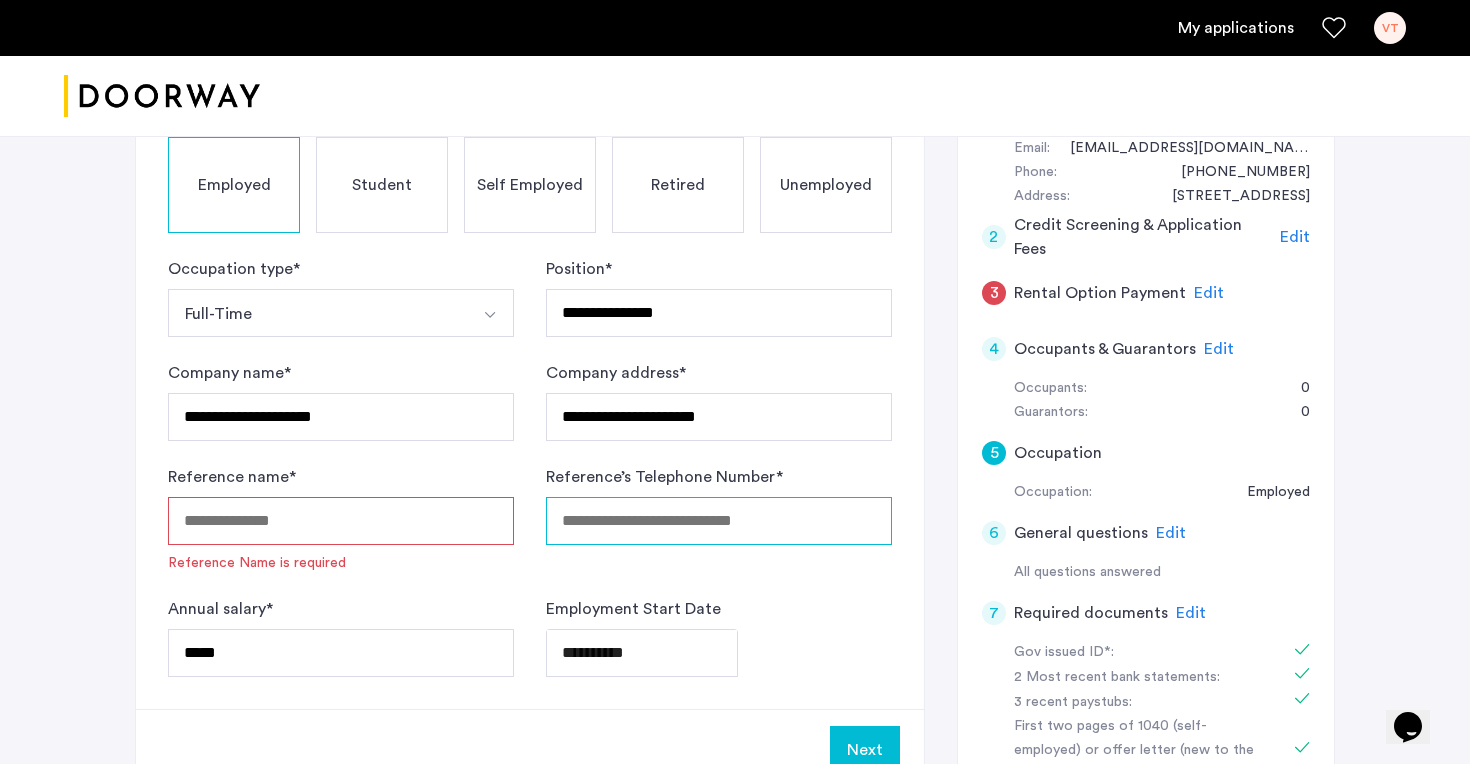 type 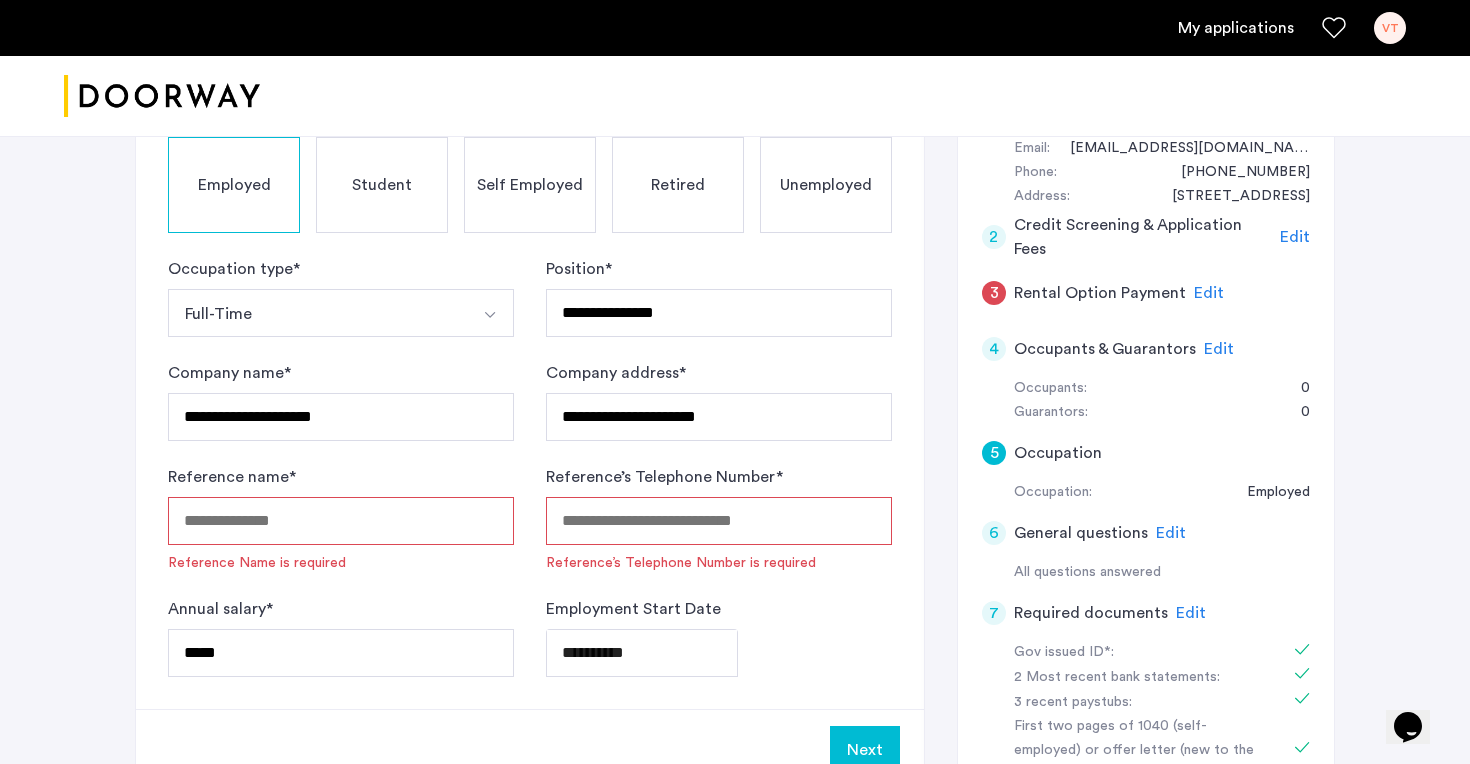 click on "Reference name  *" at bounding box center [341, 521] 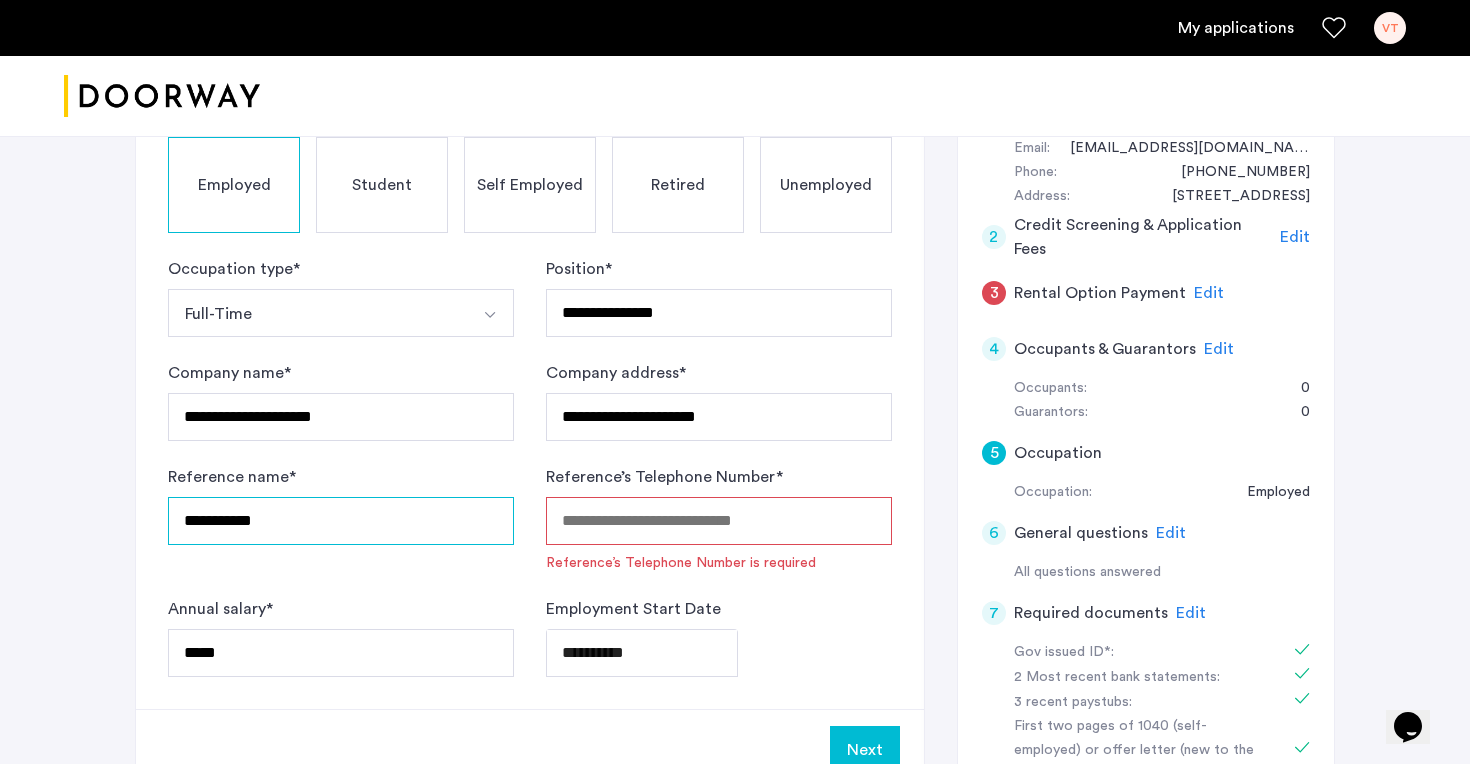 type on "**********" 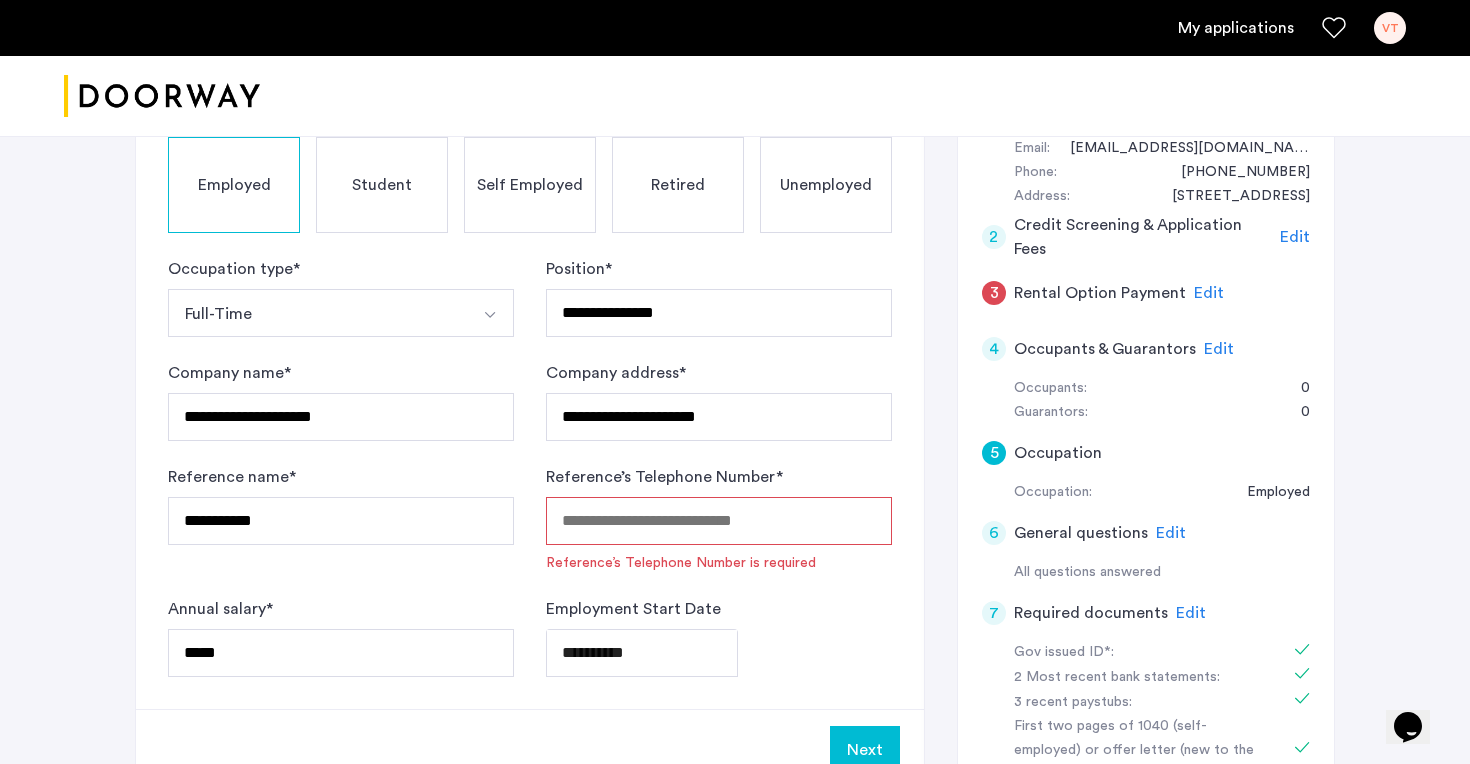 click on "Reference’s Telephone Number  *  Reference’s Telephone Number is required" 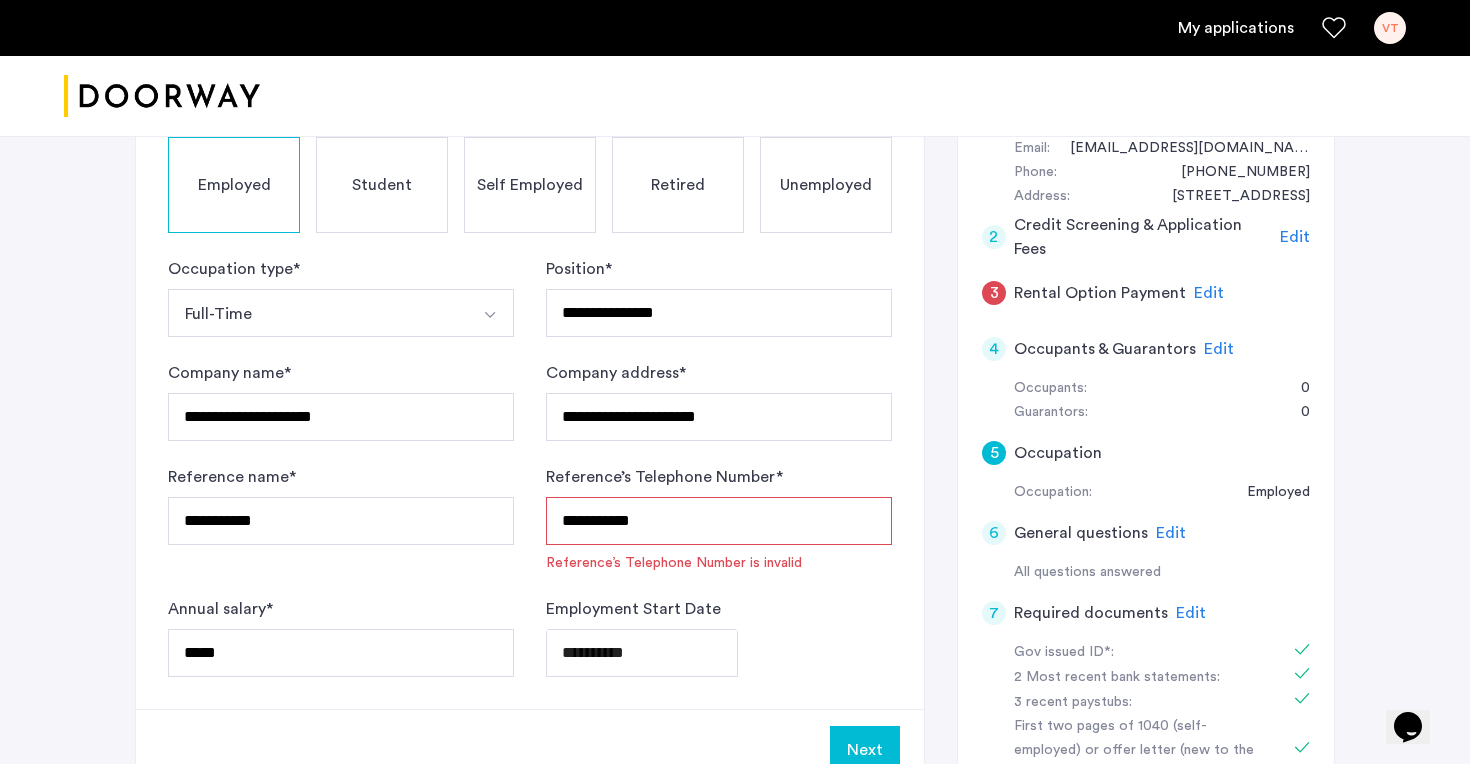 click on "**********" 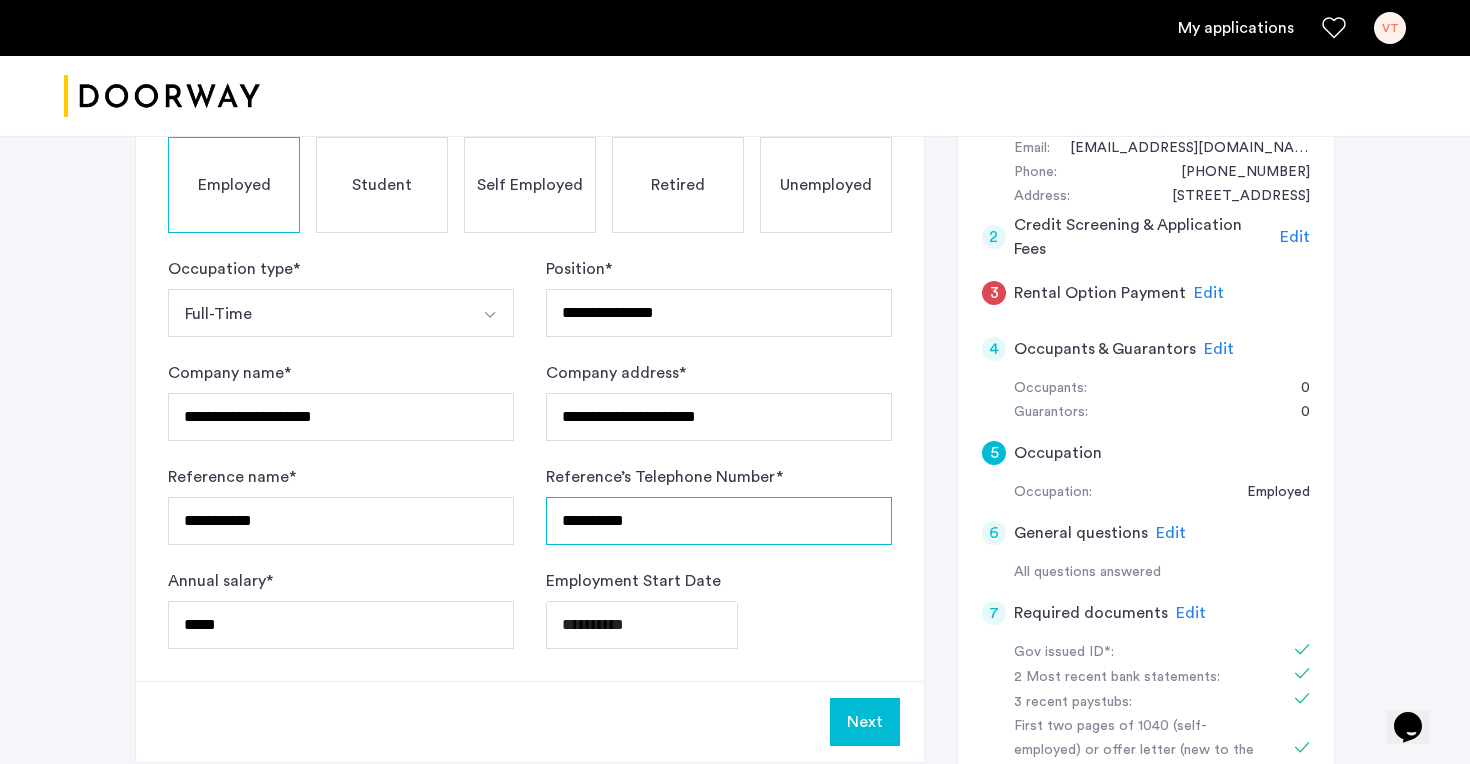 type on "**********" 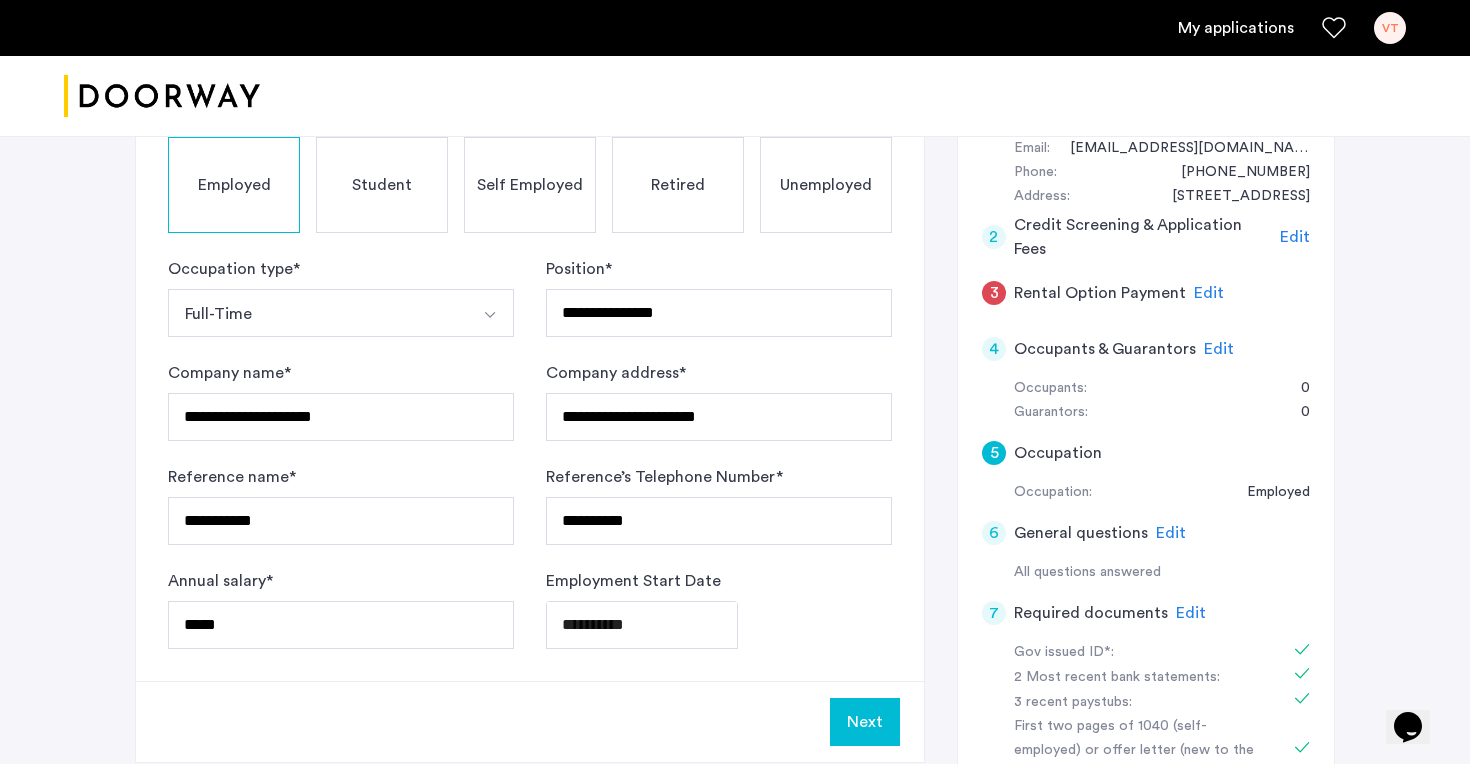 click on "**********" 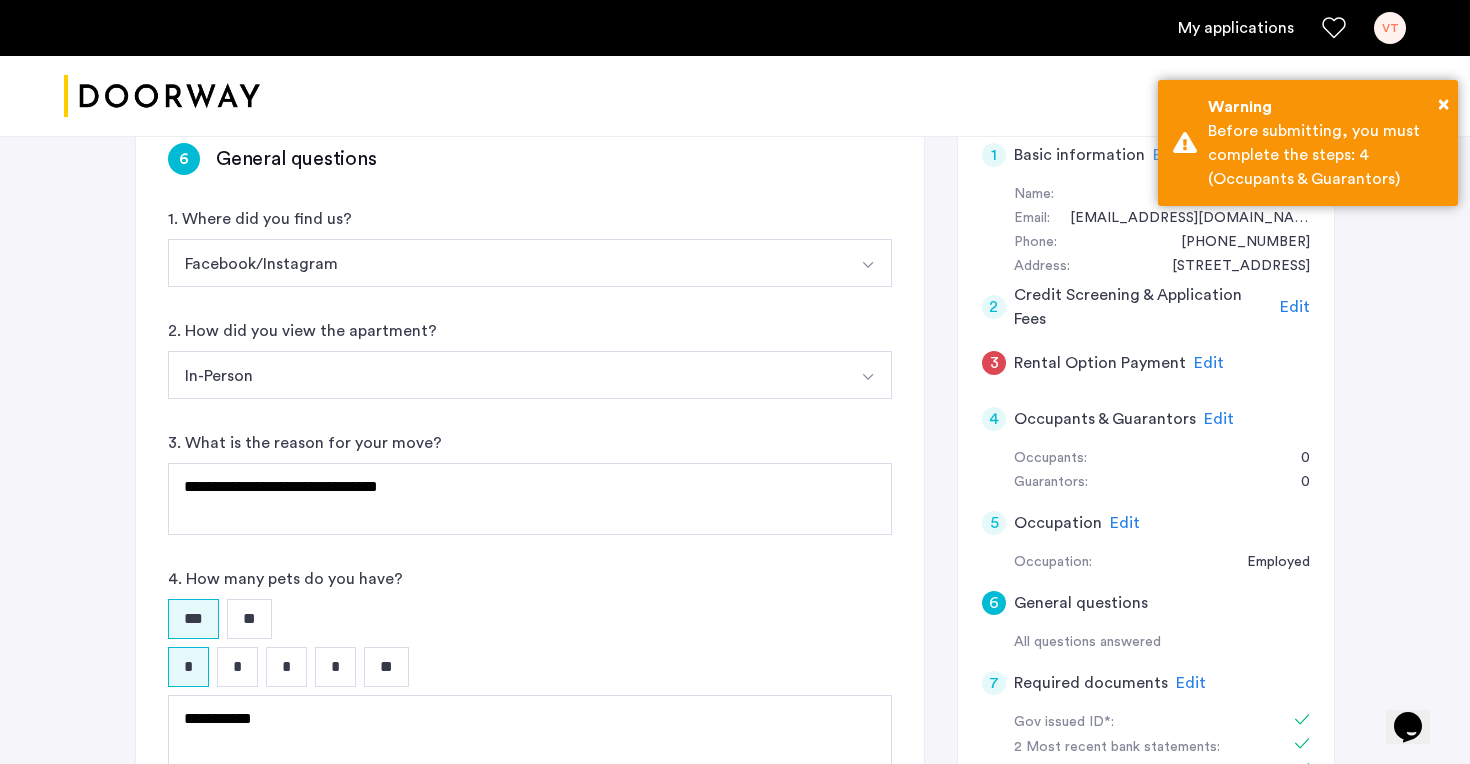 scroll, scrollTop: 224, scrollLeft: 0, axis: vertical 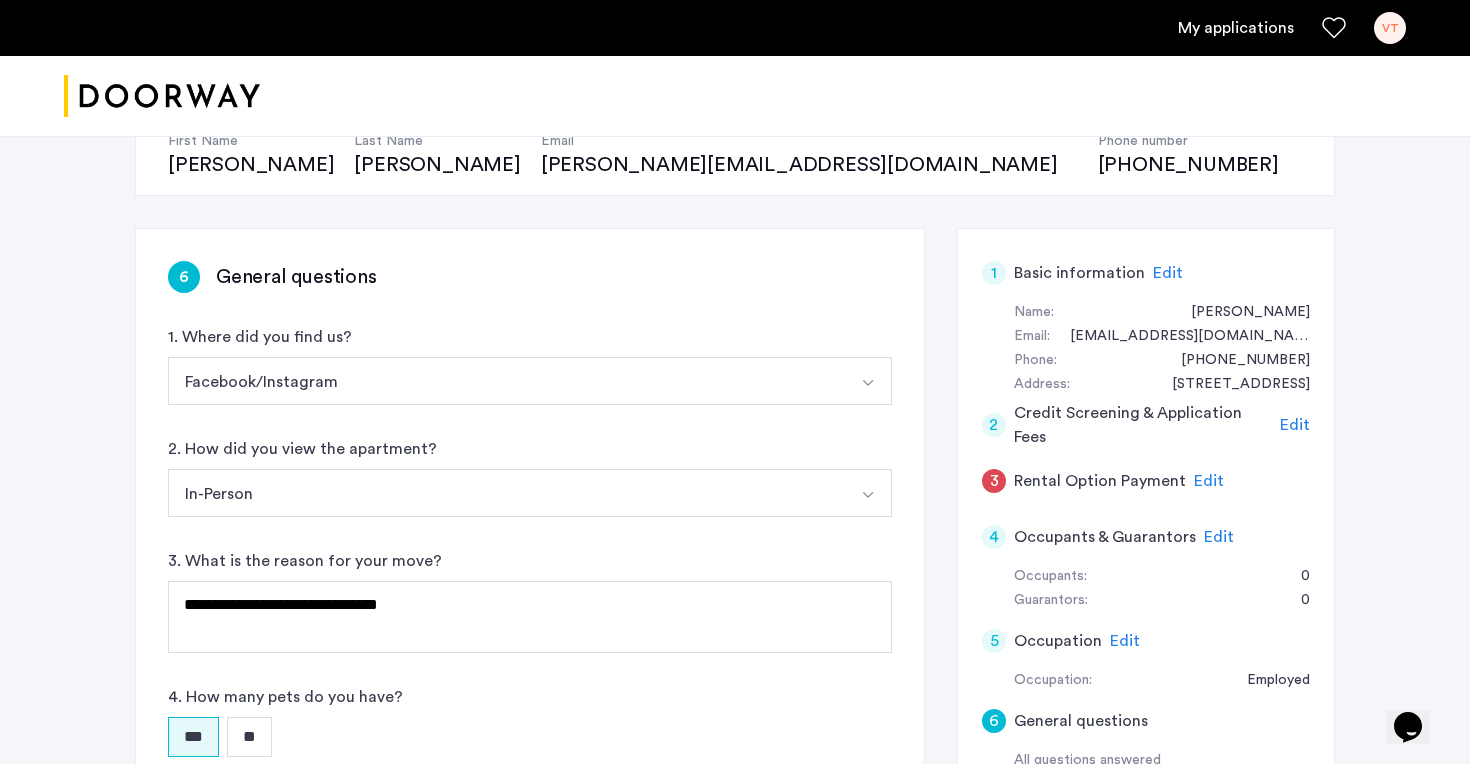 click on "Edit" 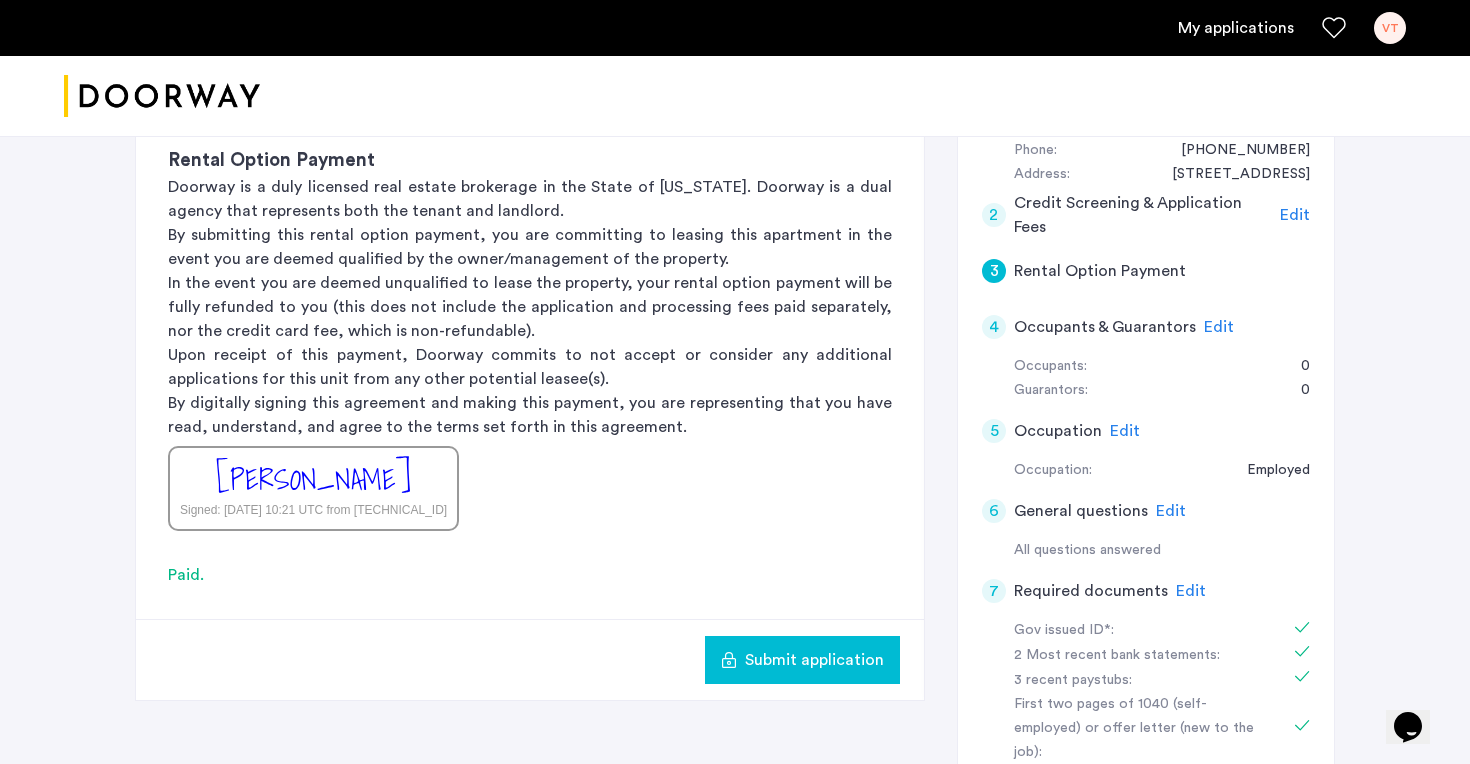 scroll, scrollTop: 437, scrollLeft: 0, axis: vertical 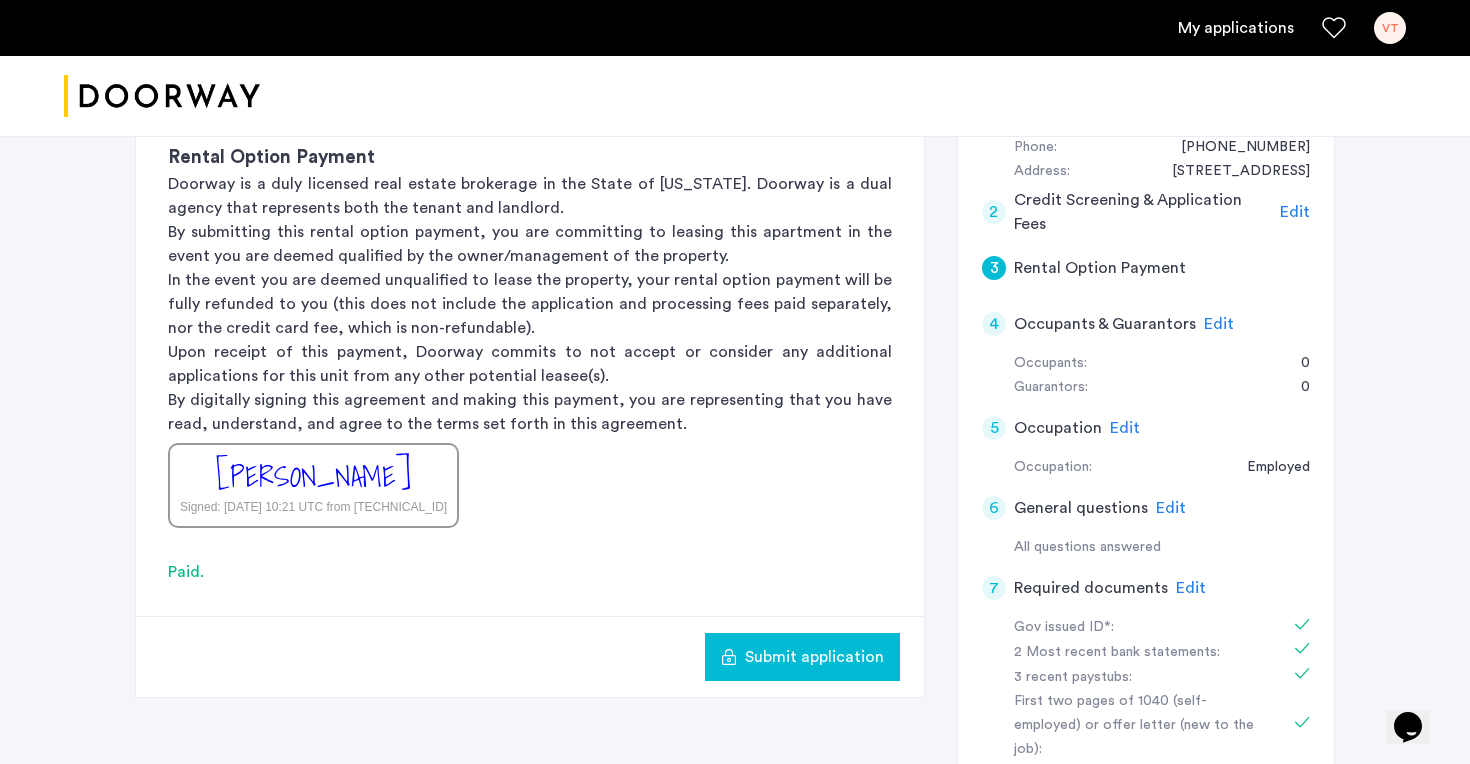 click on "Edit" 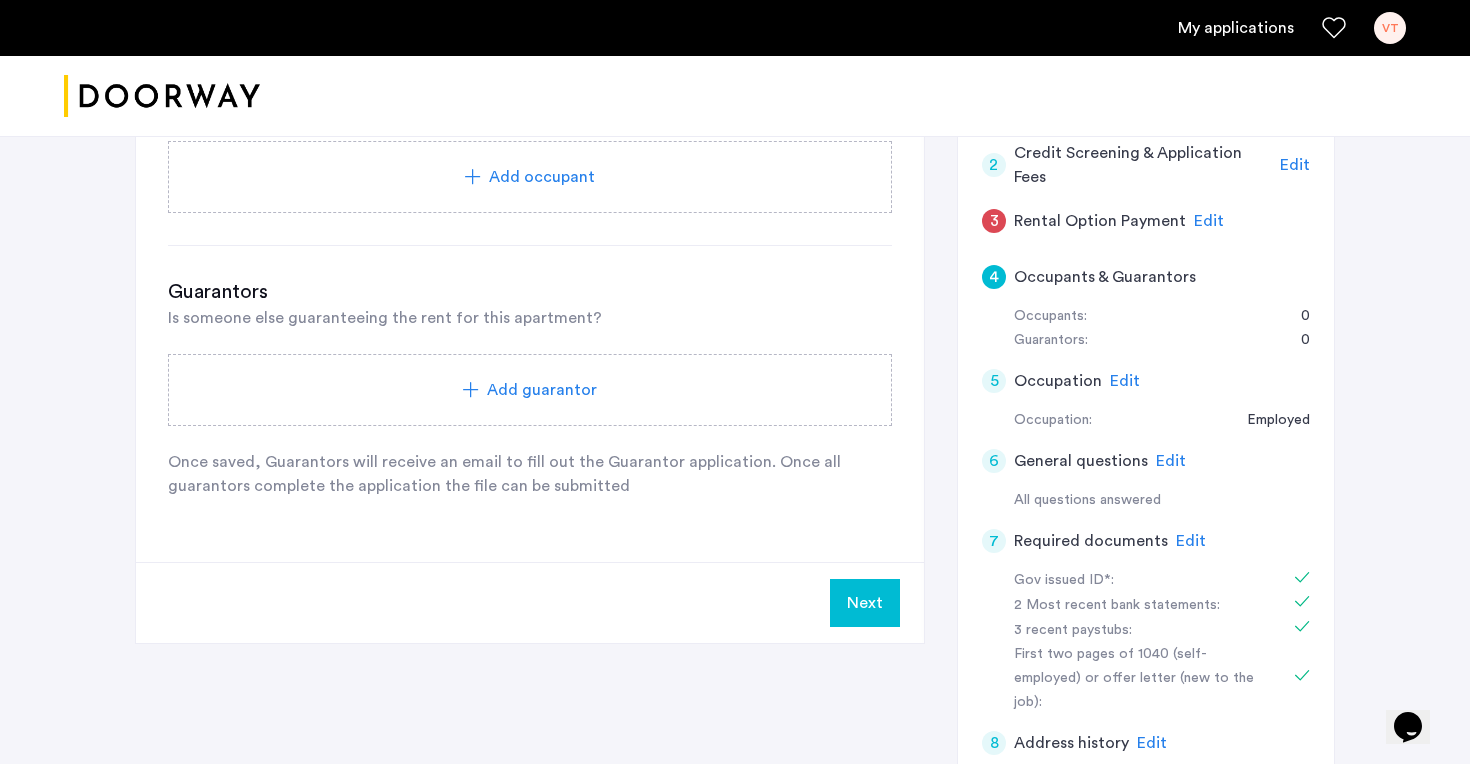 scroll, scrollTop: 488, scrollLeft: 0, axis: vertical 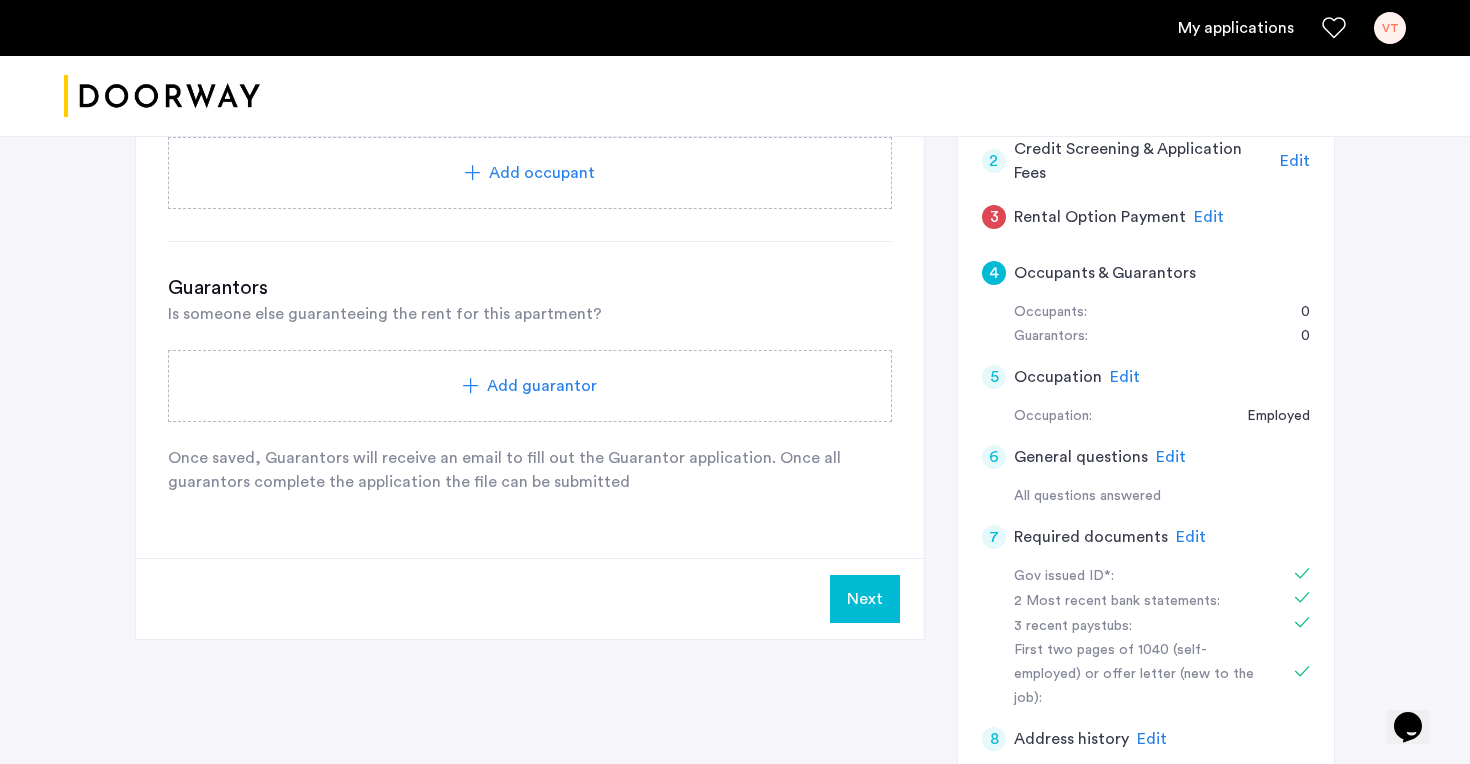 click on "Next" 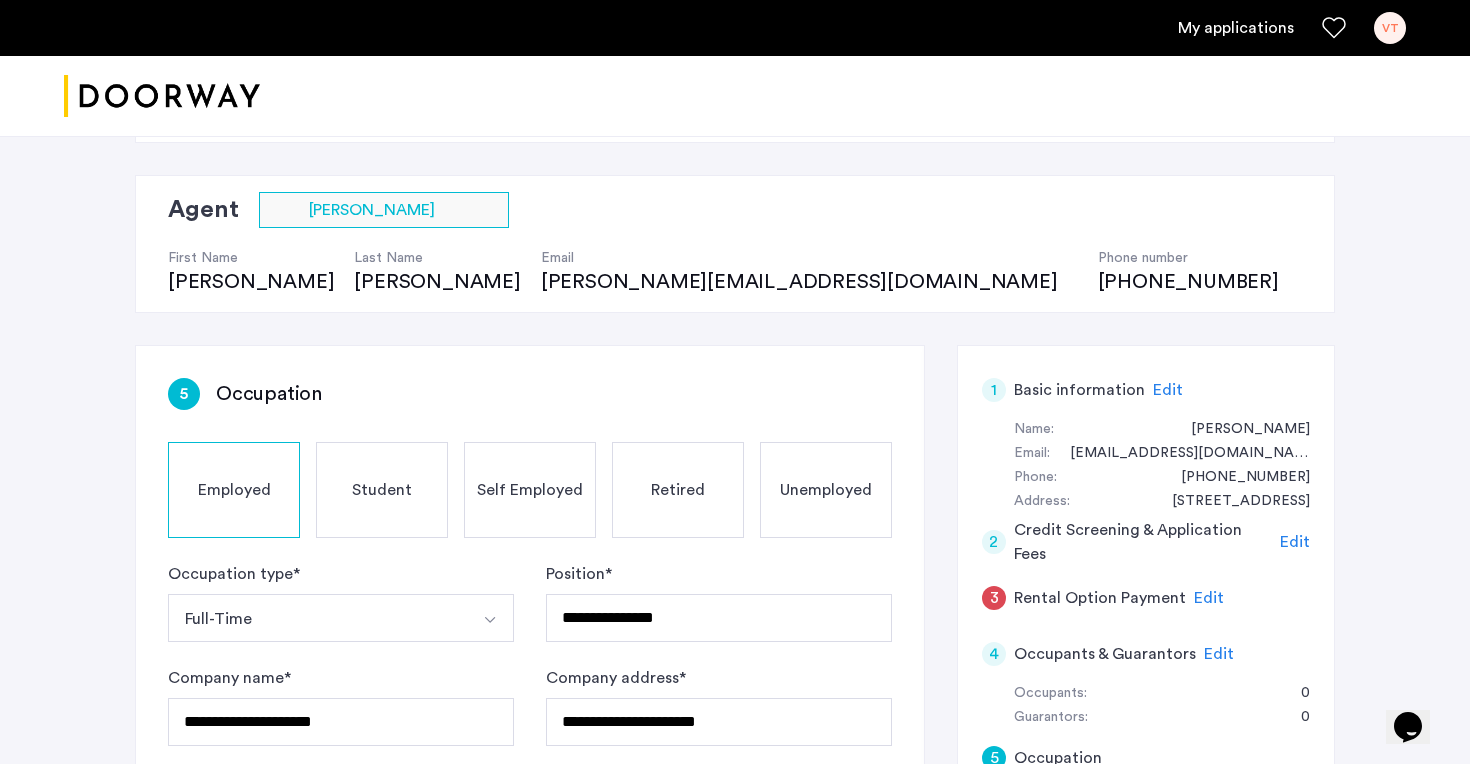 scroll, scrollTop: 112, scrollLeft: 0, axis: vertical 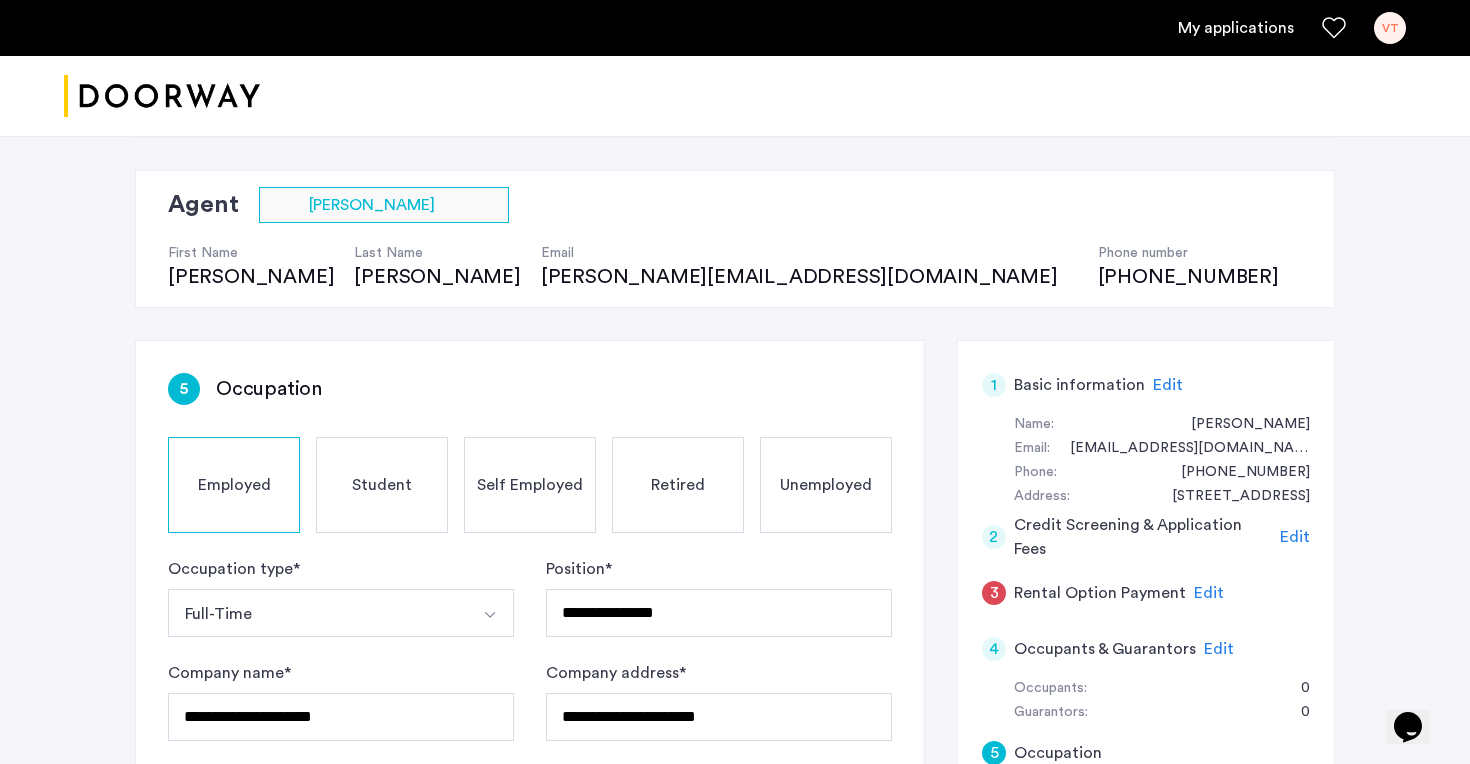 click on "Edit" 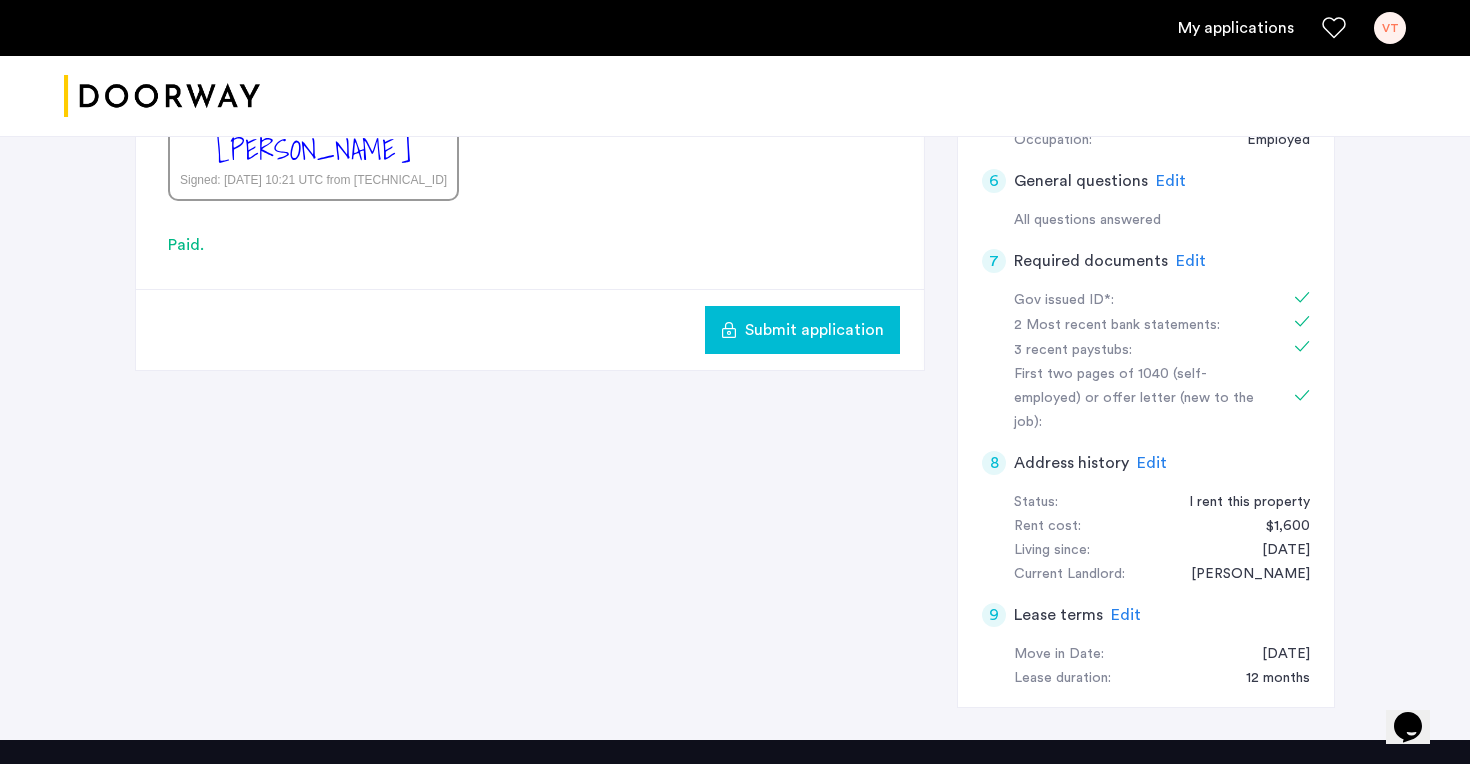scroll, scrollTop: 801, scrollLeft: 0, axis: vertical 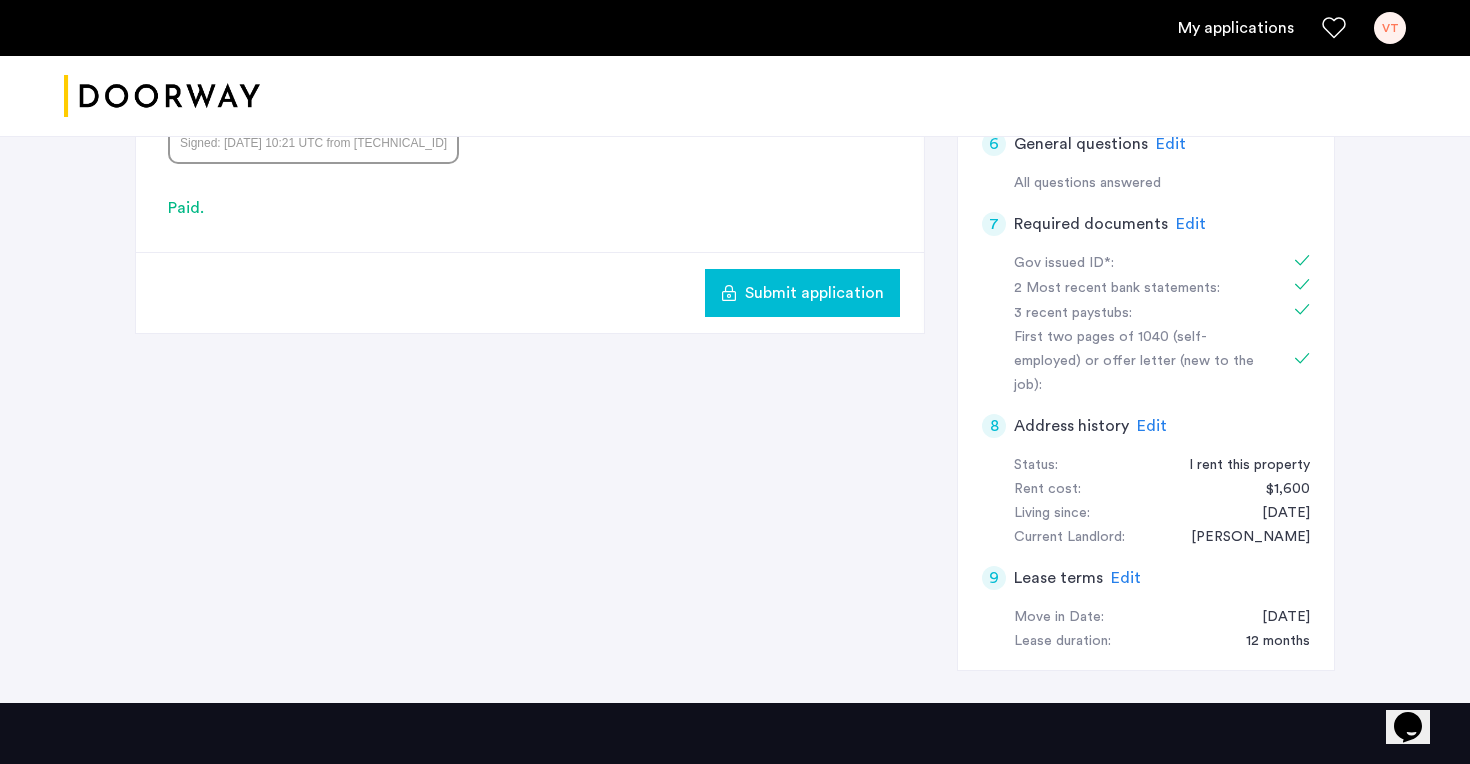 click on "Submit application" 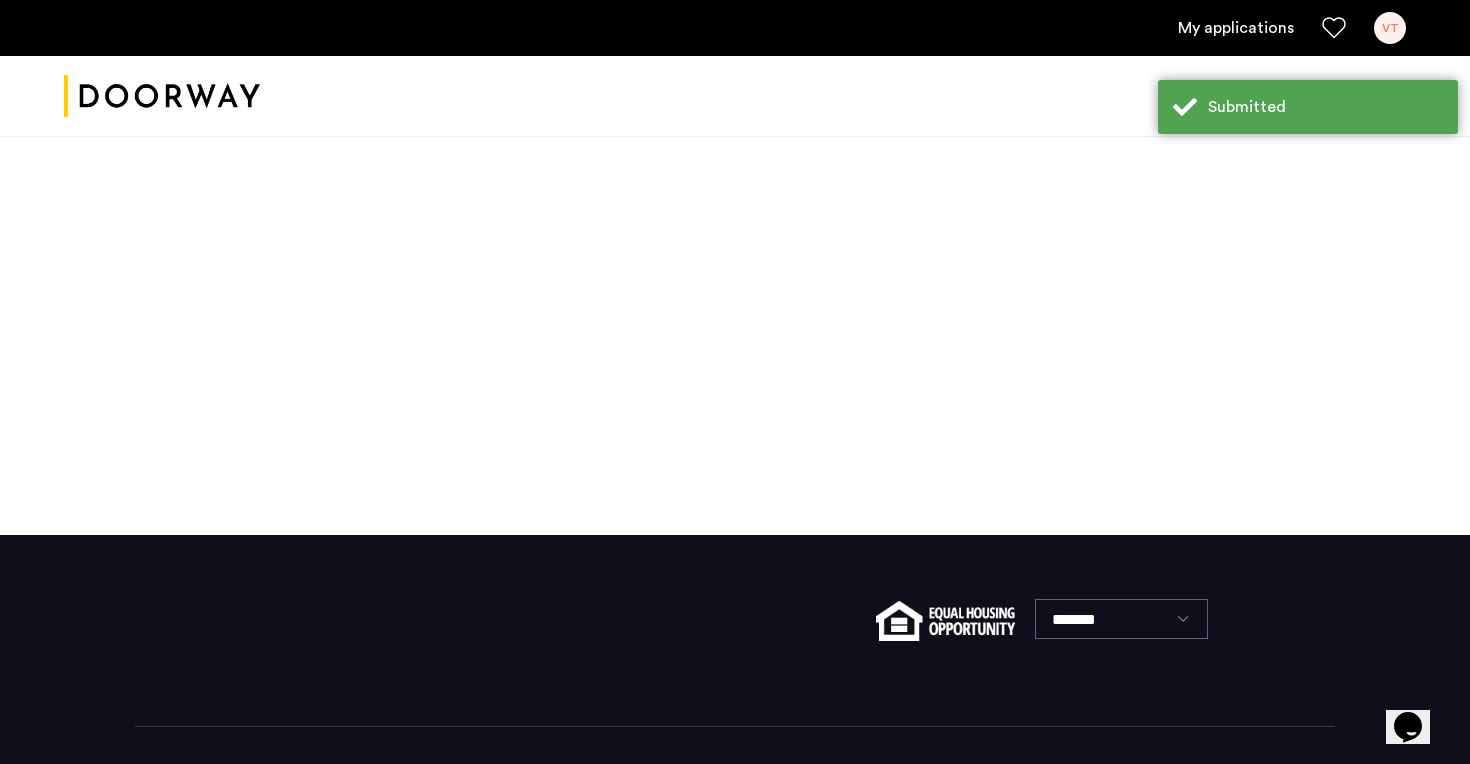scroll, scrollTop: 0, scrollLeft: 0, axis: both 